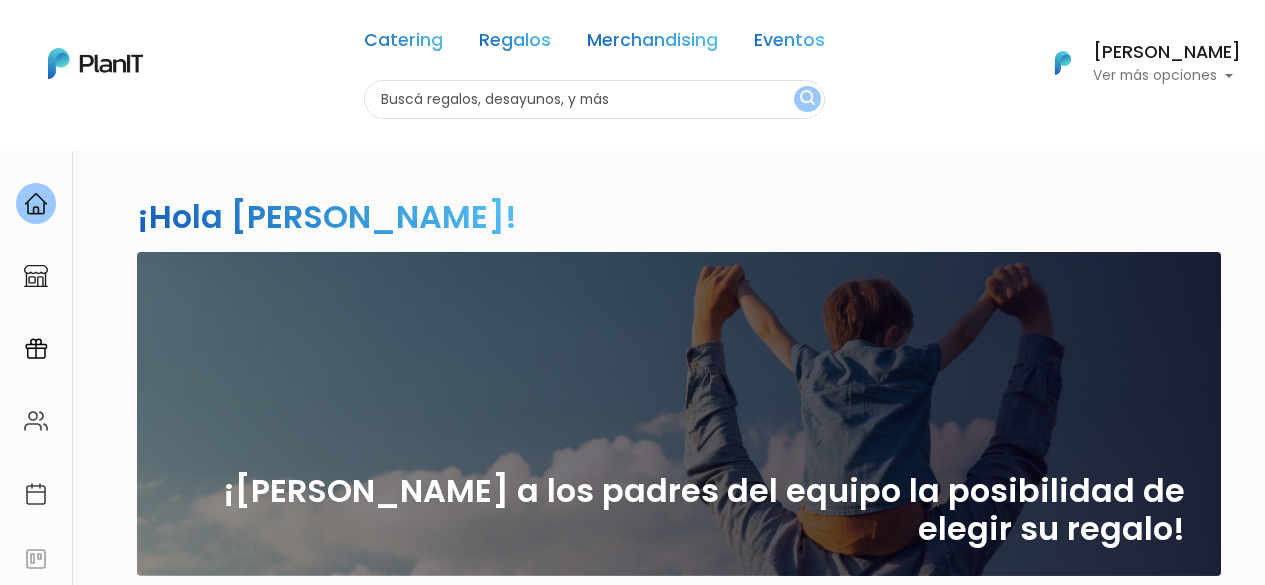 scroll, scrollTop: 0, scrollLeft: 0, axis: both 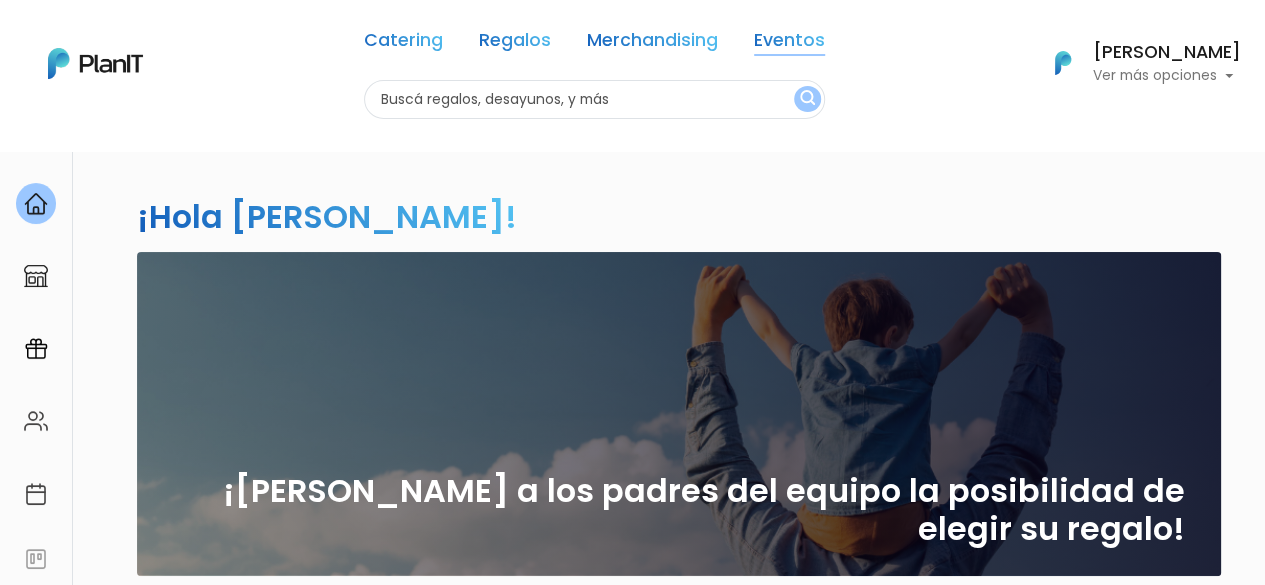 click on "Eventos" at bounding box center (789, 44) 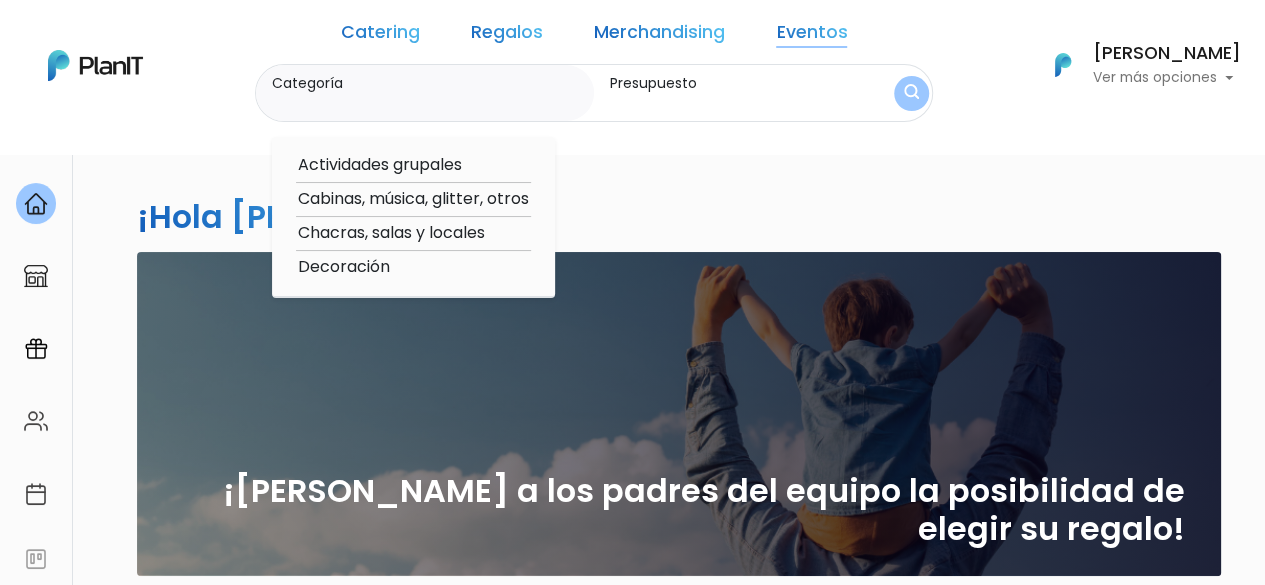 click on "Regalos" at bounding box center (507, 36) 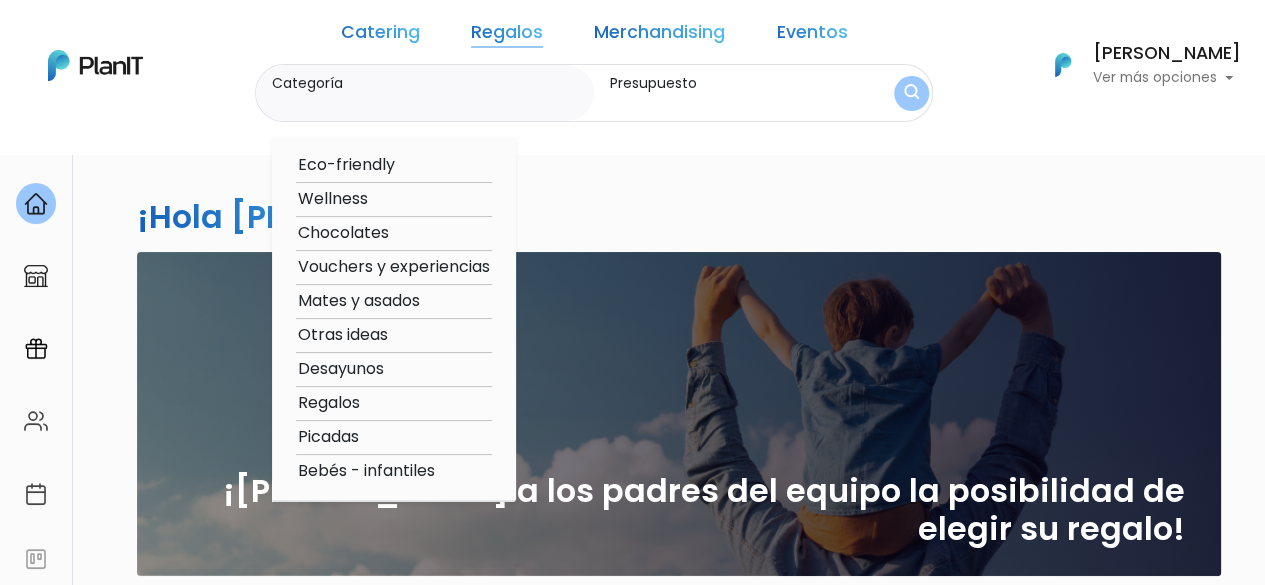click at bounding box center (95, 65) 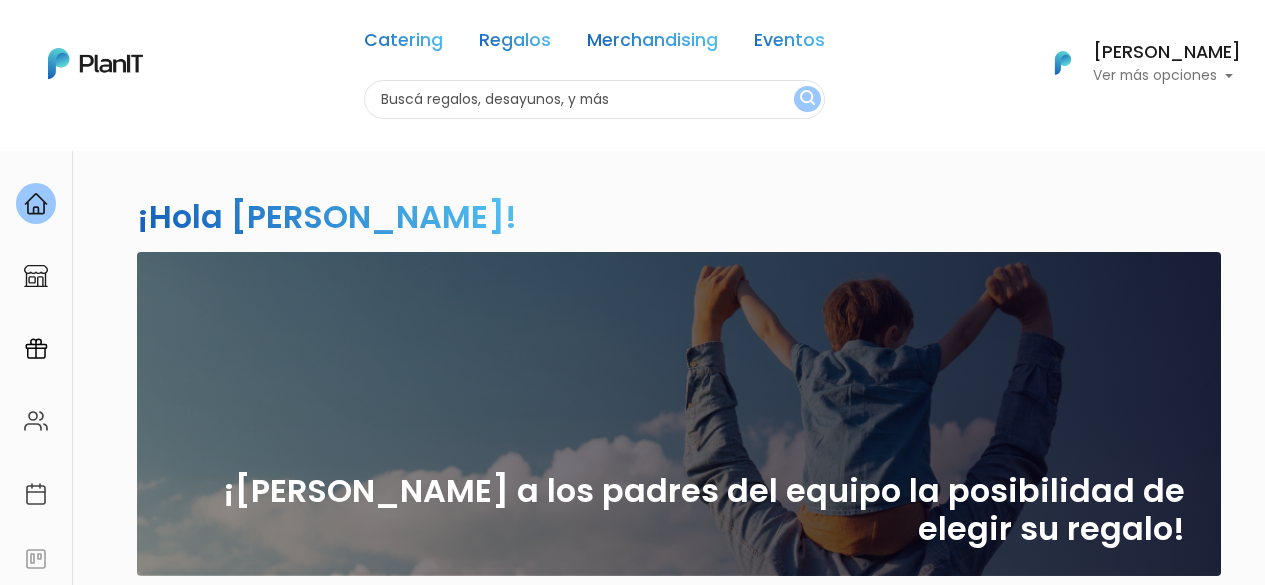 scroll, scrollTop: 0, scrollLeft: 0, axis: both 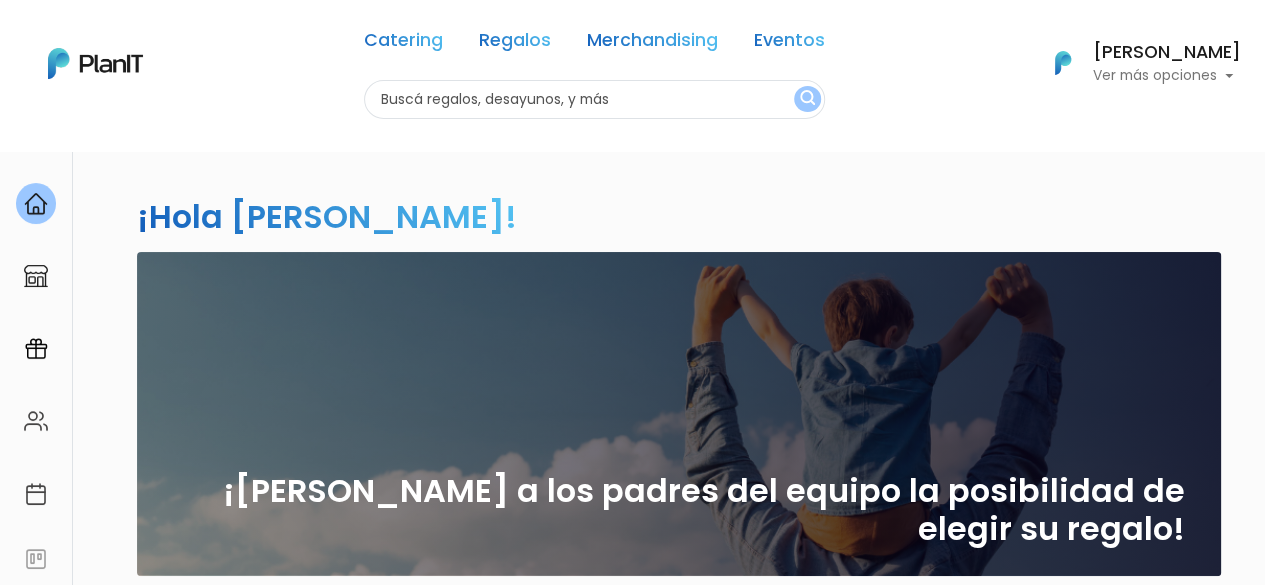 click on "¡[PERSON_NAME] a los padres del equipo la posibilidad de elegir su regalo!" at bounding box center [679, 510] 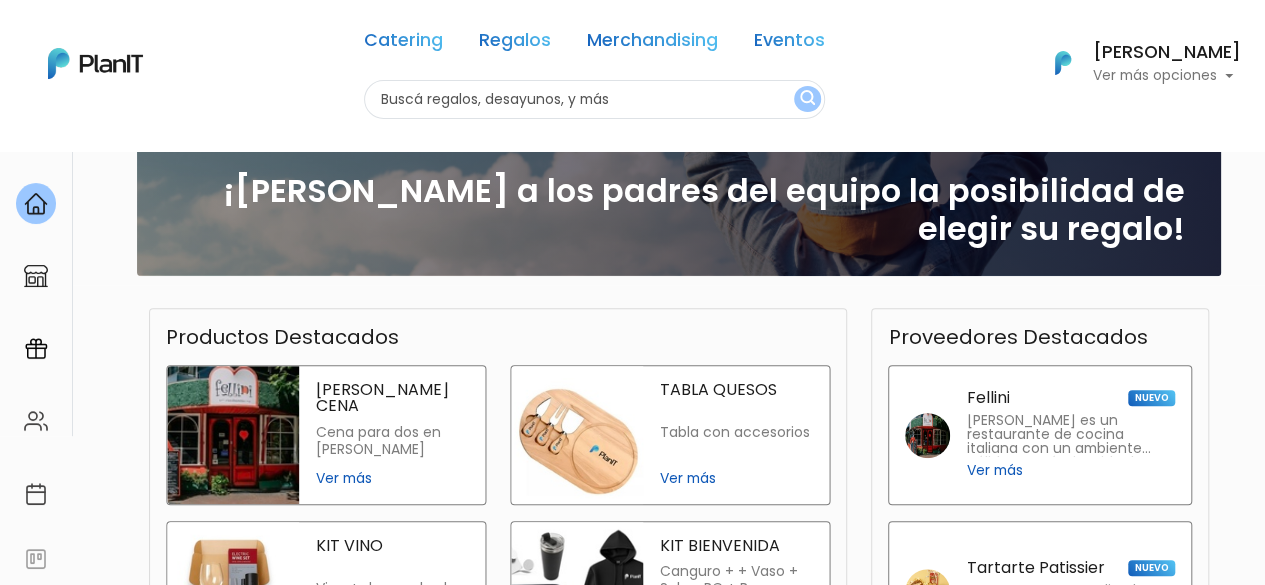 scroll, scrollTop: 0, scrollLeft: 0, axis: both 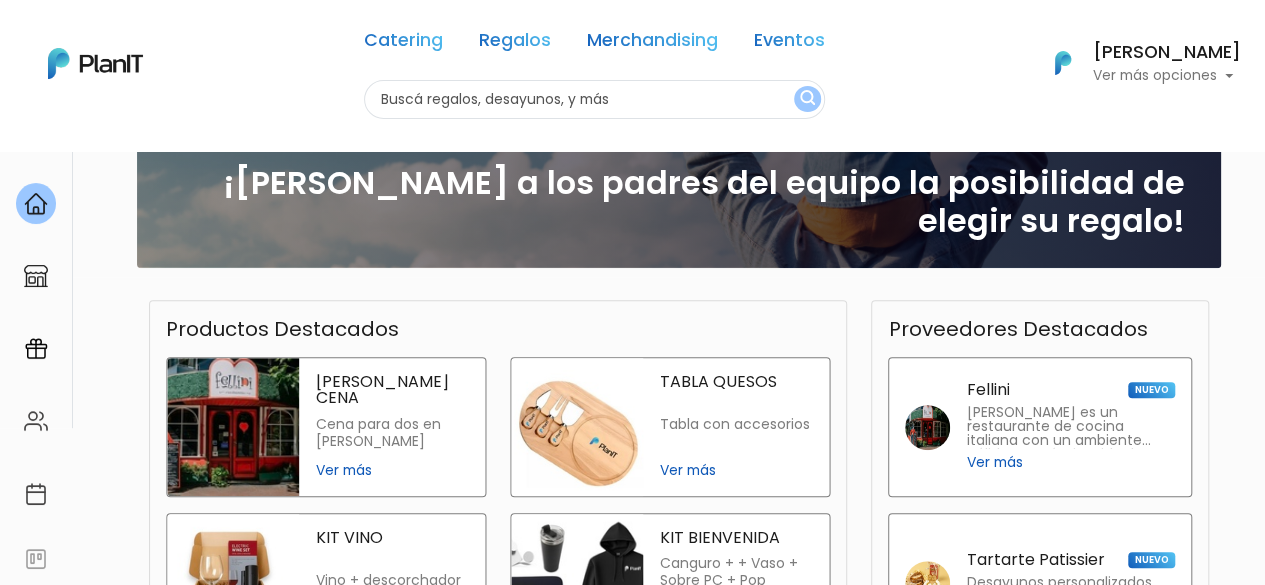 drag, startPoint x: 1270, startPoint y: 352, endPoint x: 377, endPoint y: 207, distance: 904.69556 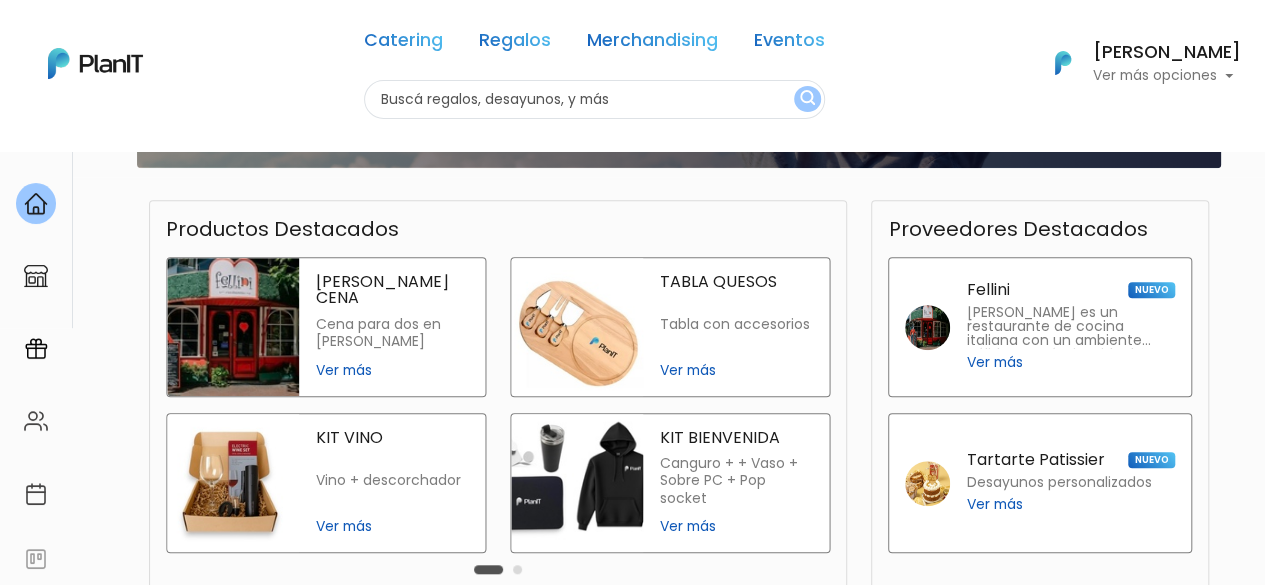 scroll, scrollTop: 624, scrollLeft: 0, axis: vertical 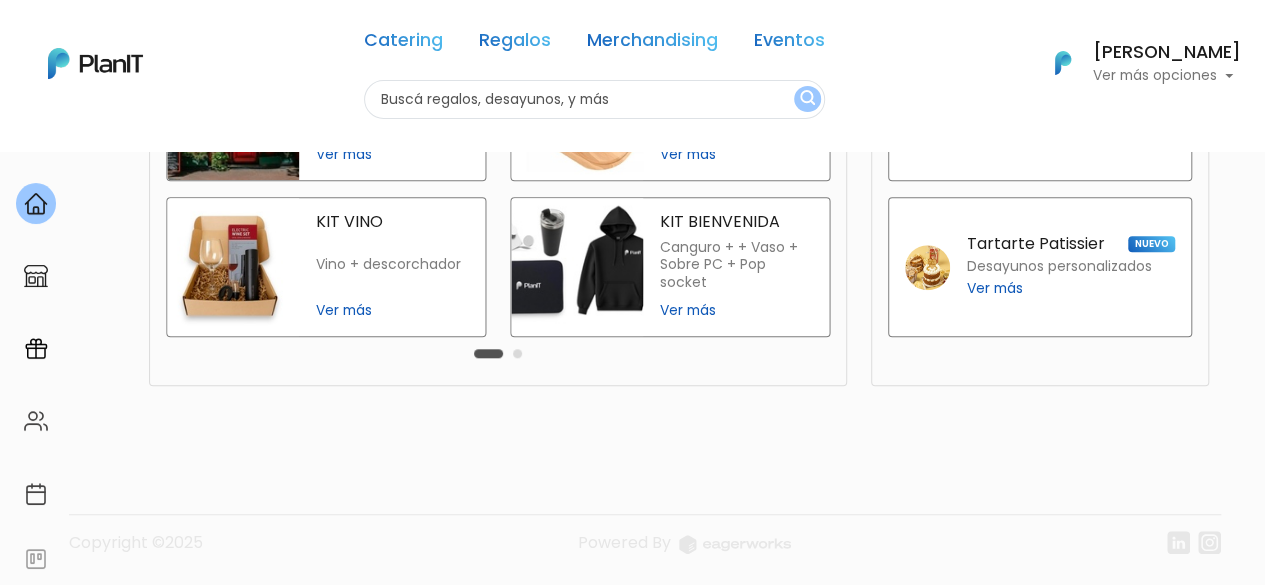 click on "keyboard_arrow_down" at bounding box center (1190, 1377) 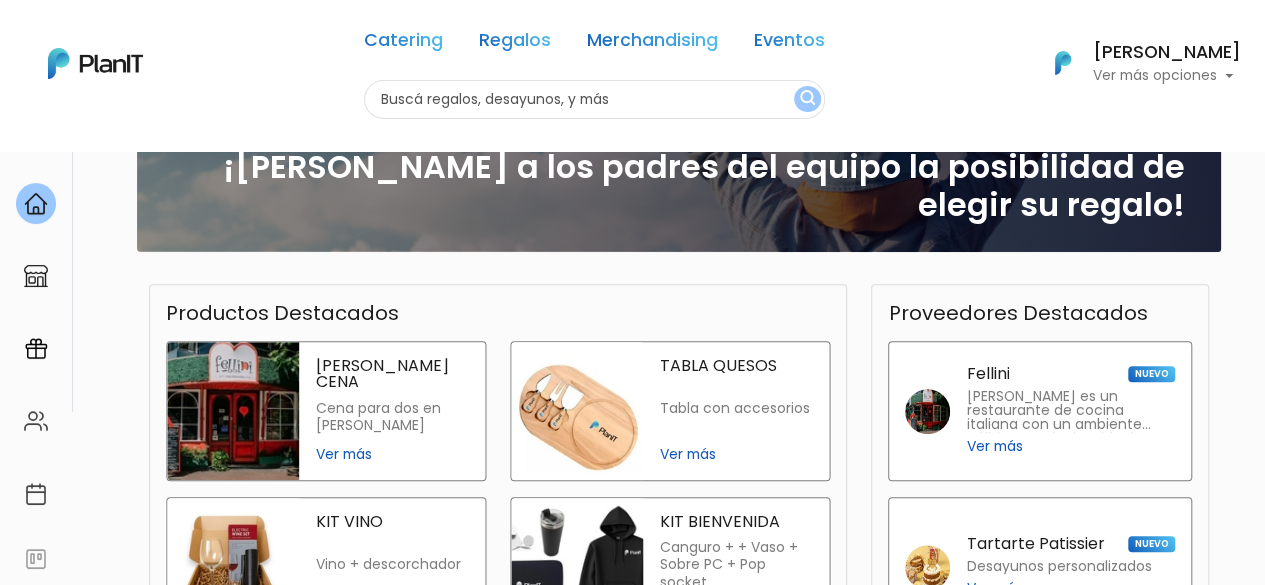 scroll, scrollTop: 524, scrollLeft: 0, axis: vertical 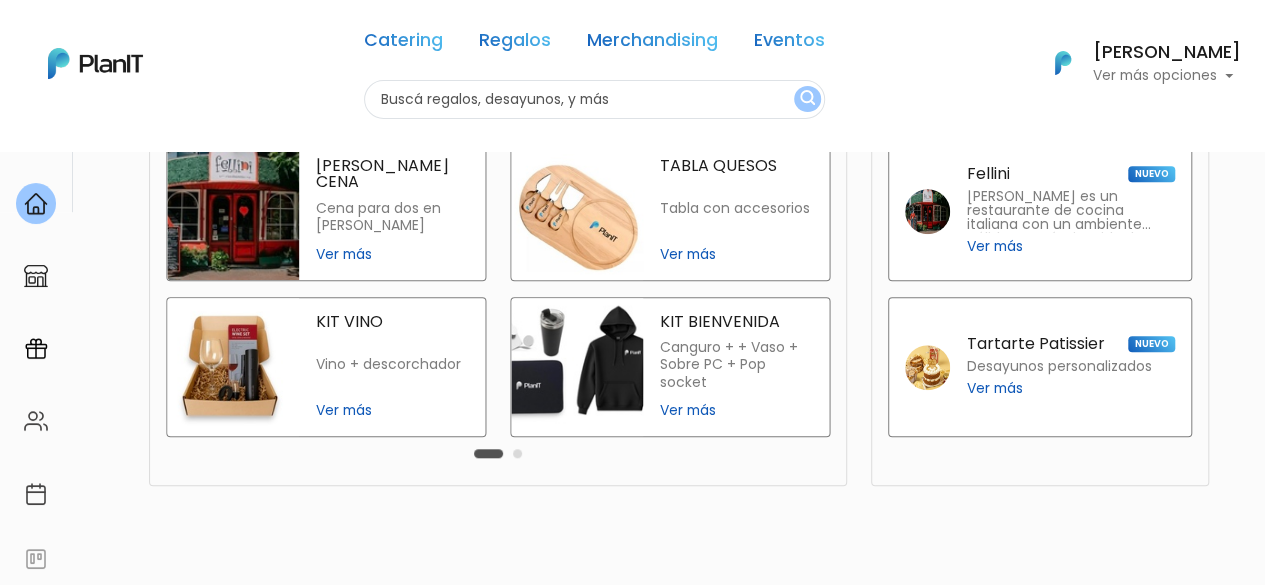 click on "Ver más" at bounding box center (994, 388) 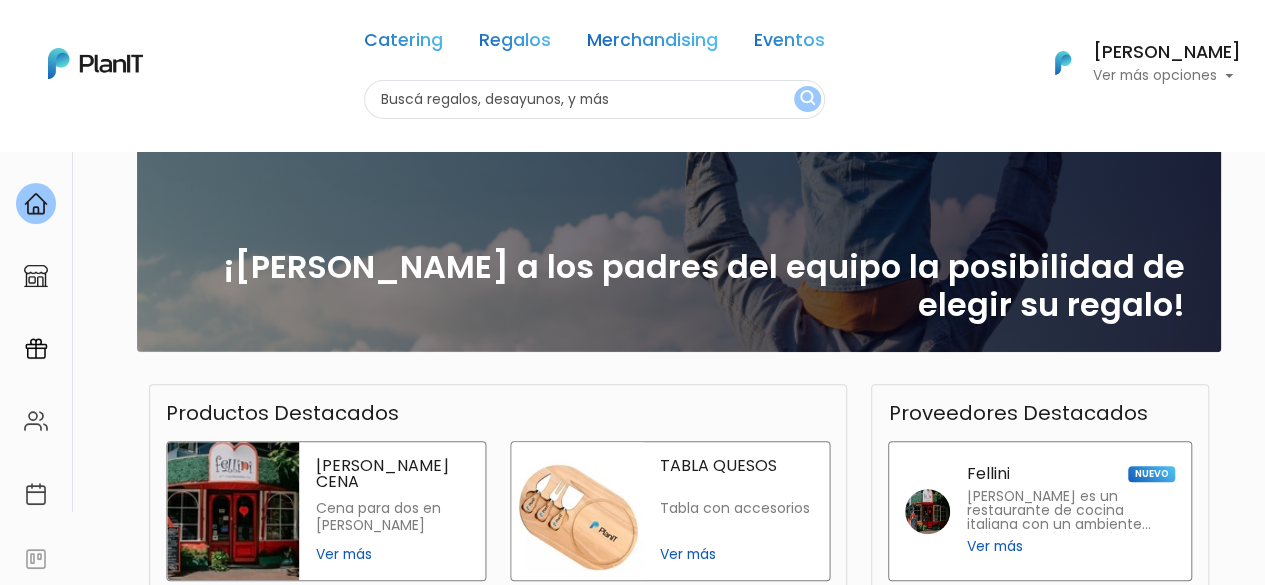 scroll, scrollTop: 0, scrollLeft: 0, axis: both 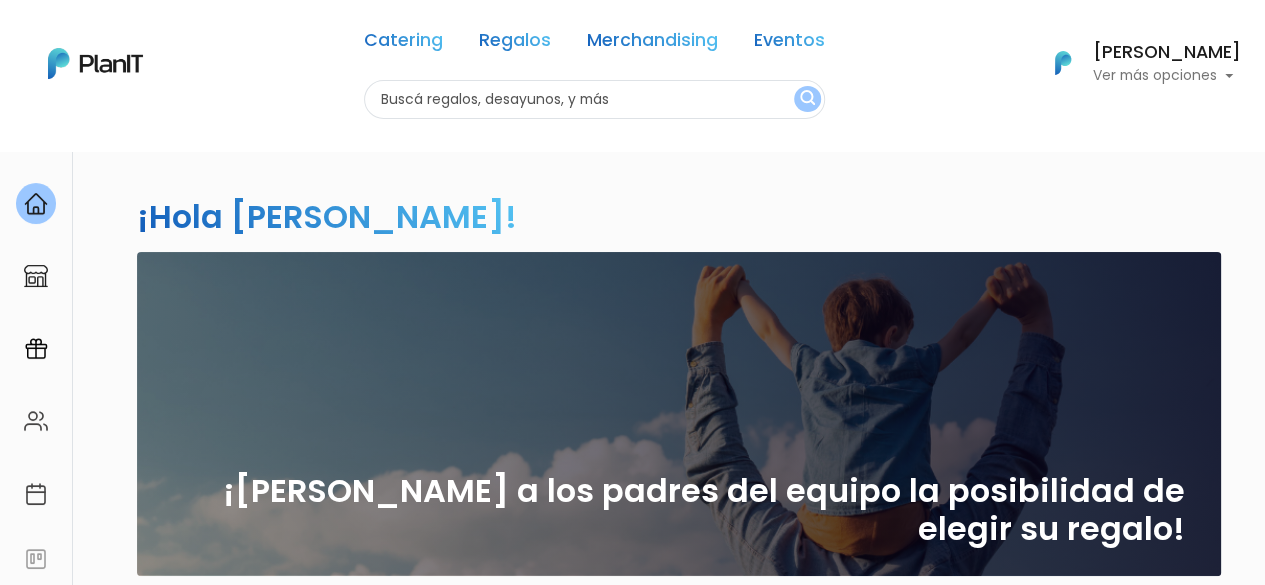 click at bounding box center [95, 63] 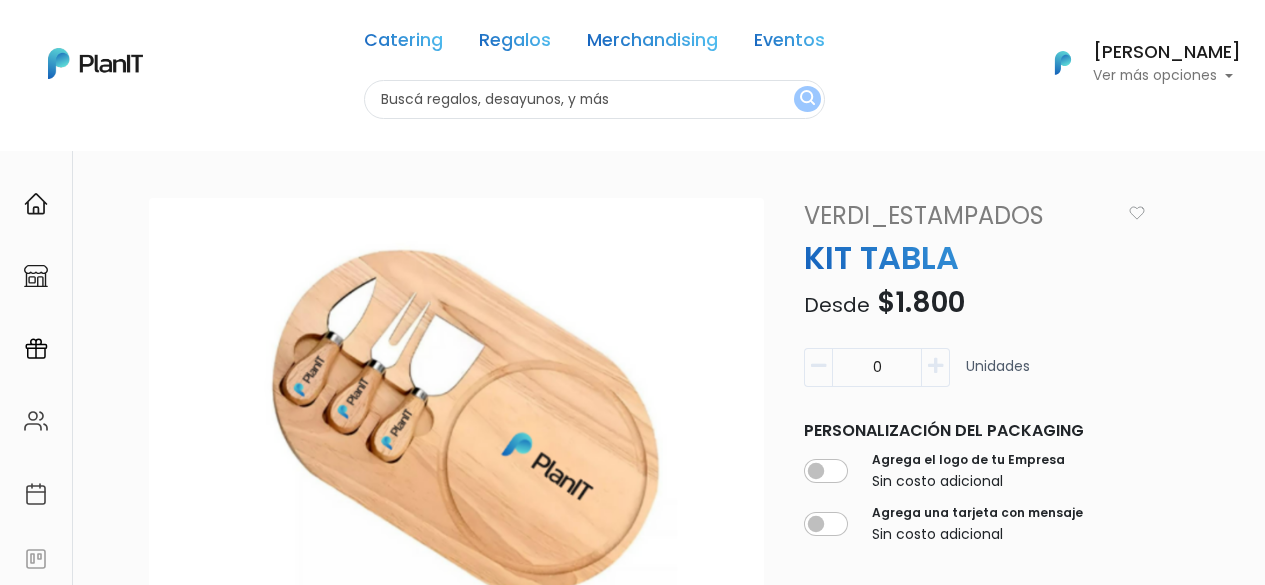 scroll, scrollTop: 0, scrollLeft: 0, axis: both 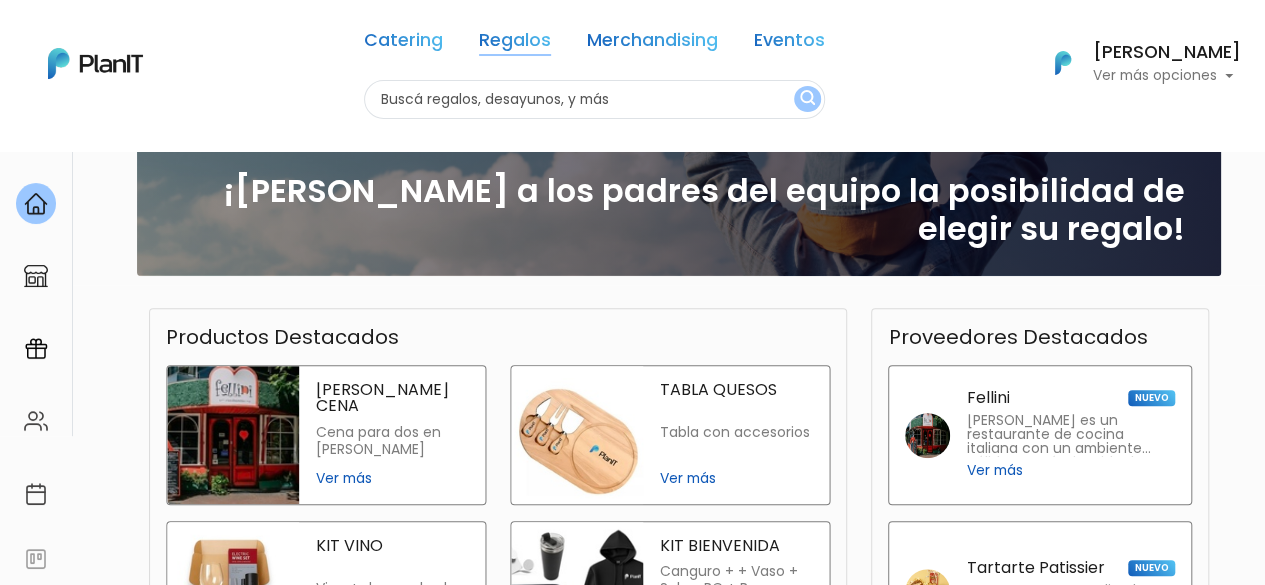 click on "Regalos" at bounding box center [515, 44] 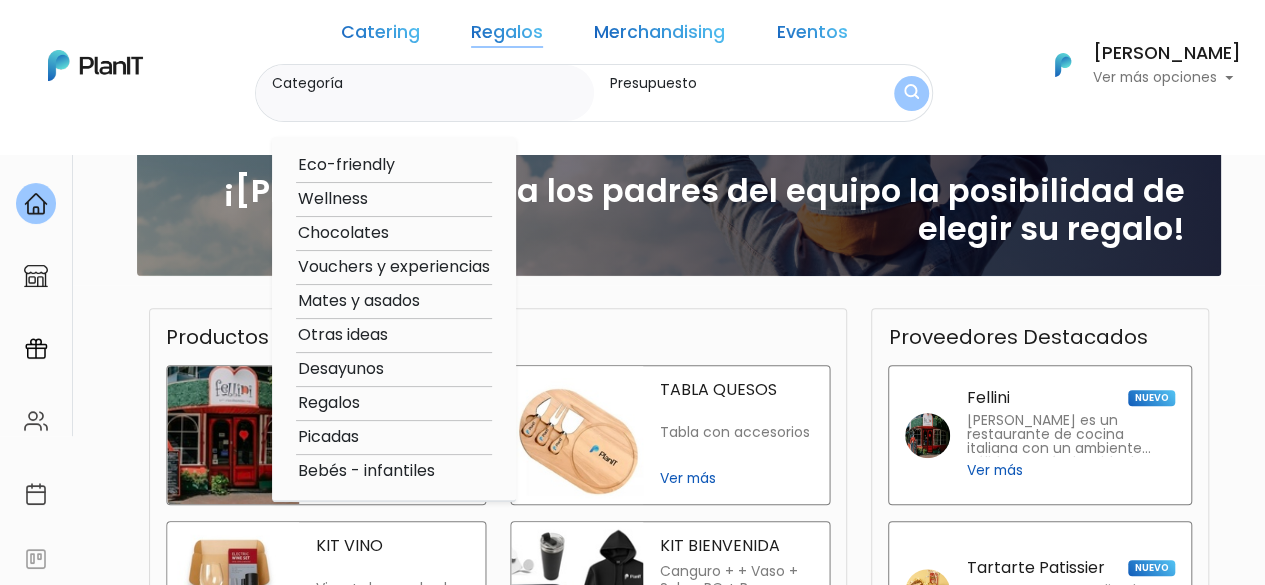 click on "Presupuesto" at bounding box center [733, 103] 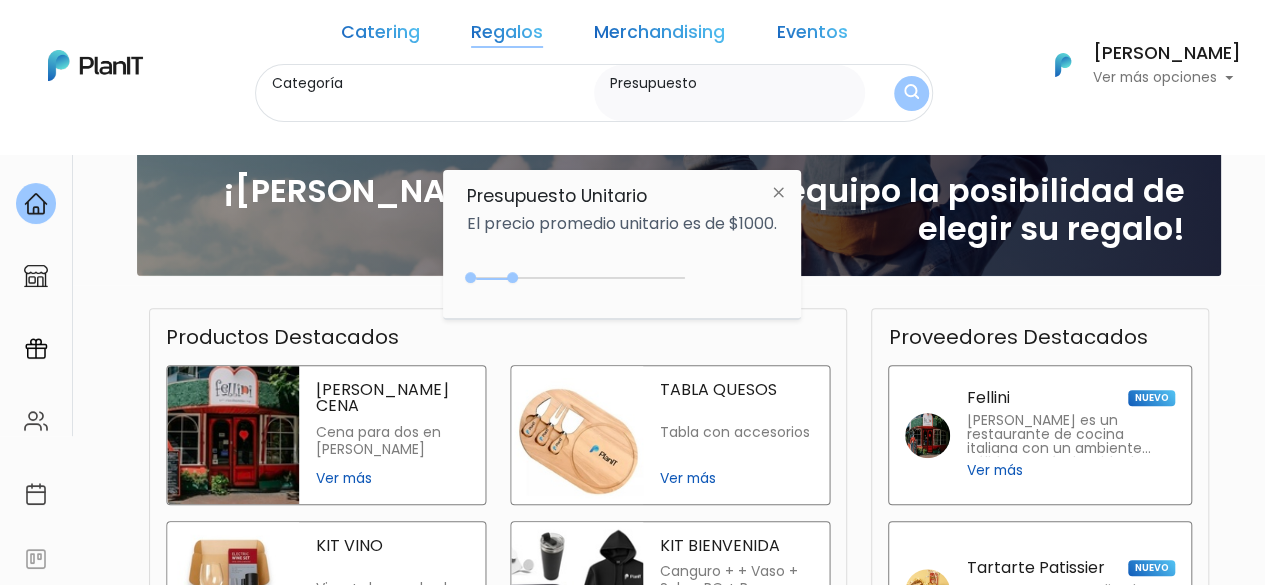 click on "Categoría" at bounding box center (429, 103) 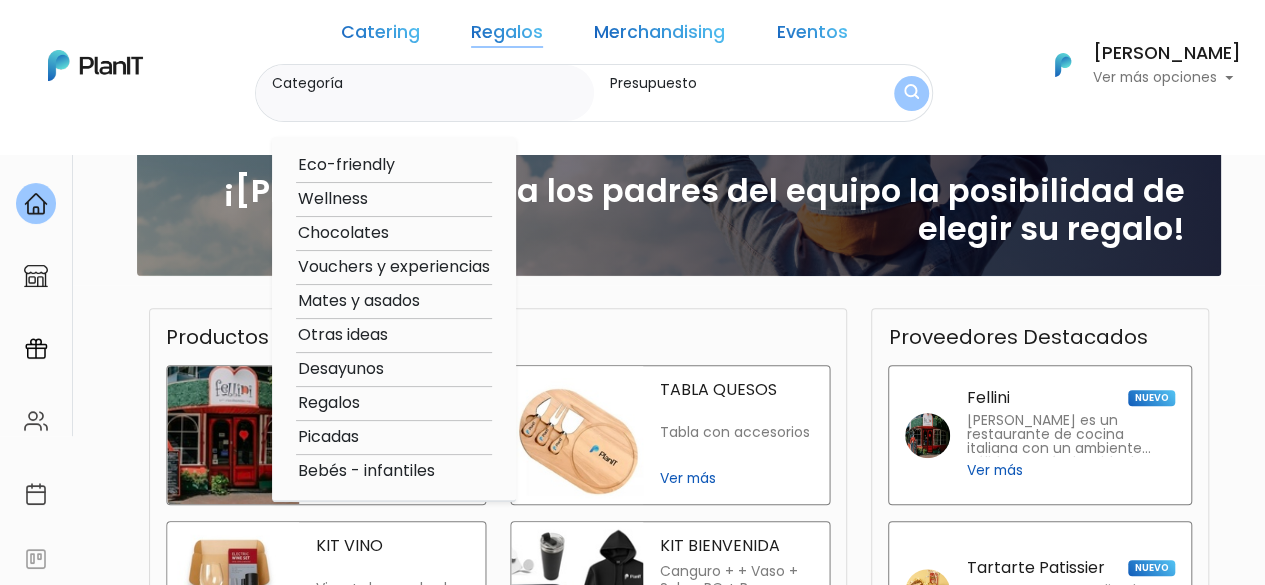 click at bounding box center [95, 65] 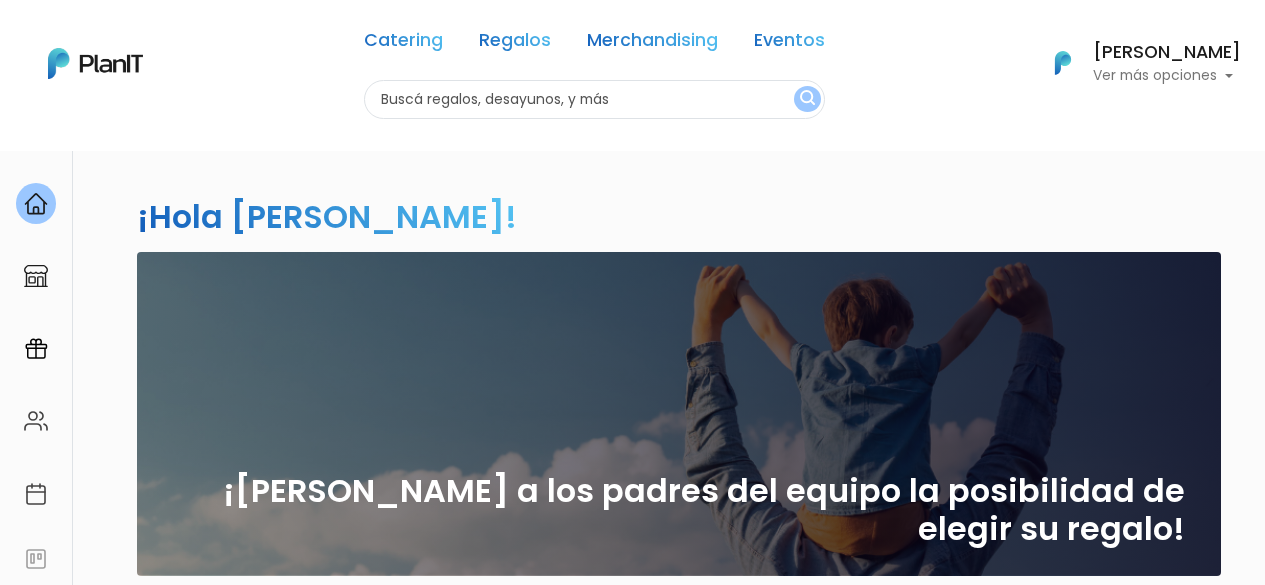 scroll, scrollTop: 0, scrollLeft: 0, axis: both 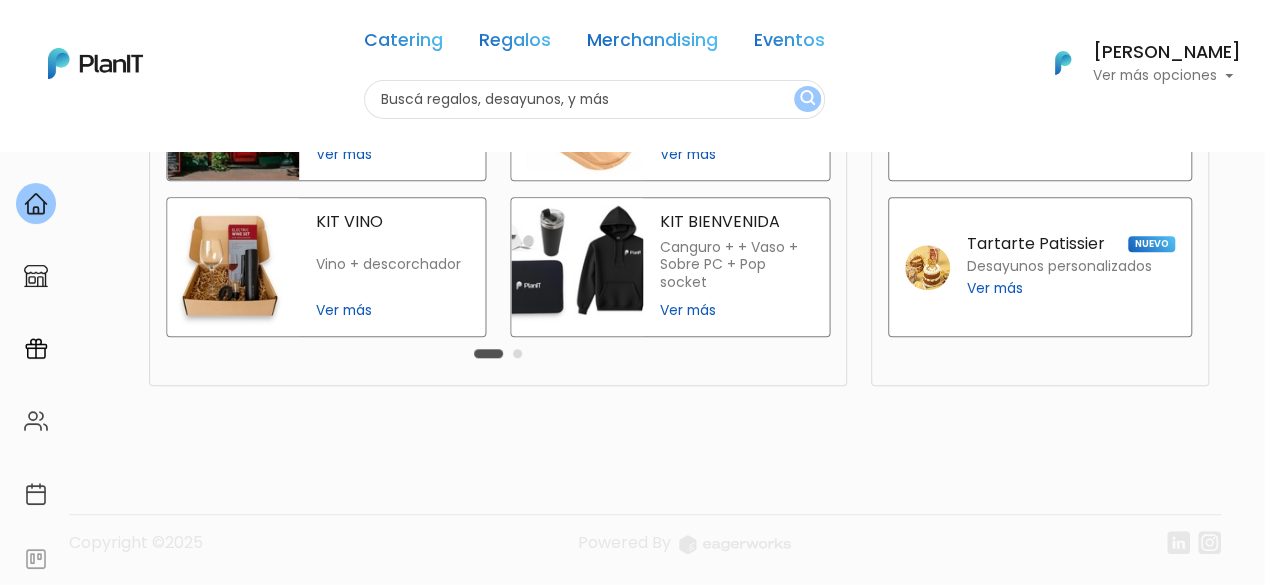 click at bounding box center (517, 353) 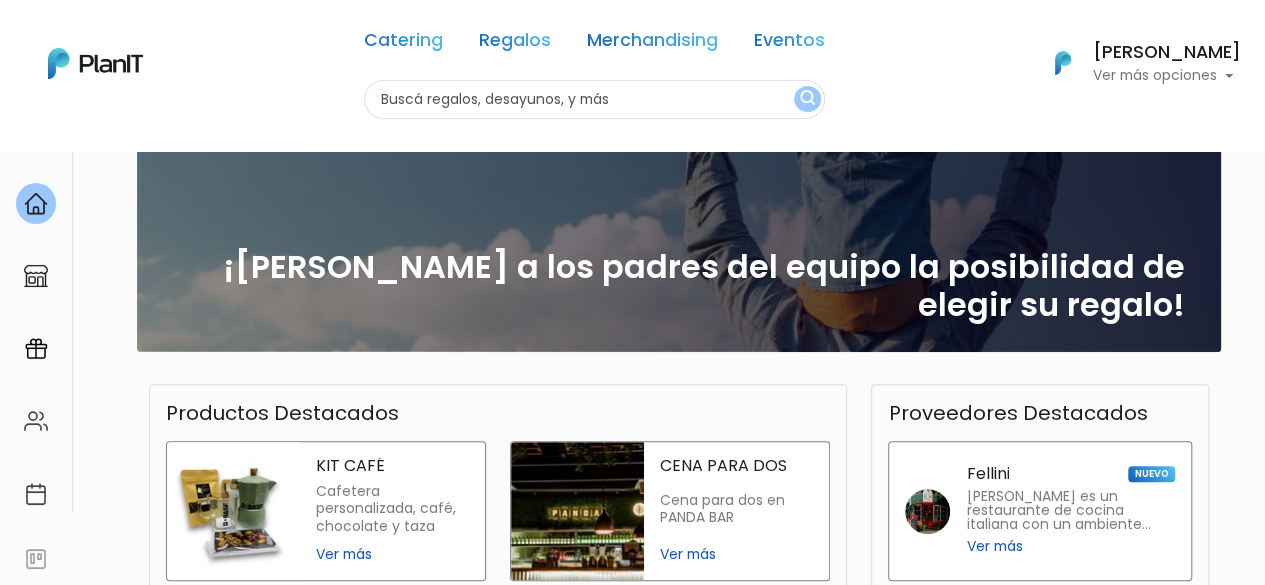 scroll, scrollTop: 324, scrollLeft: 0, axis: vertical 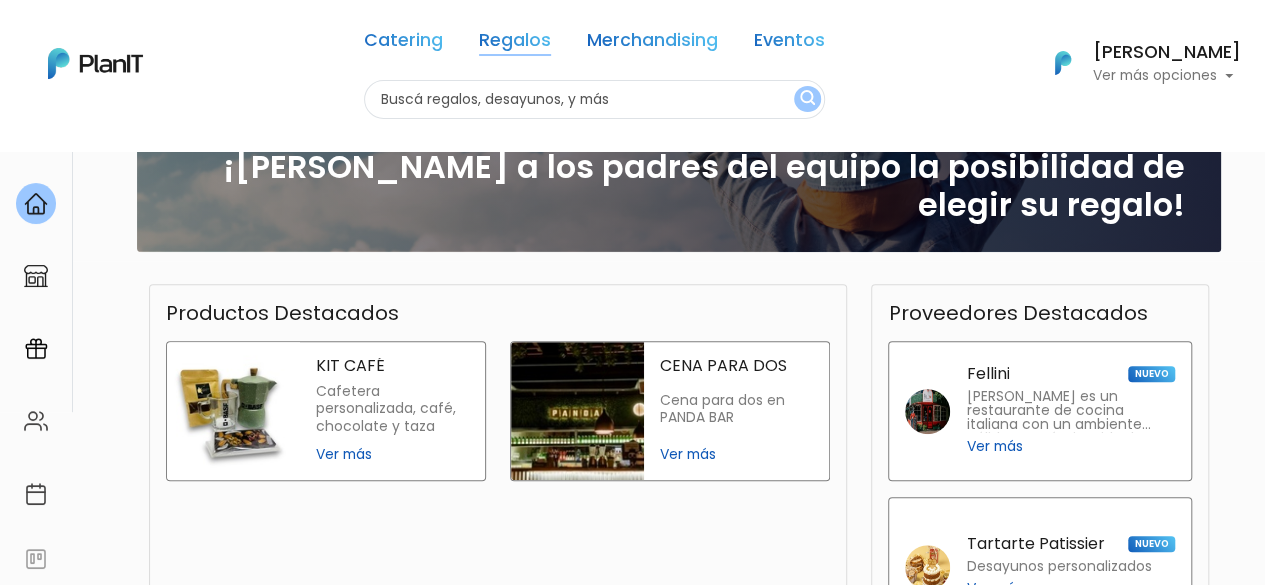 click on "Regalos" at bounding box center (515, 44) 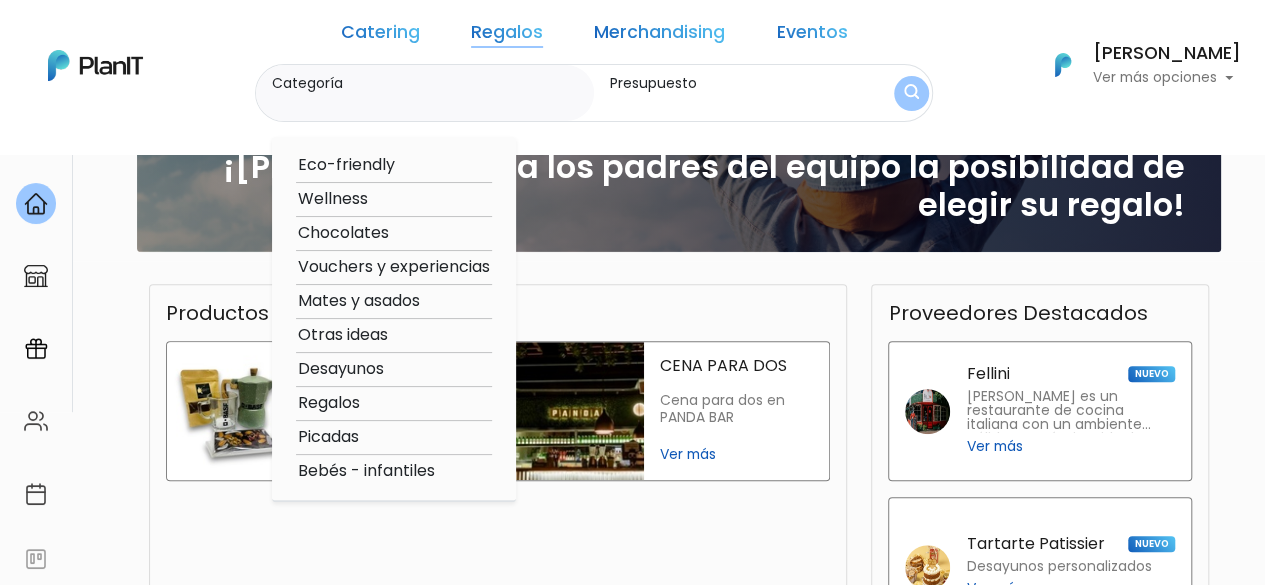 click on "Categoría" at bounding box center [429, 83] 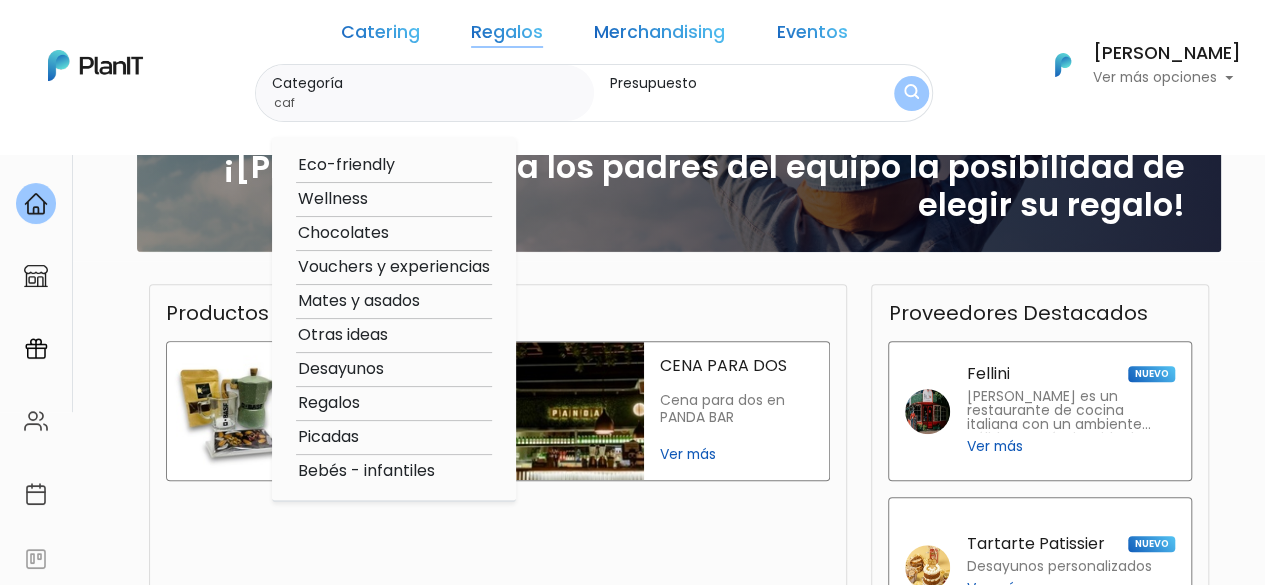 type on "cafe" 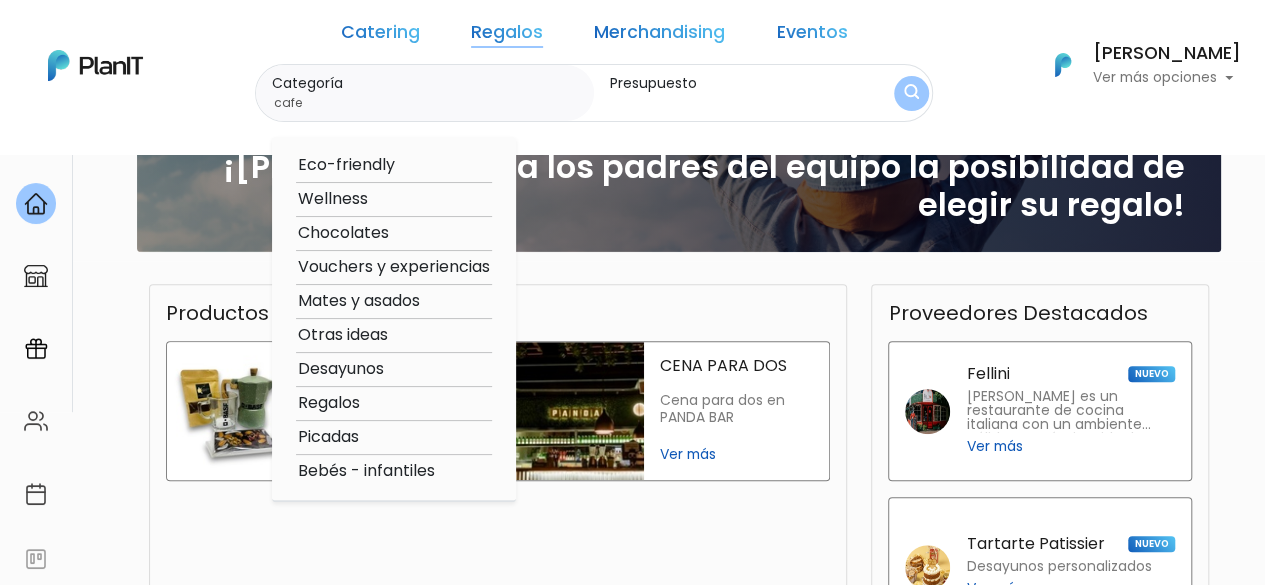 click at bounding box center (911, 93) 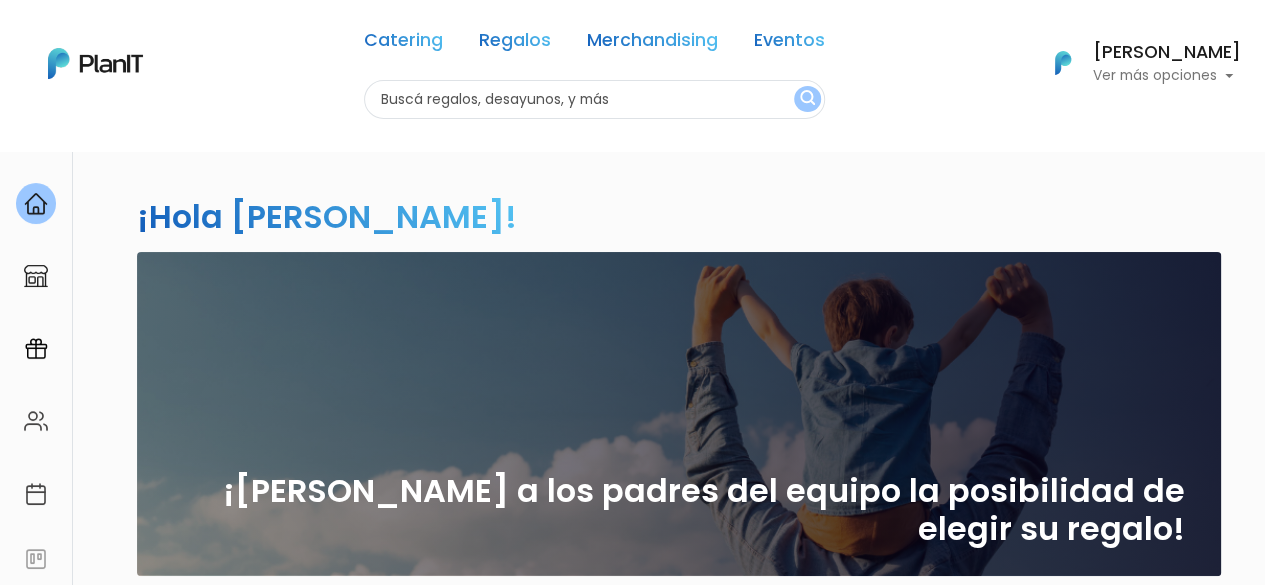 scroll, scrollTop: 400, scrollLeft: 0, axis: vertical 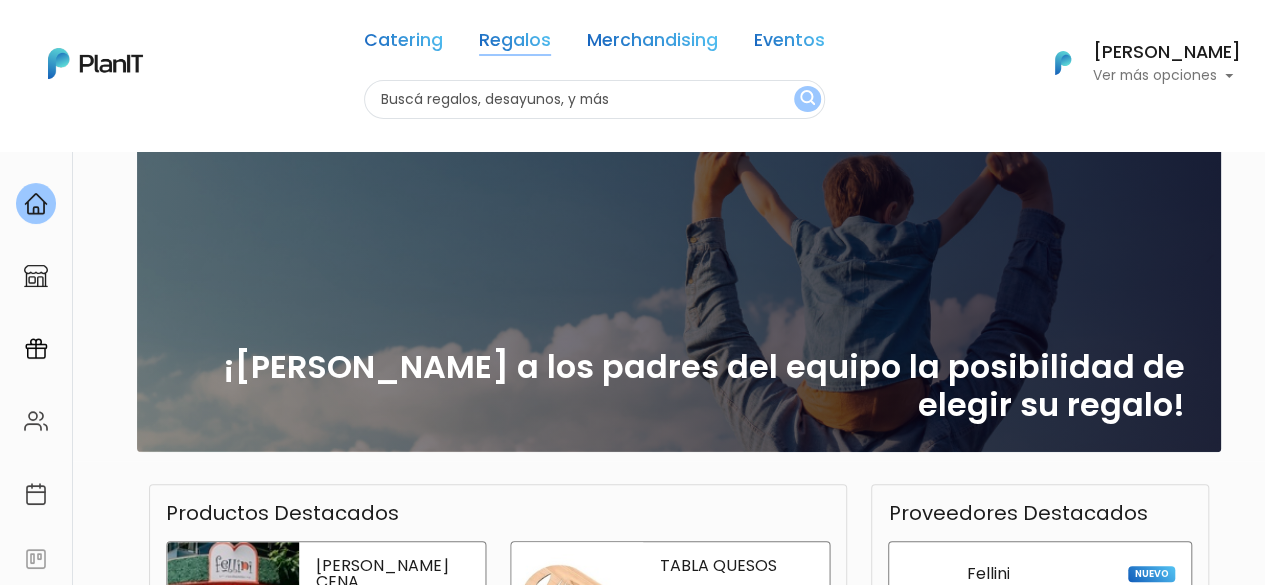 click on "Regalos" at bounding box center [515, 44] 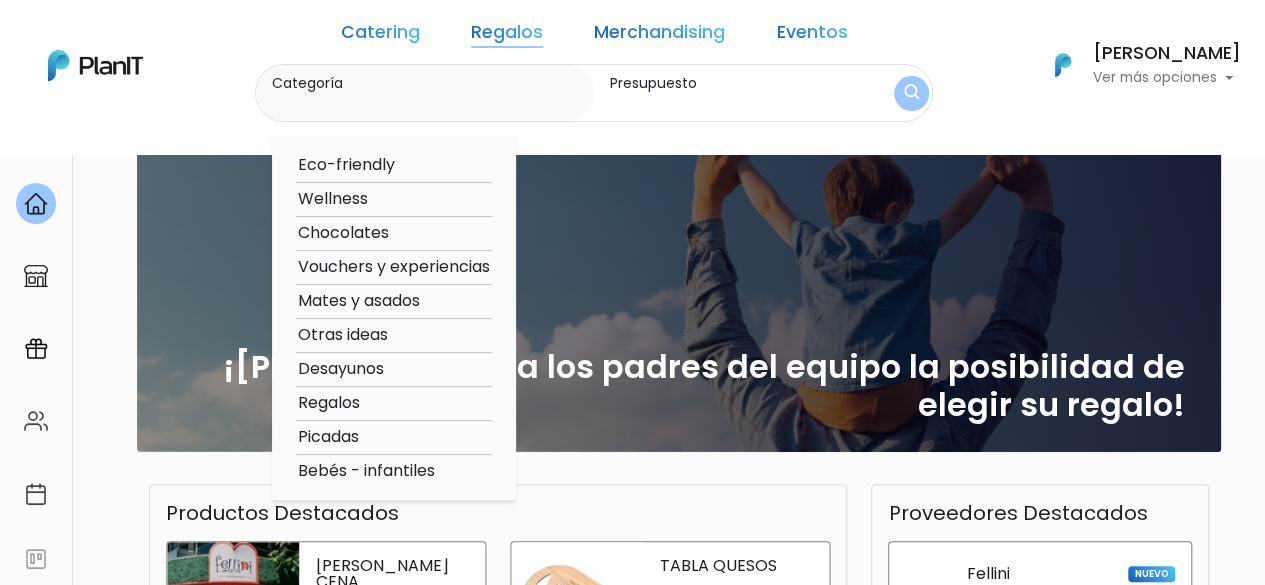 click on "Otras ideas" at bounding box center (394, 335) 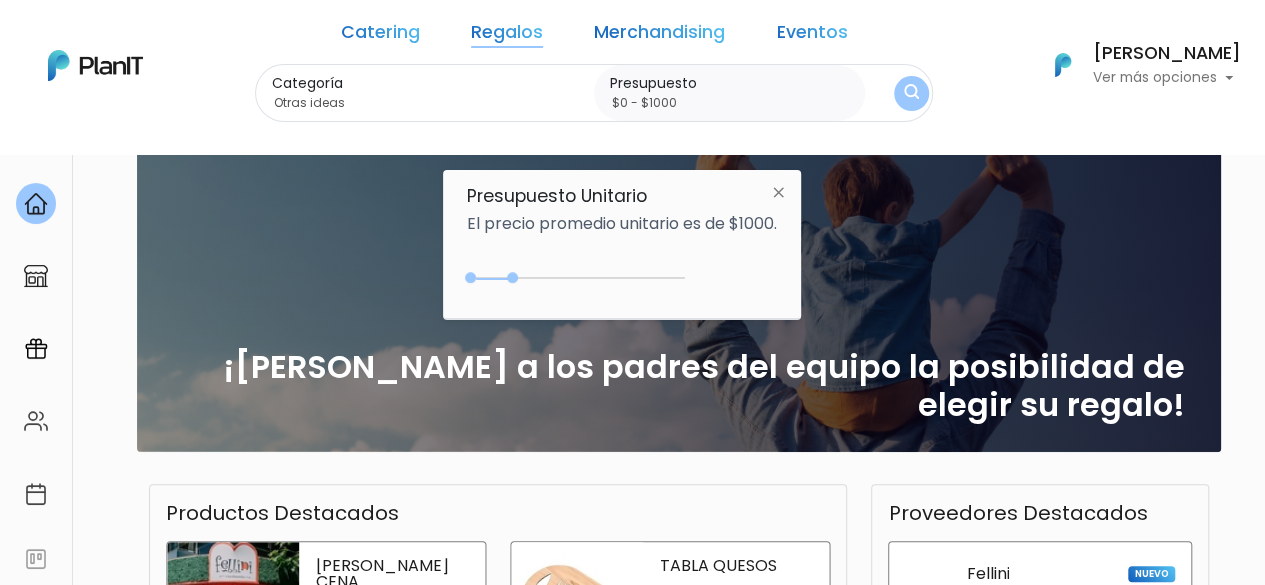 click at bounding box center [911, 93] 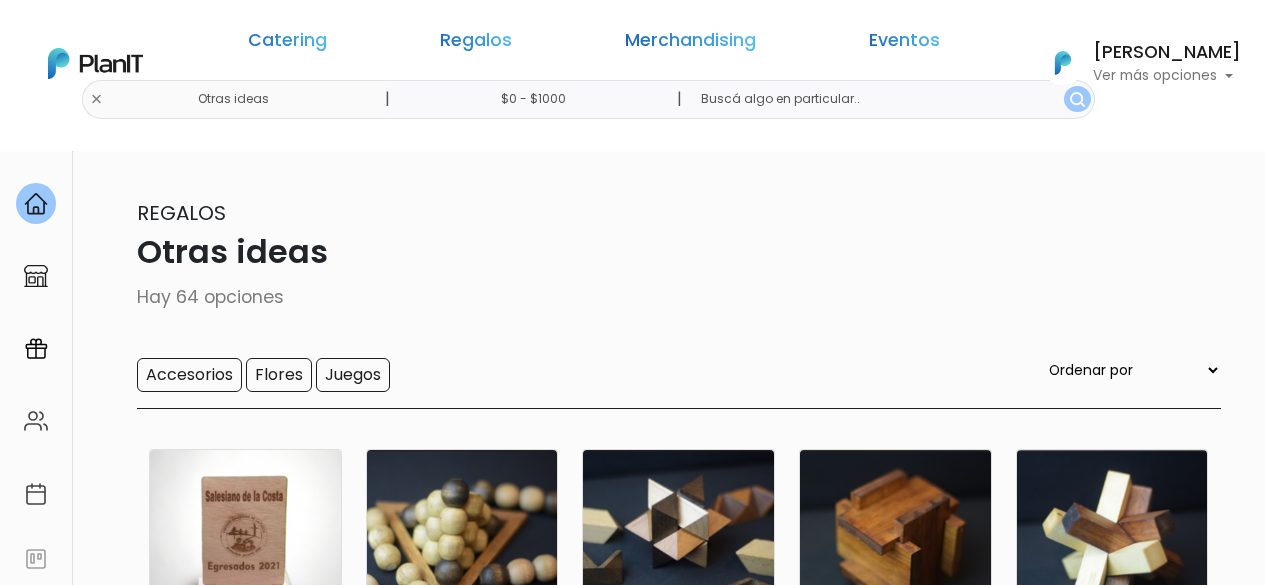 scroll, scrollTop: 0, scrollLeft: 0, axis: both 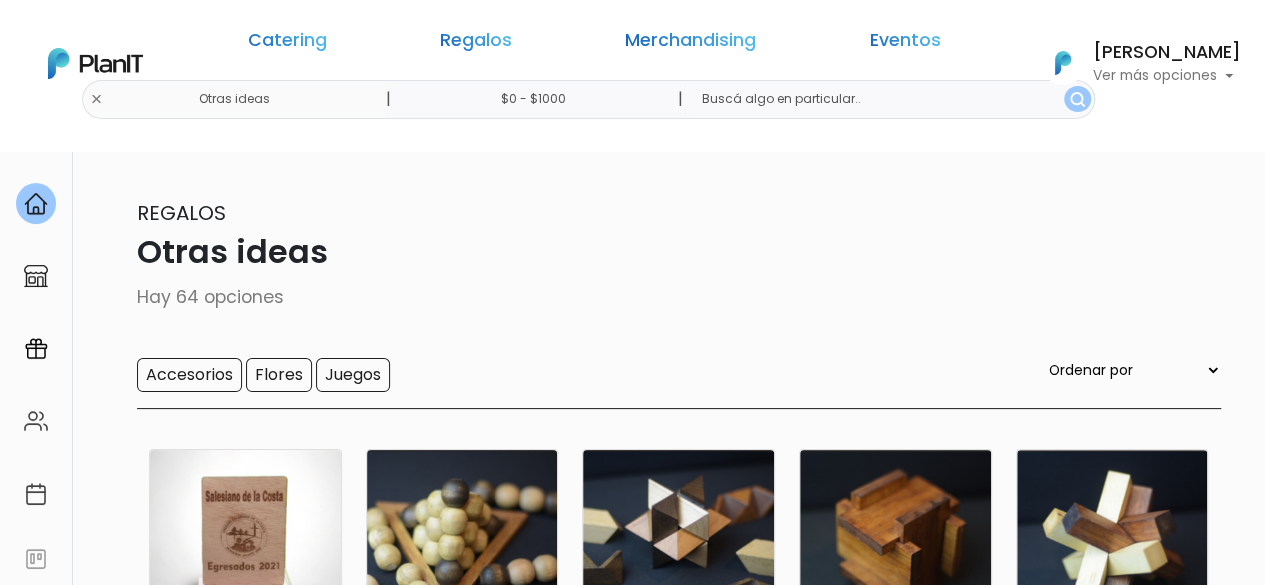 click at bounding box center (95, 63) 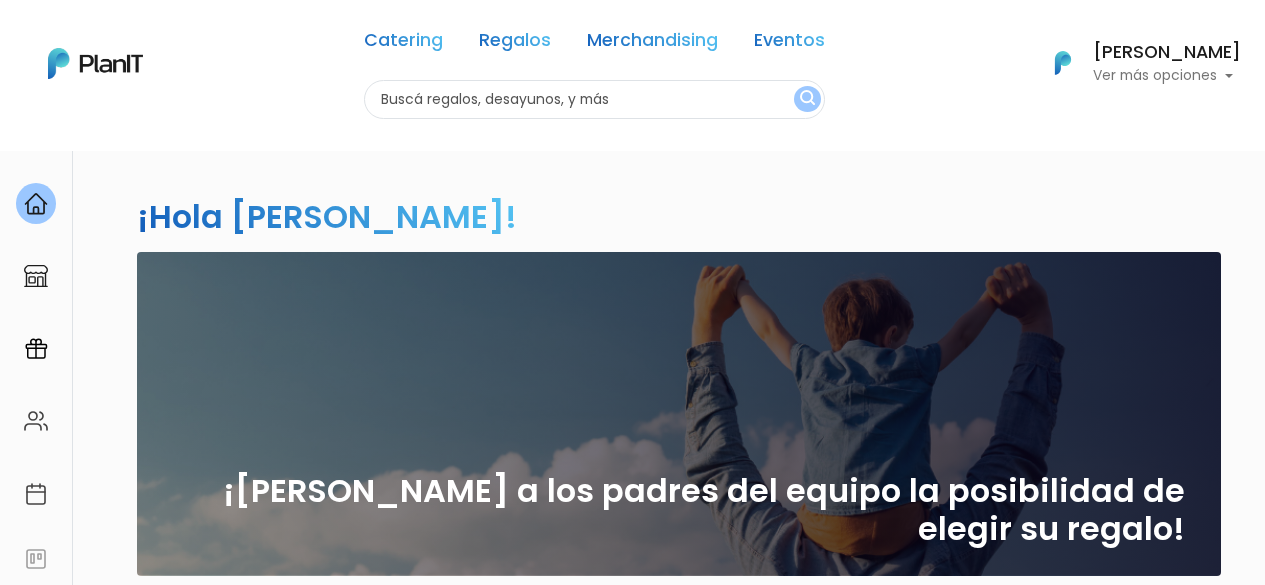 scroll, scrollTop: 0, scrollLeft: 0, axis: both 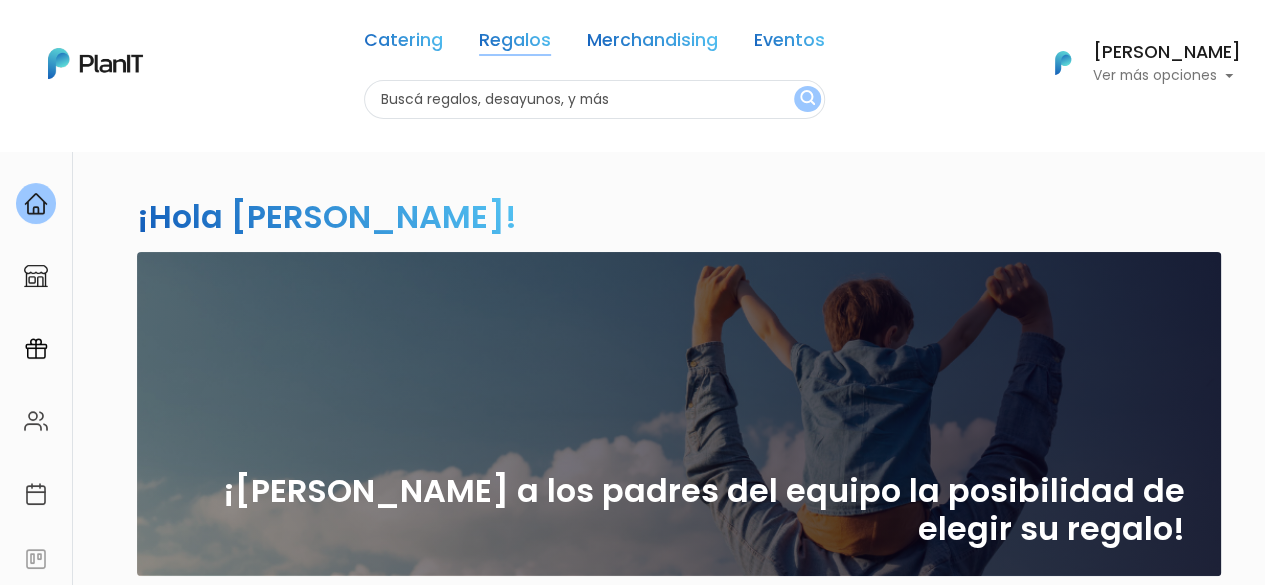 click on "Regalos" at bounding box center [515, 44] 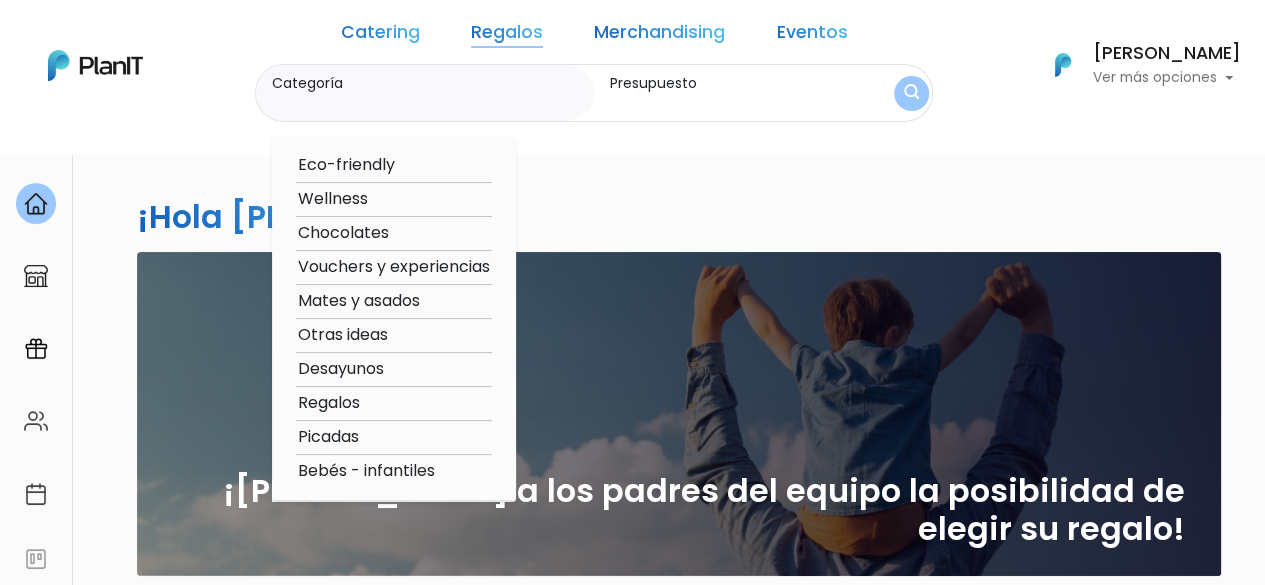 click on "Presupuesto" at bounding box center [733, 83] 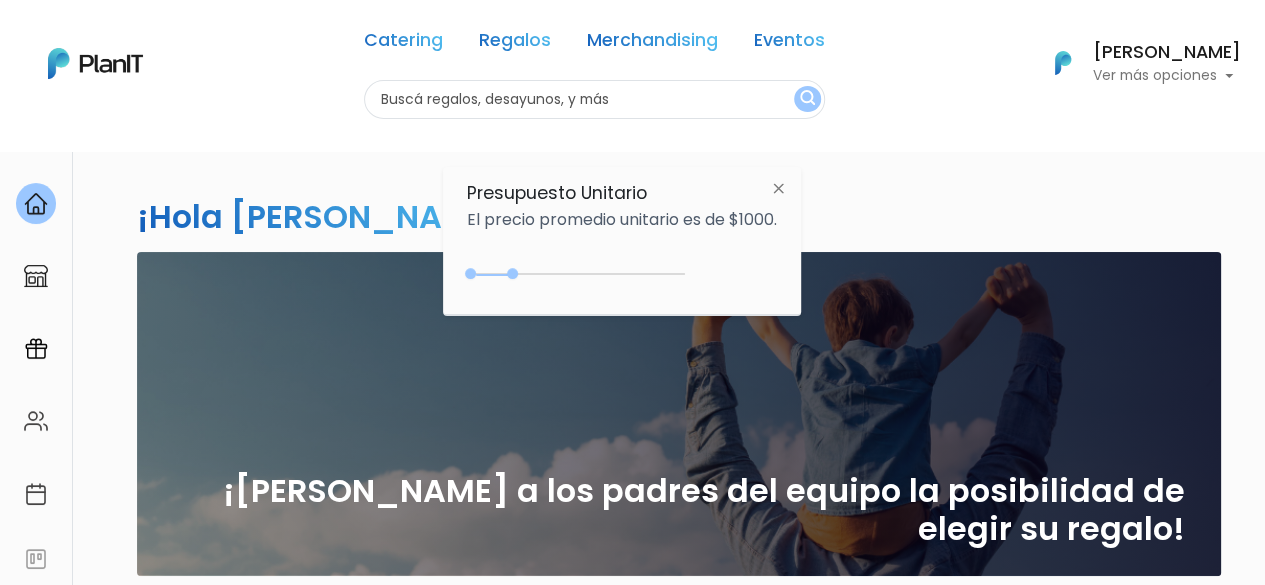 click at bounding box center [807, 99] 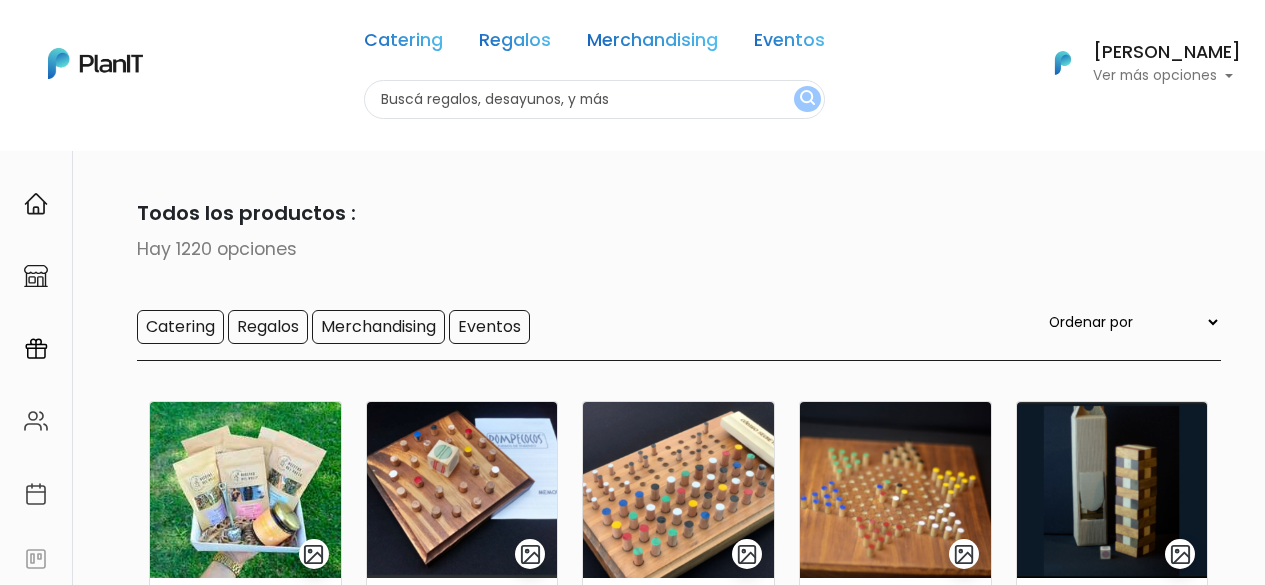 scroll, scrollTop: 0, scrollLeft: 0, axis: both 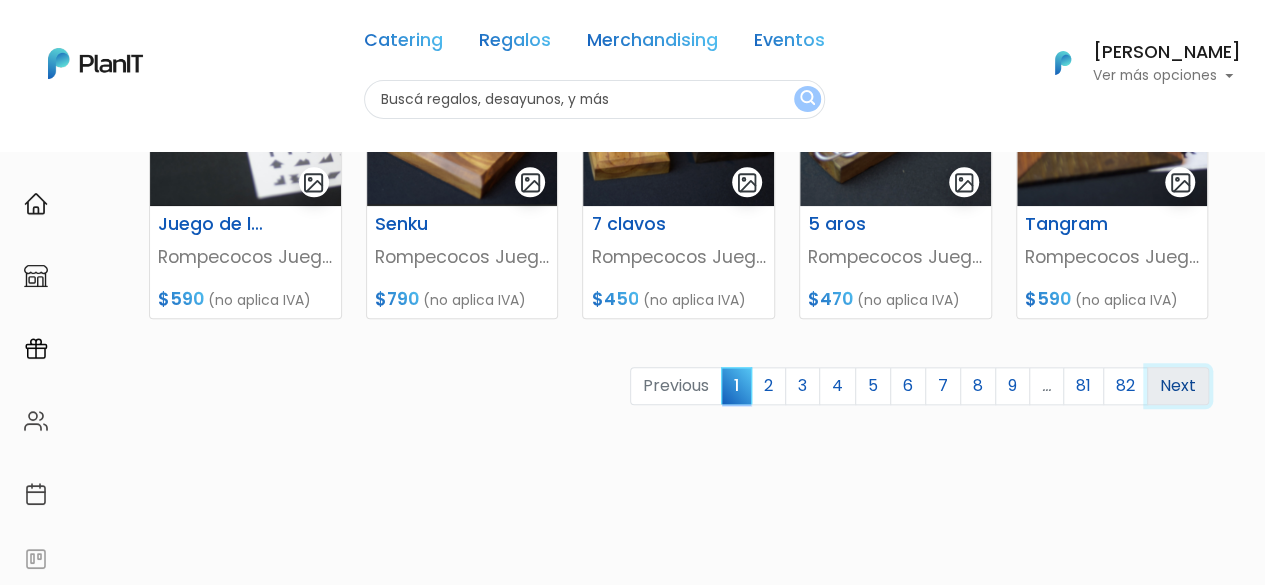 click on "Next" at bounding box center (1178, 386) 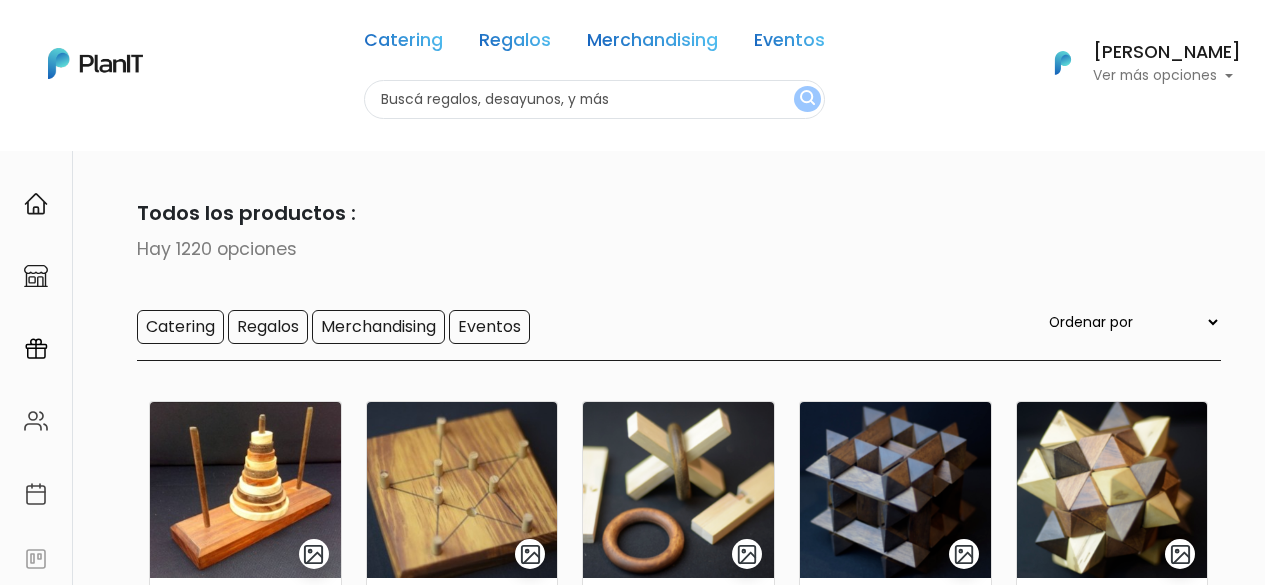 scroll, scrollTop: 0, scrollLeft: 0, axis: both 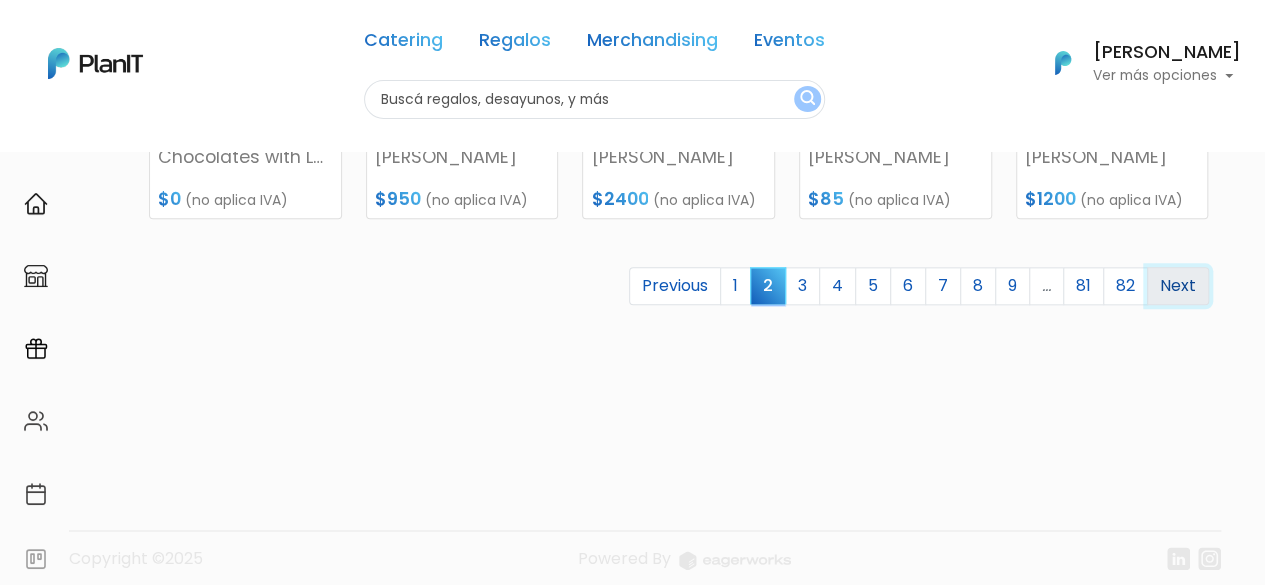click on "Next" at bounding box center [1178, 286] 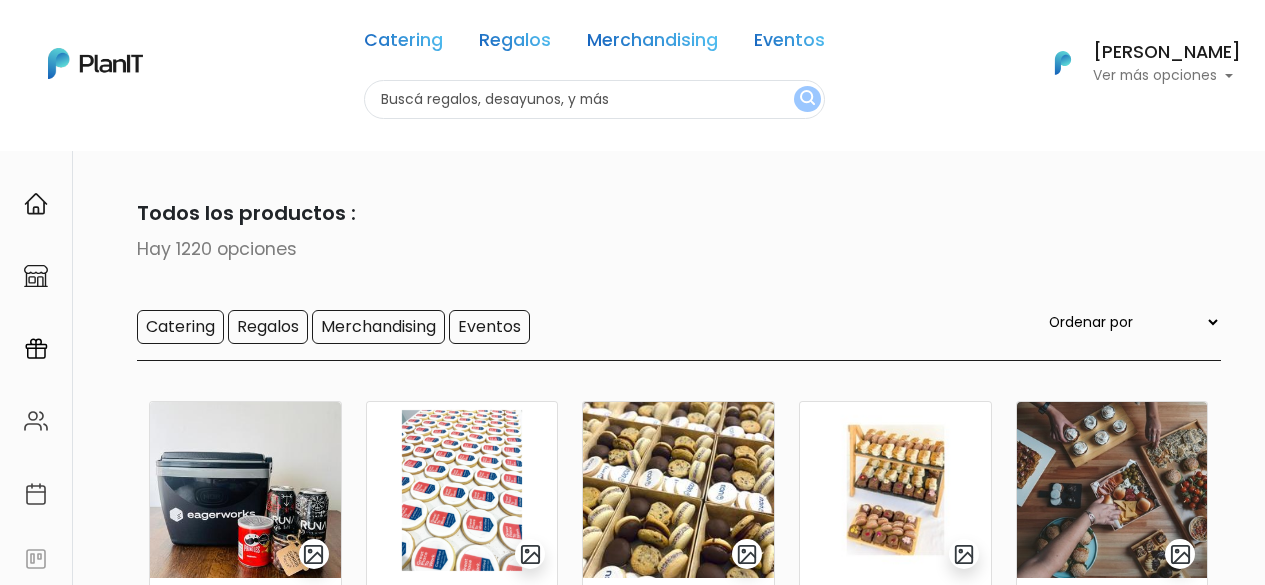 scroll, scrollTop: 0, scrollLeft: 0, axis: both 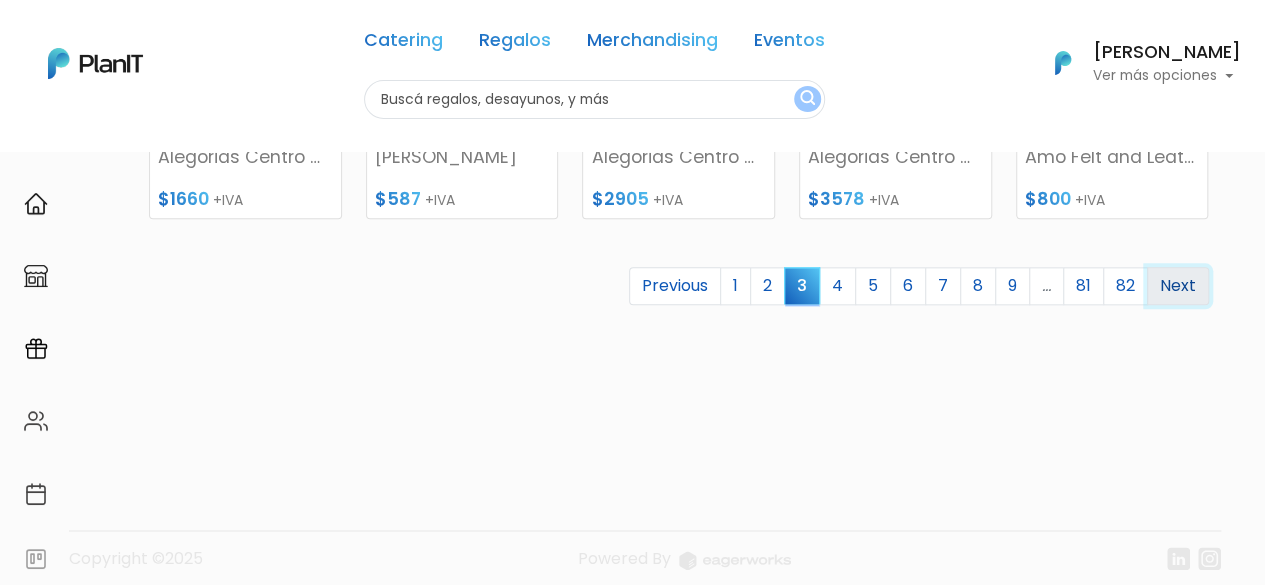 click on "Next" at bounding box center [1178, 286] 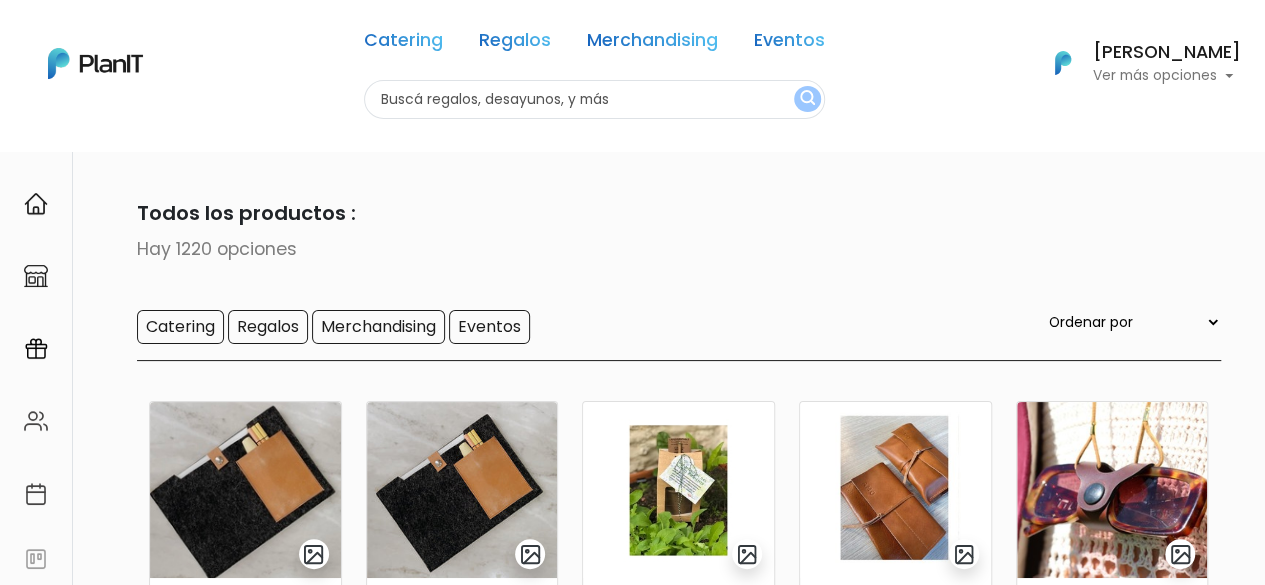 scroll, scrollTop: 300, scrollLeft: 0, axis: vertical 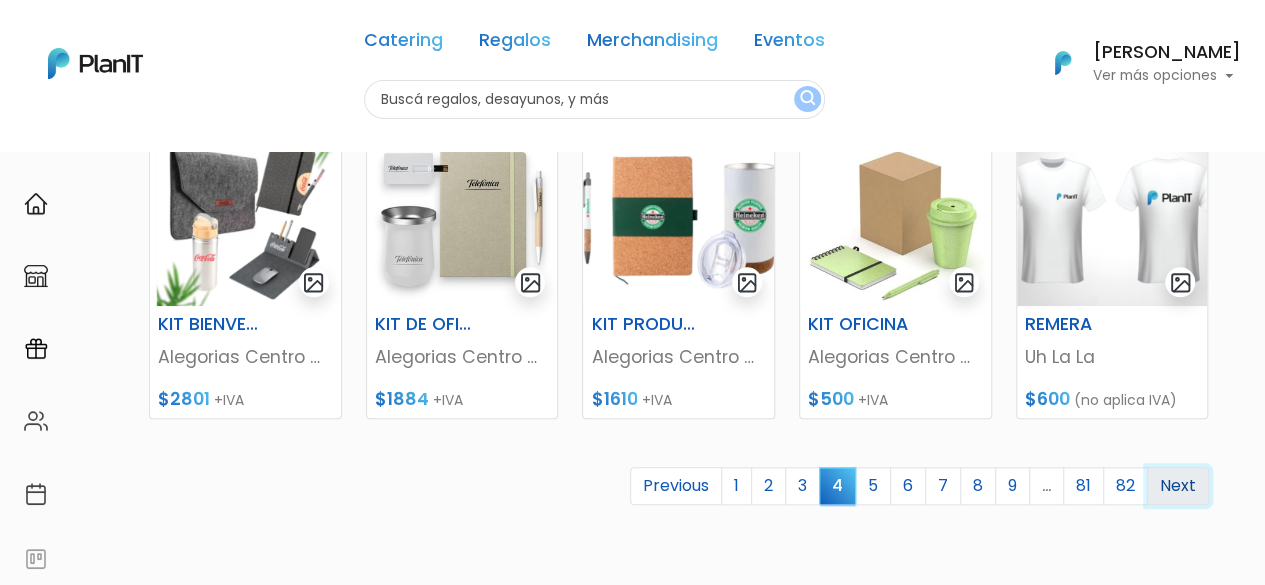 click on "Next" at bounding box center [1178, 486] 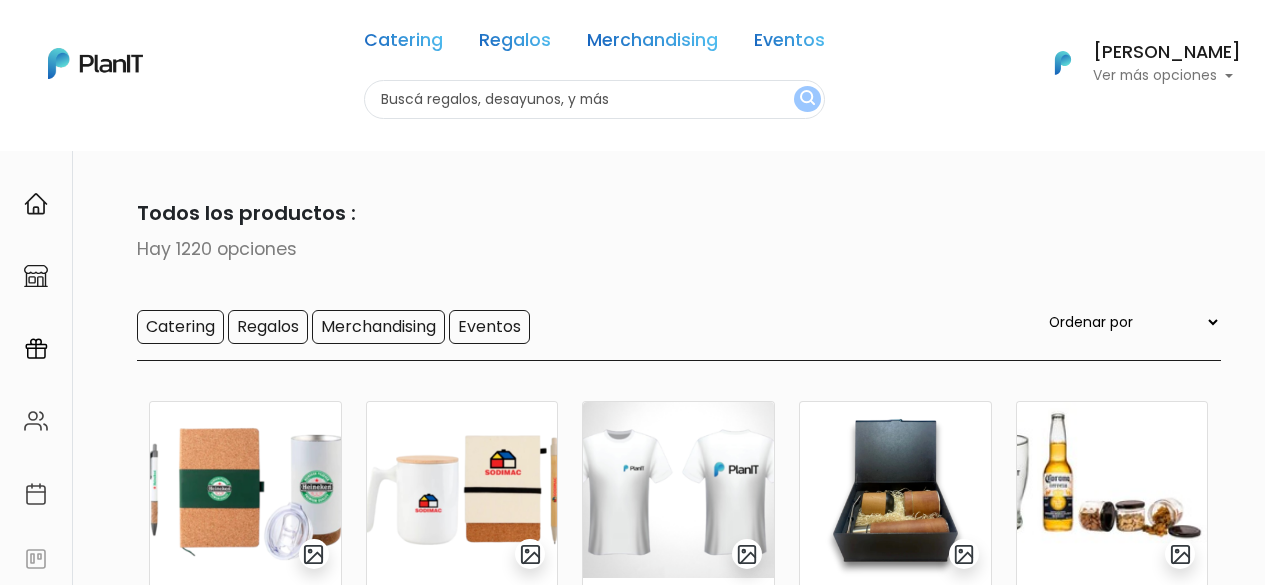 scroll, scrollTop: 0, scrollLeft: 0, axis: both 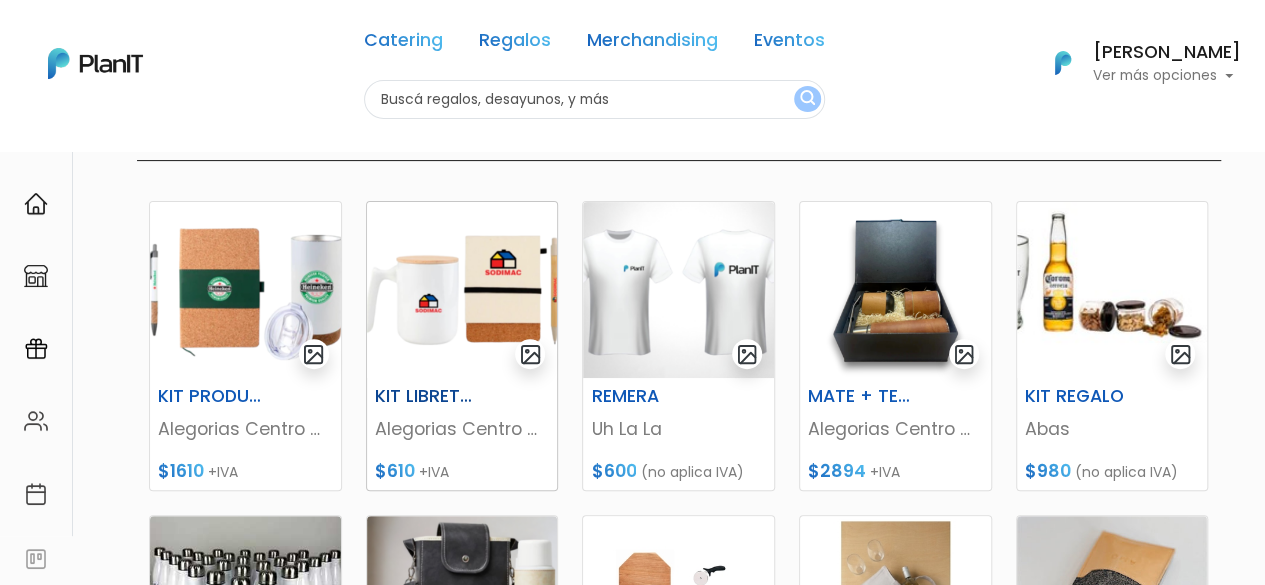 click at bounding box center (462, 290) 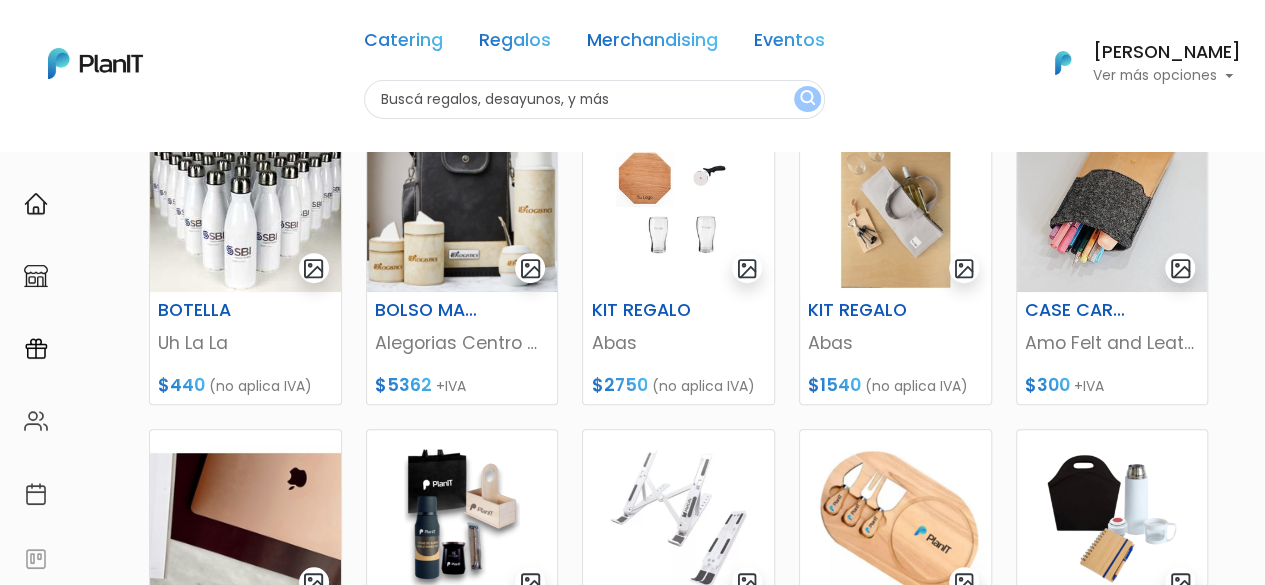 scroll, scrollTop: 500, scrollLeft: 0, axis: vertical 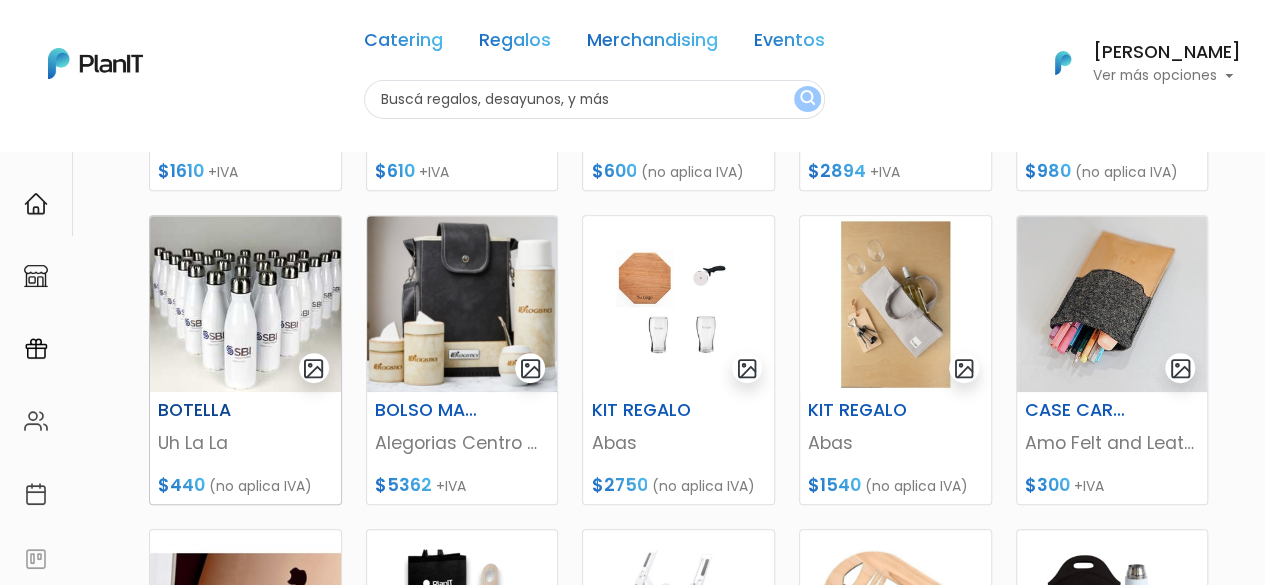 click at bounding box center [245, 304] 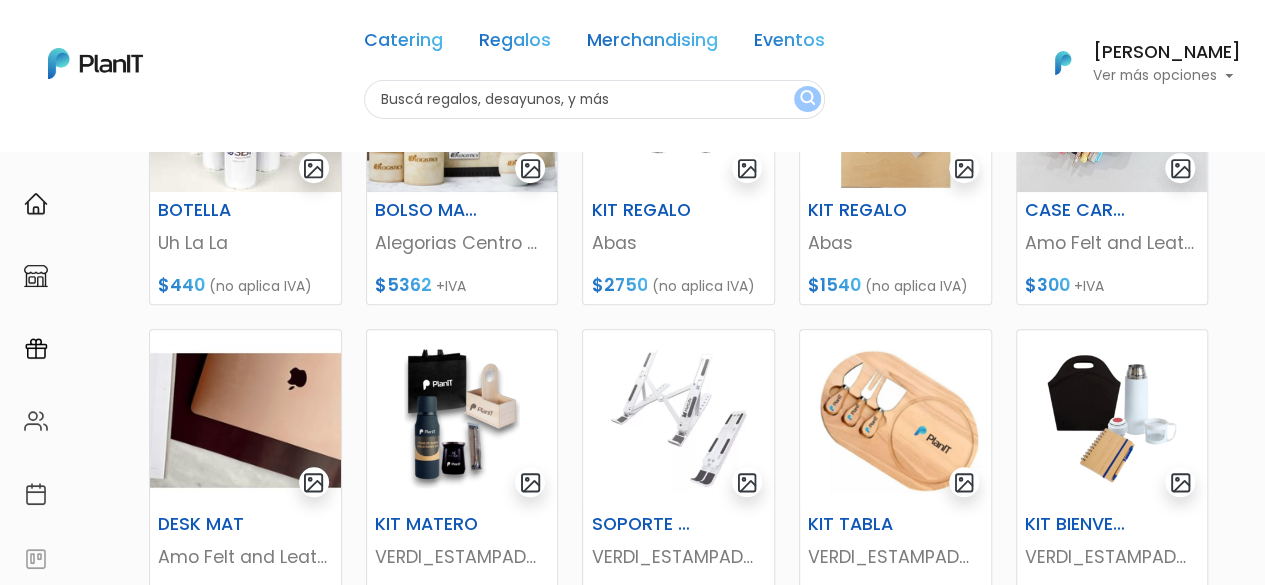 scroll, scrollTop: 900, scrollLeft: 0, axis: vertical 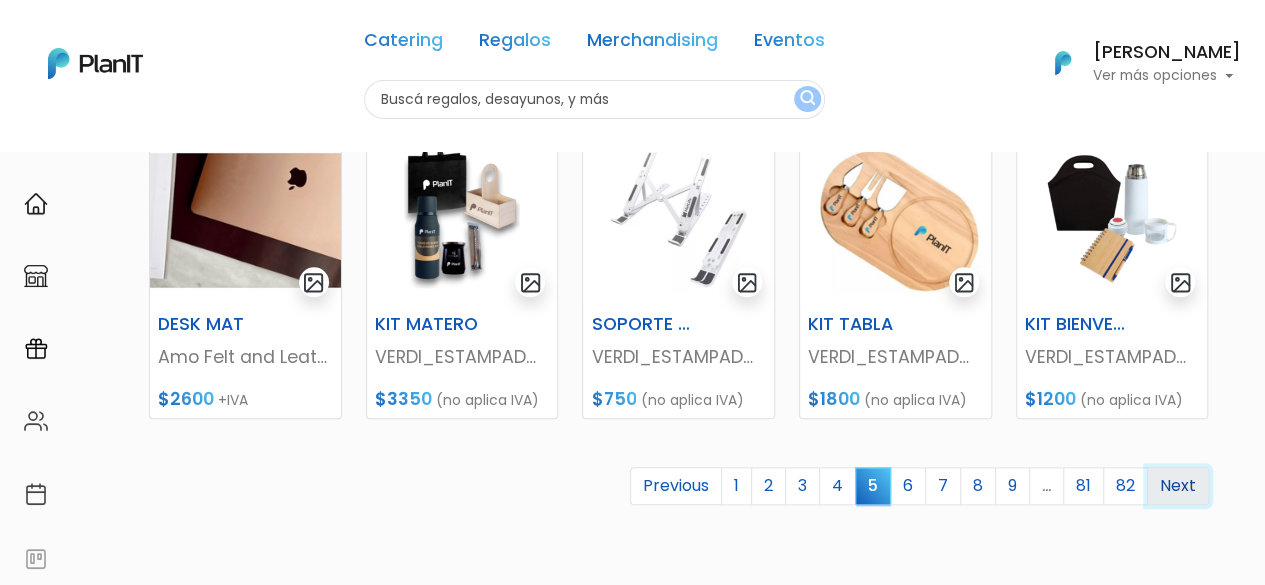 click on "Next" at bounding box center [1178, 486] 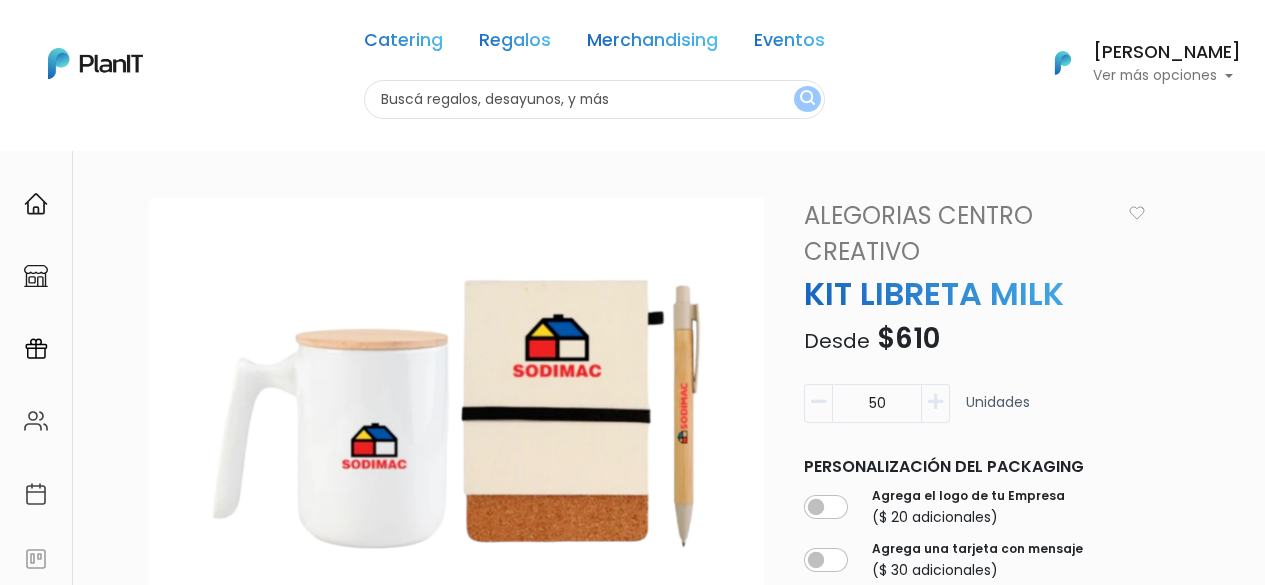 scroll, scrollTop: 0, scrollLeft: 0, axis: both 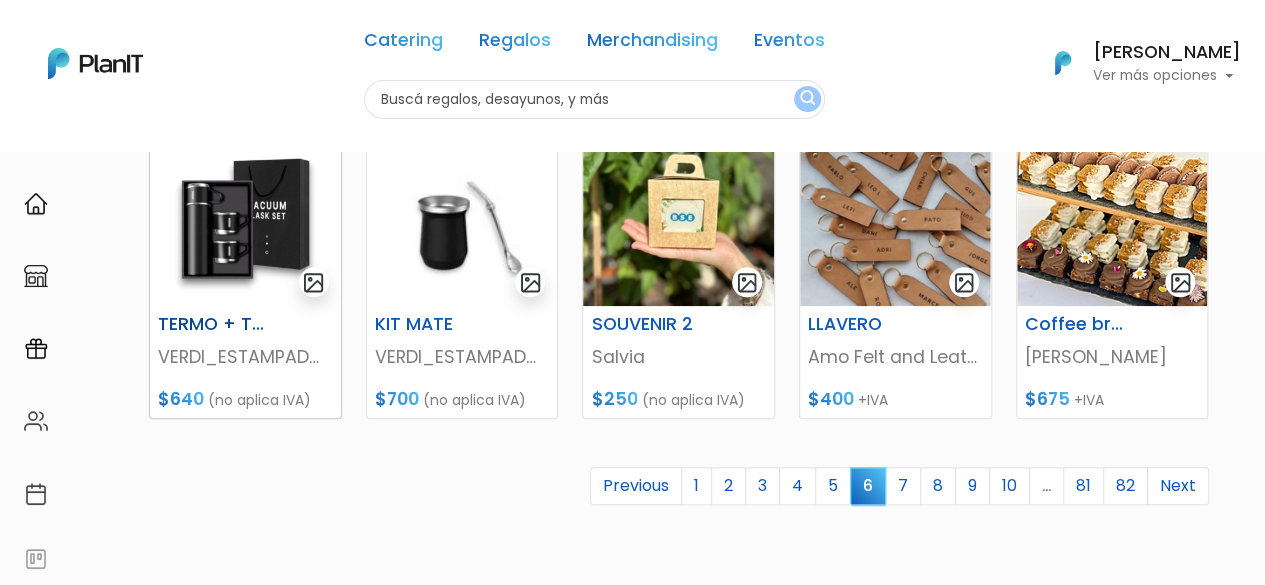 click at bounding box center [245, 218] 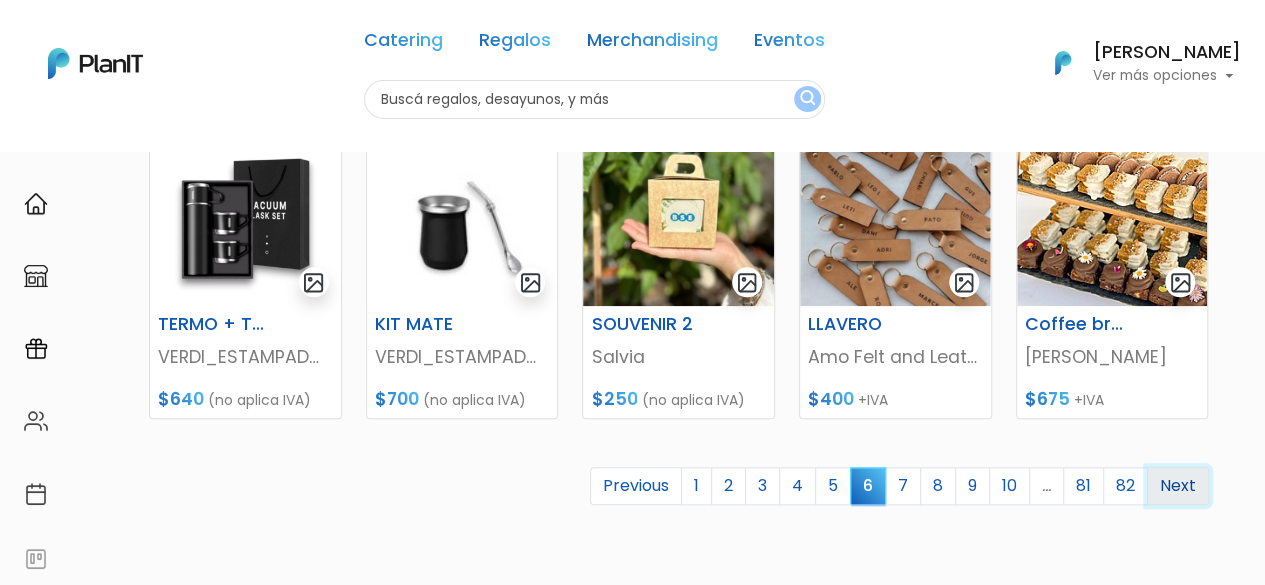 click on "Next" at bounding box center [1178, 486] 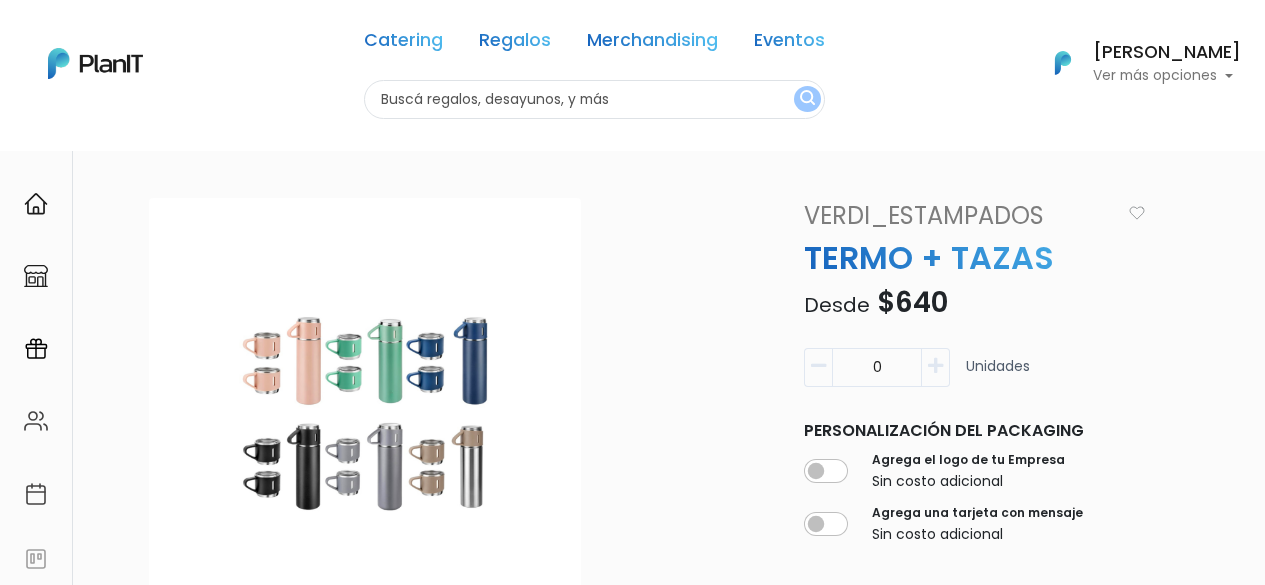 scroll, scrollTop: 0, scrollLeft: 0, axis: both 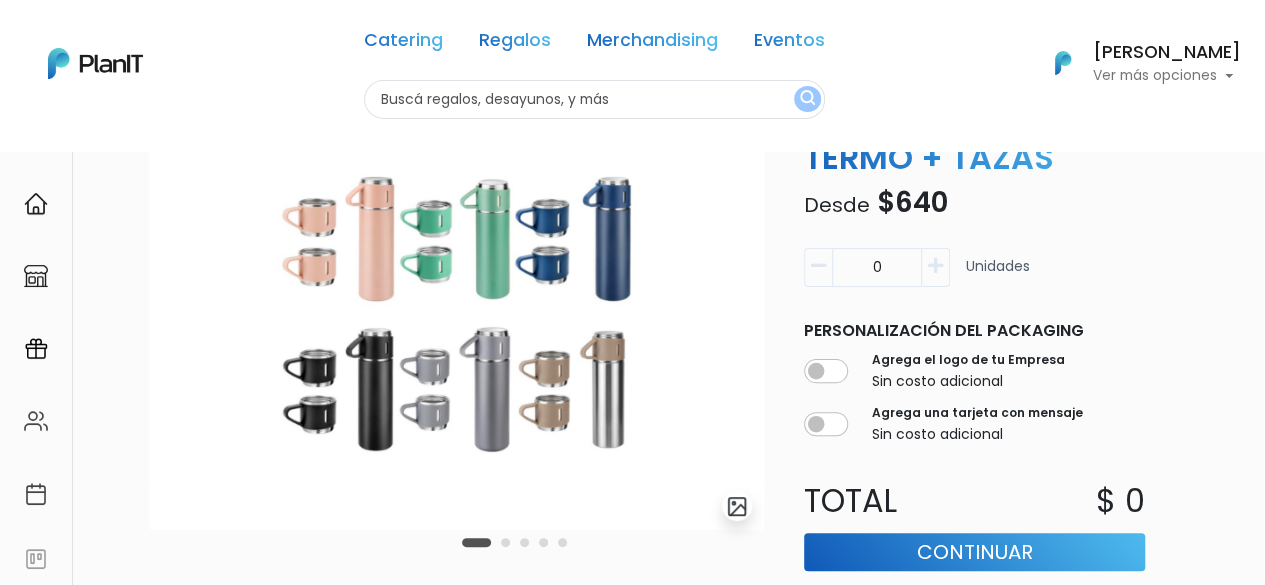 click at bounding box center (456, 314) 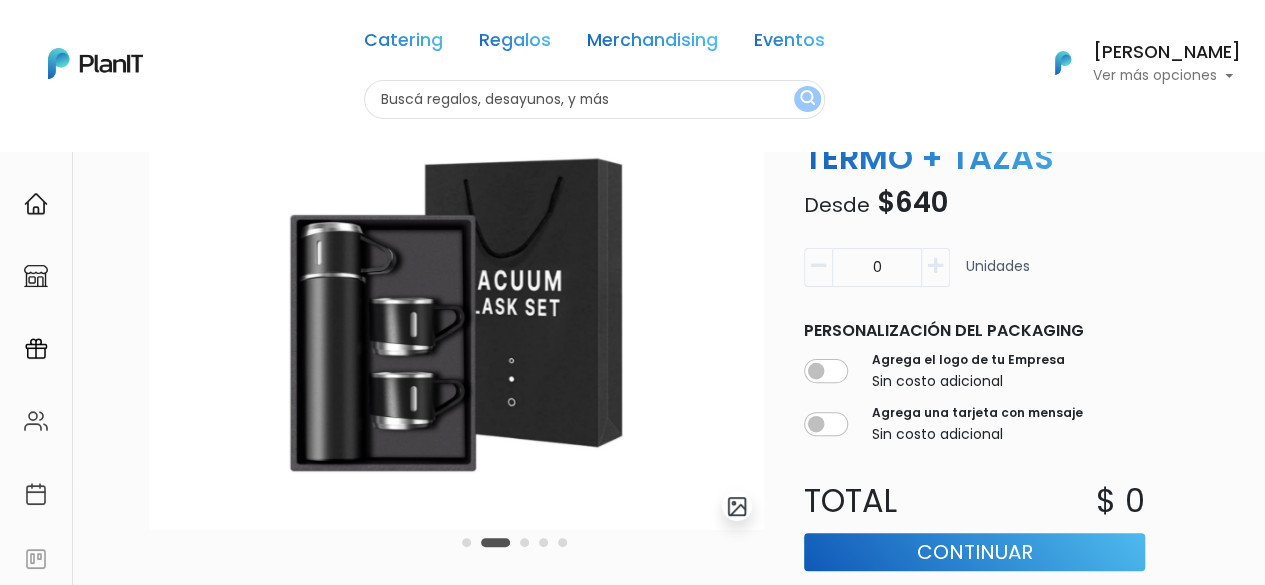 click at bounding box center (524, 542) 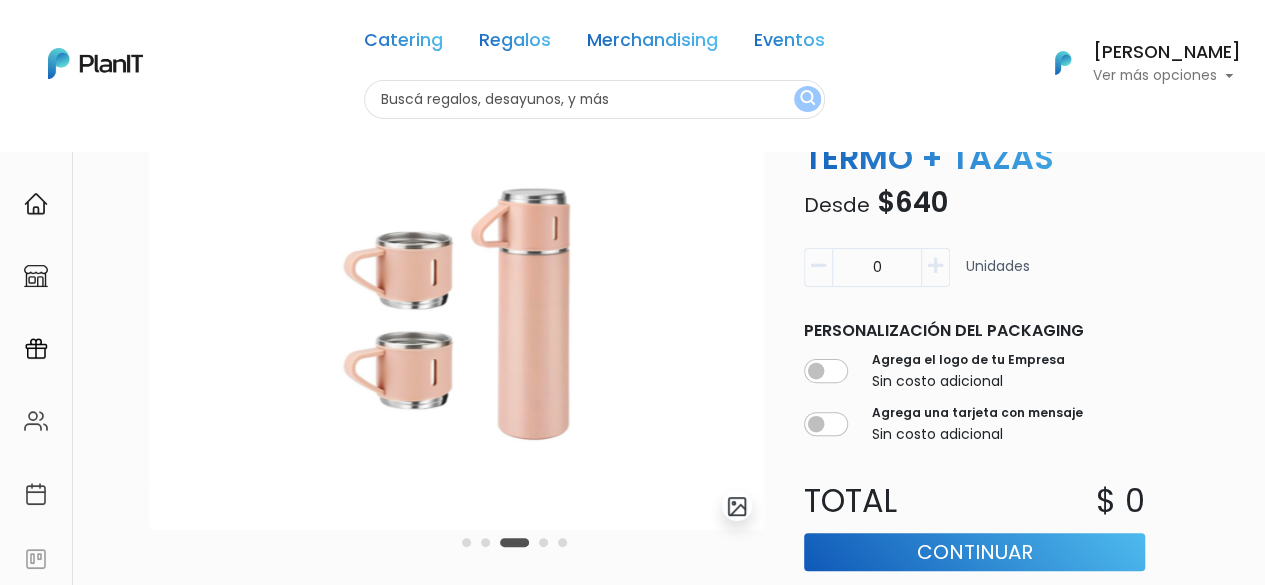 click at bounding box center (543, 542) 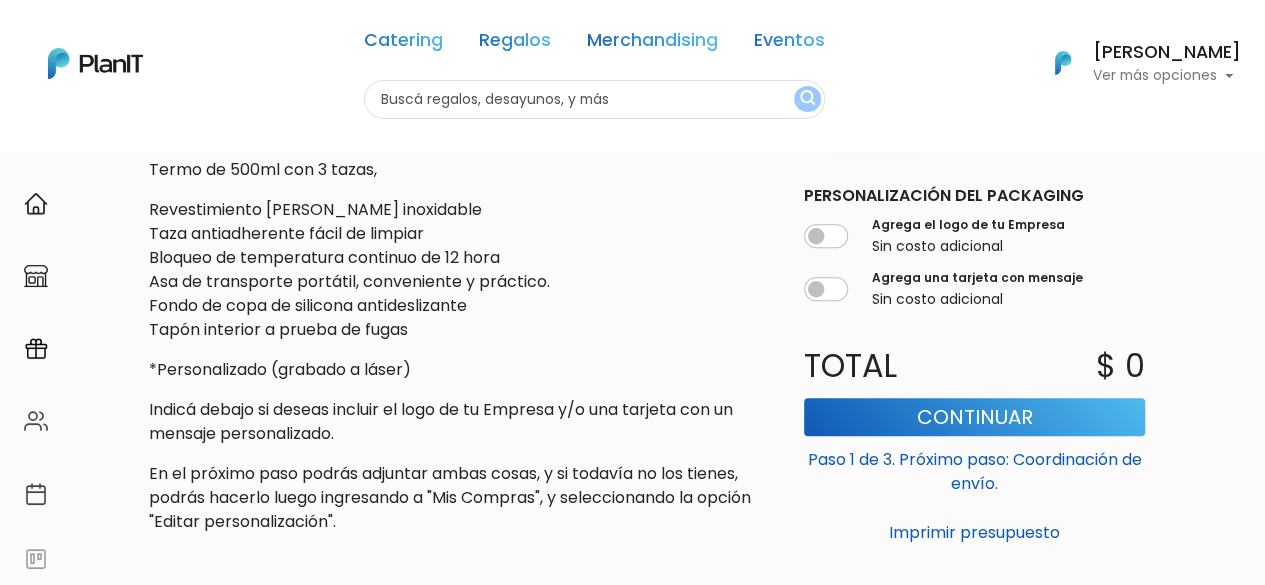 scroll, scrollTop: 780, scrollLeft: 0, axis: vertical 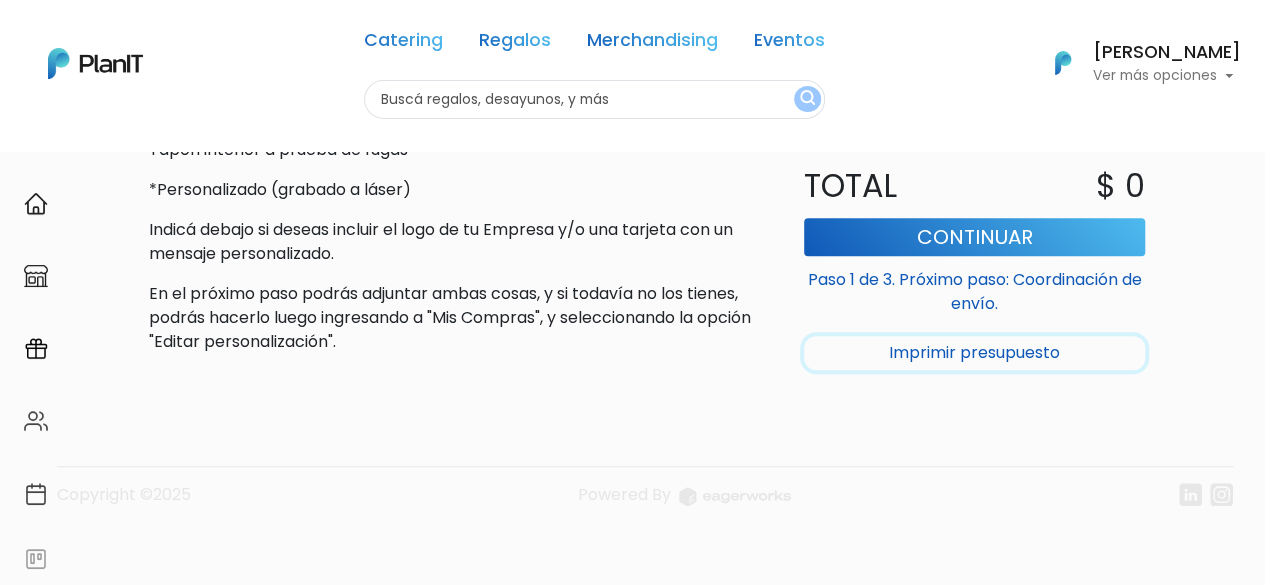 click on "Imprimir presupuesto" at bounding box center (974, 353) 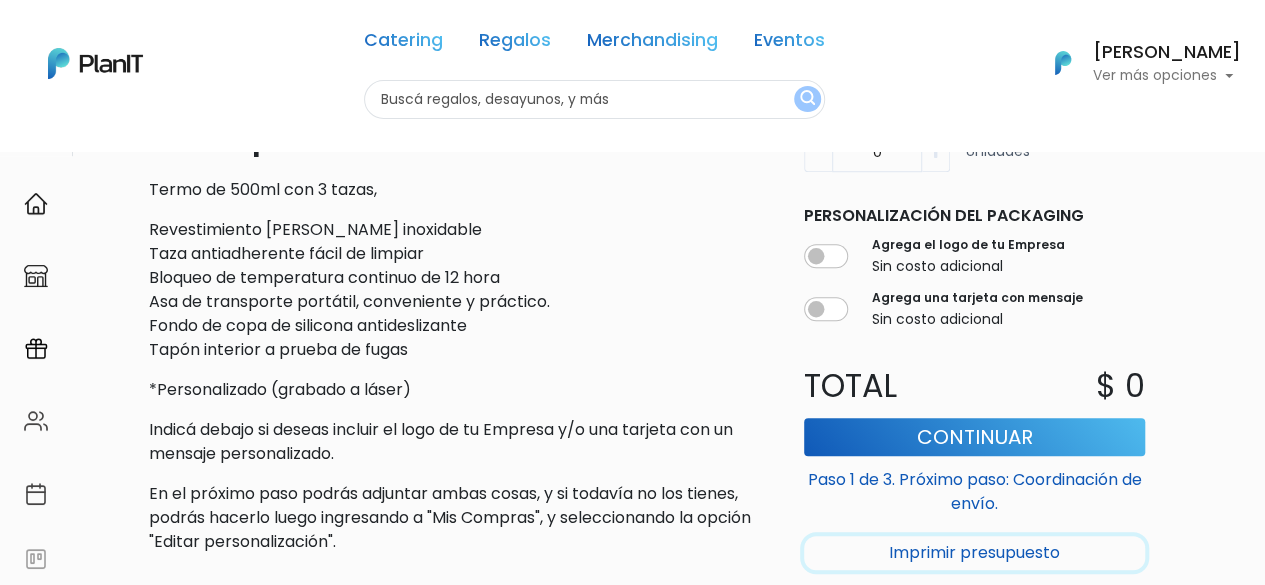 scroll, scrollTop: 480, scrollLeft: 0, axis: vertical 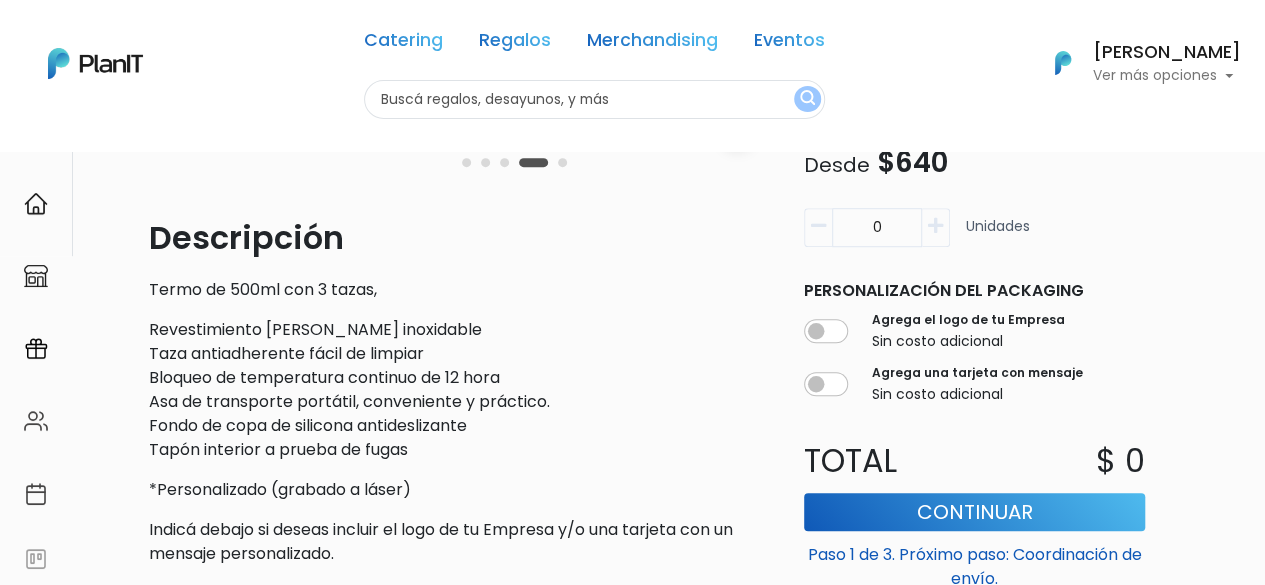 click at bounding box center [935, 227] 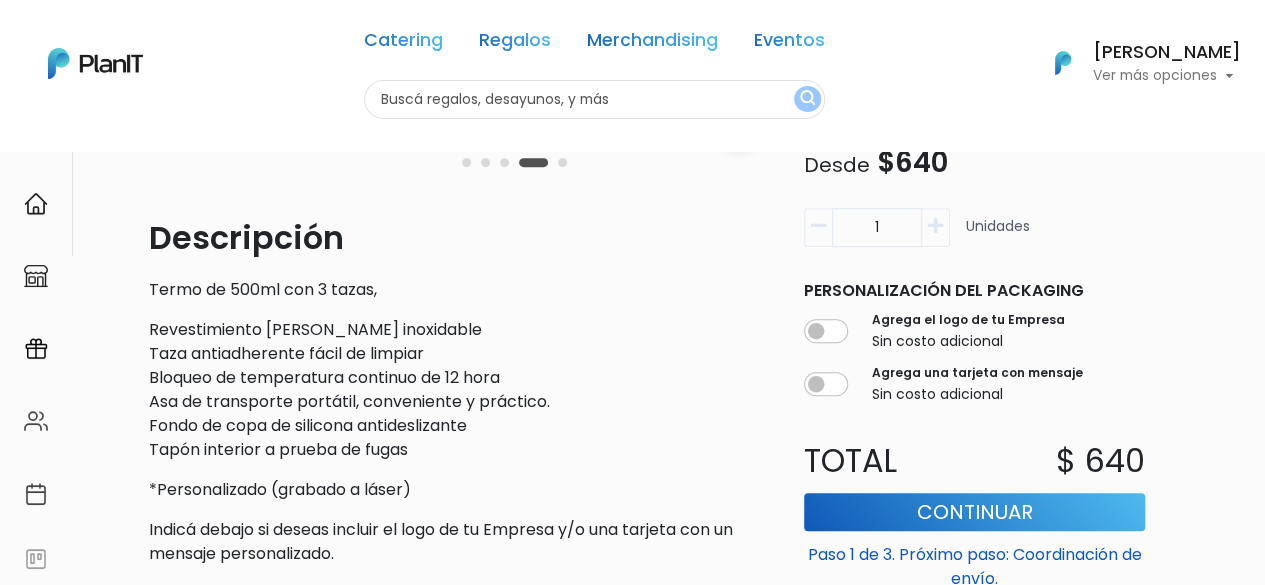 click at bounding box center (935, 227) 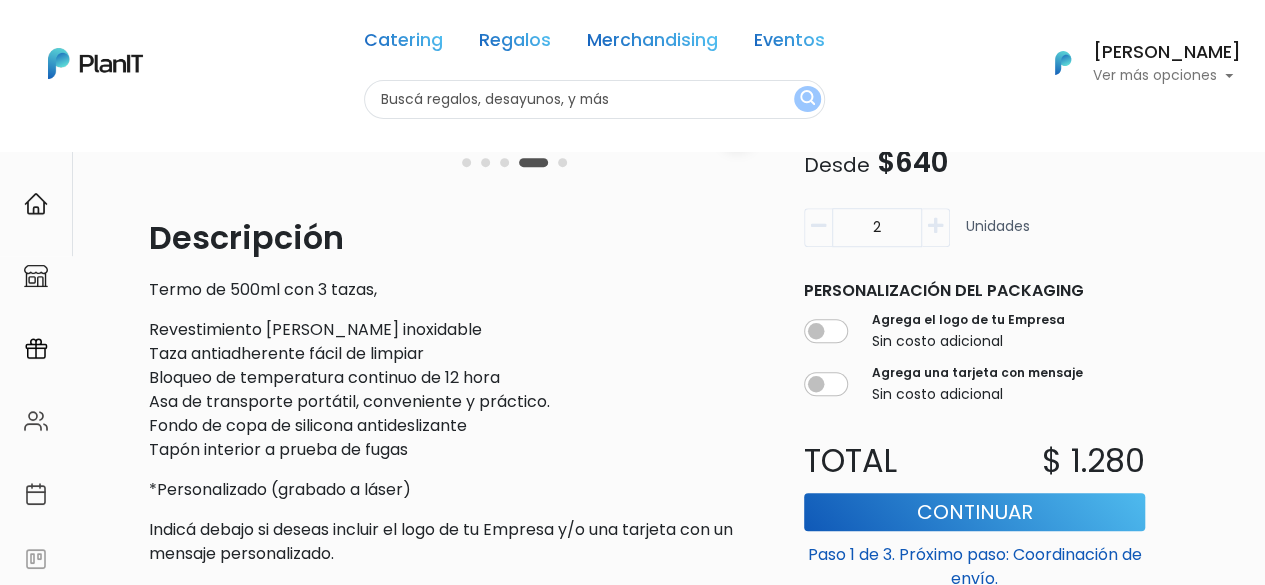 click at bounding box center (935, 227) 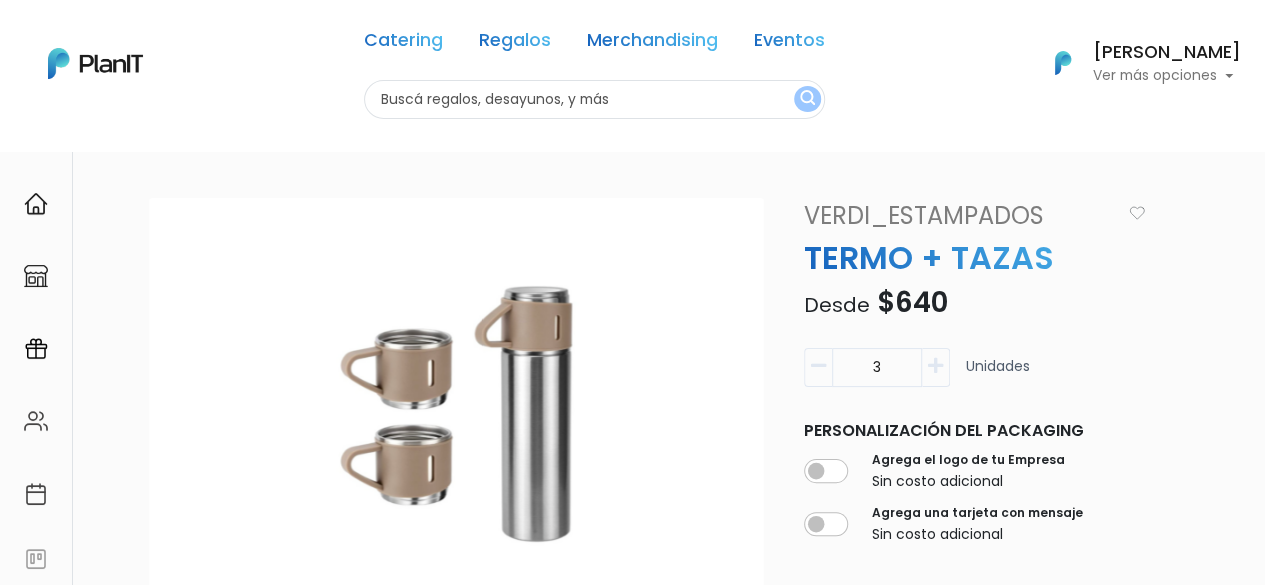 scroll, scrollTop: 100, scrollLeft: 0, axis: vertical 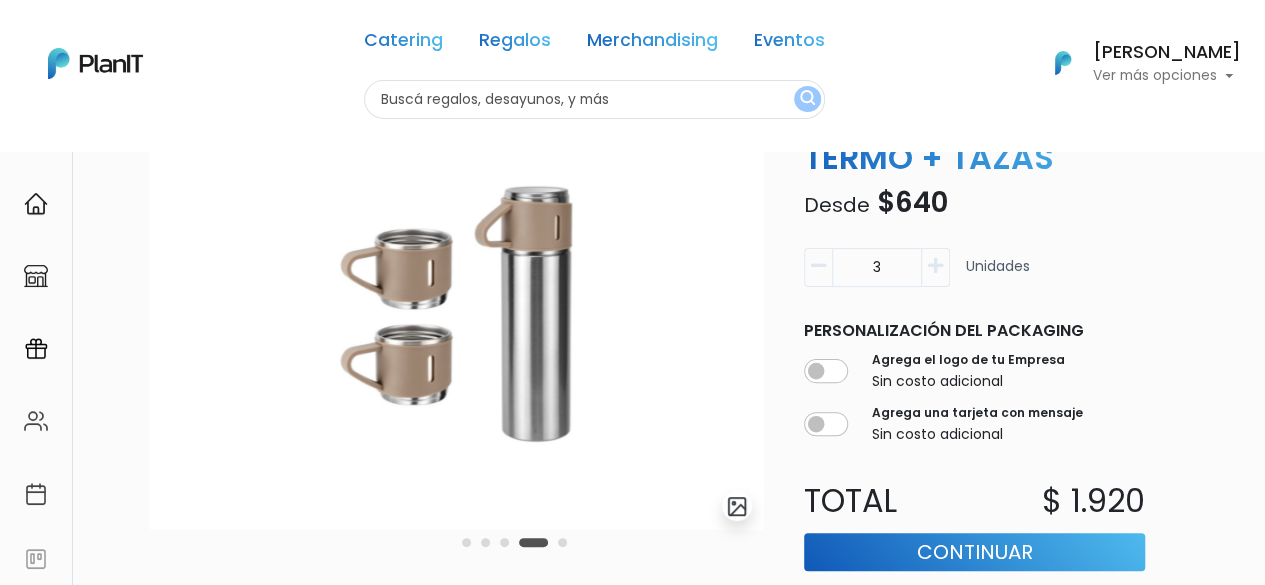 click at bounding box center (818, 266) 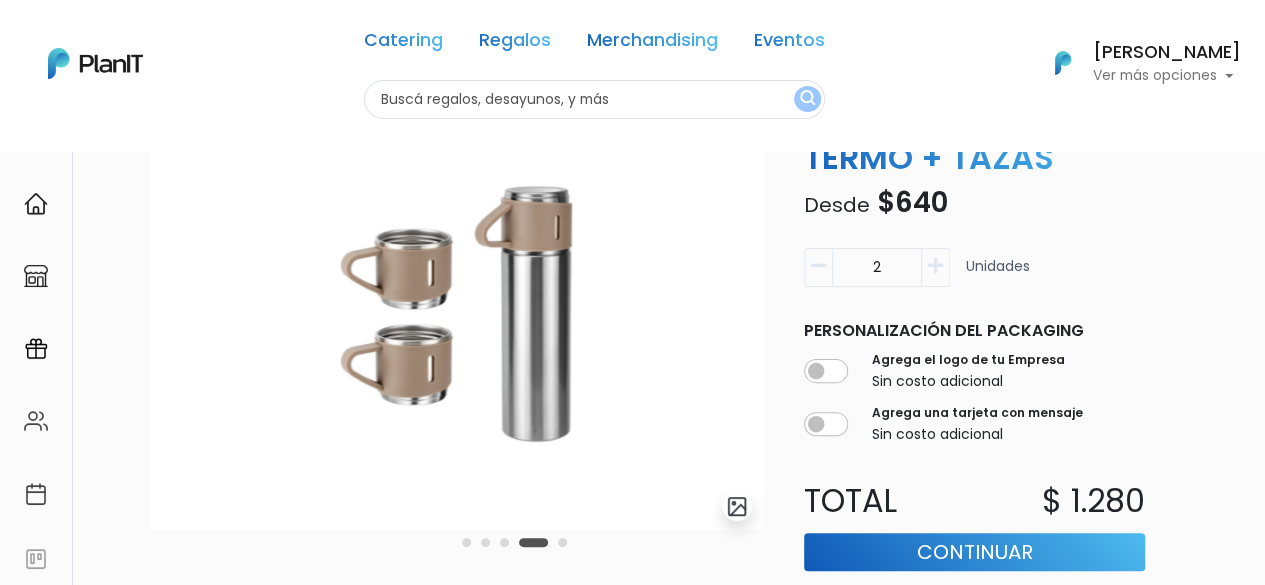 click at bounding box center (818, 266) 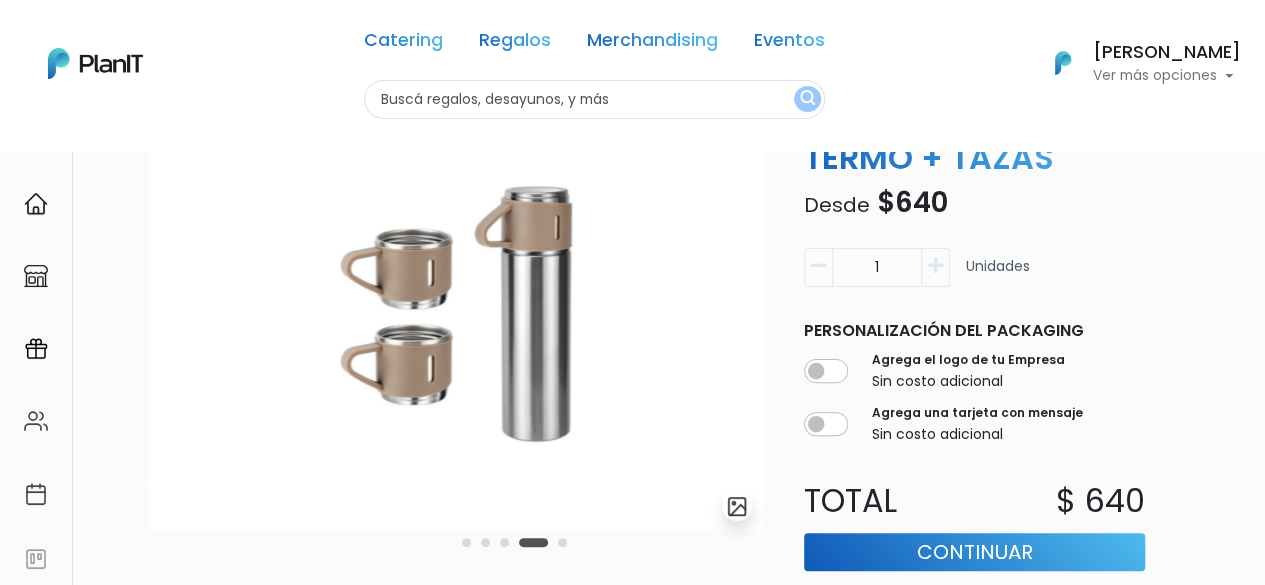 click at bounding box center (935, 266) 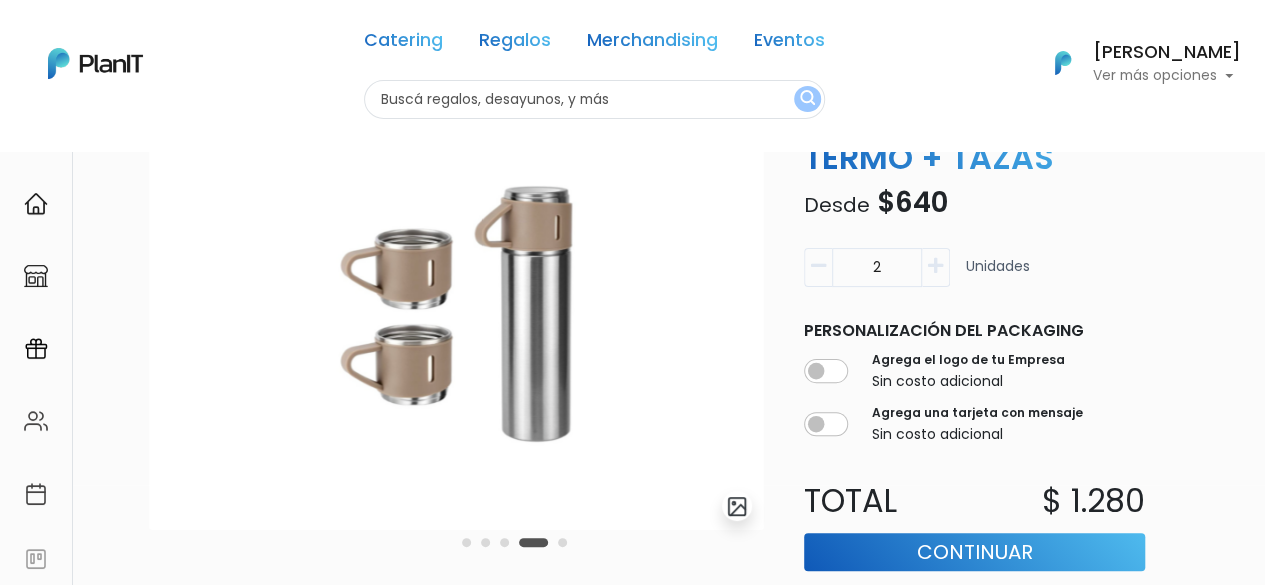 click at bounding box center [935, 266] 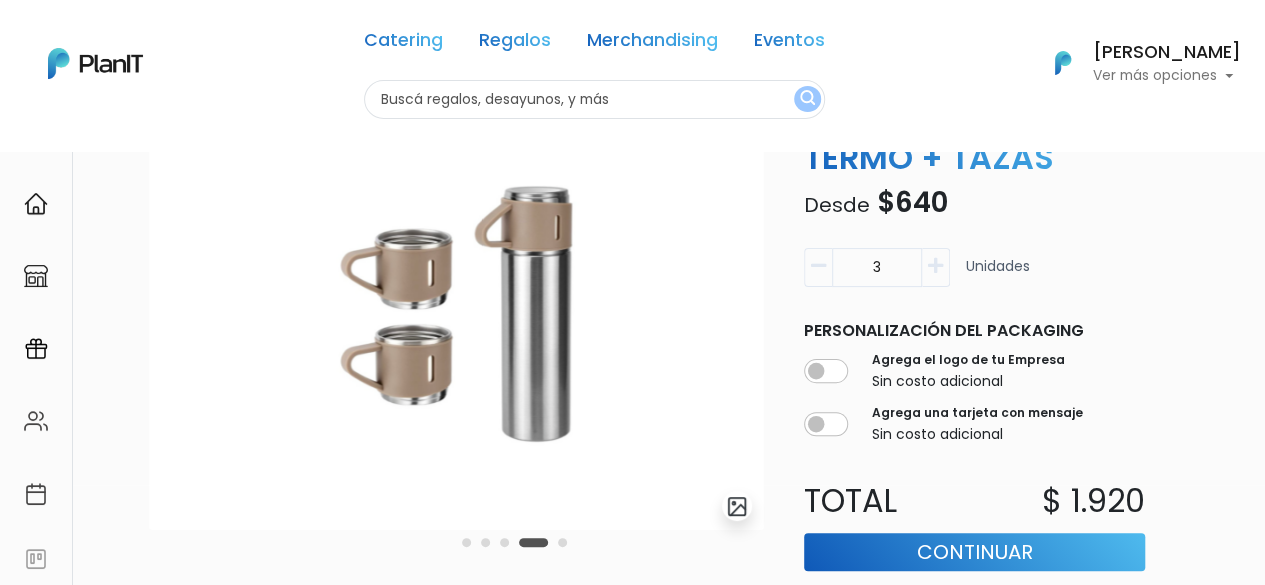 click at bounding box center [935, 266] 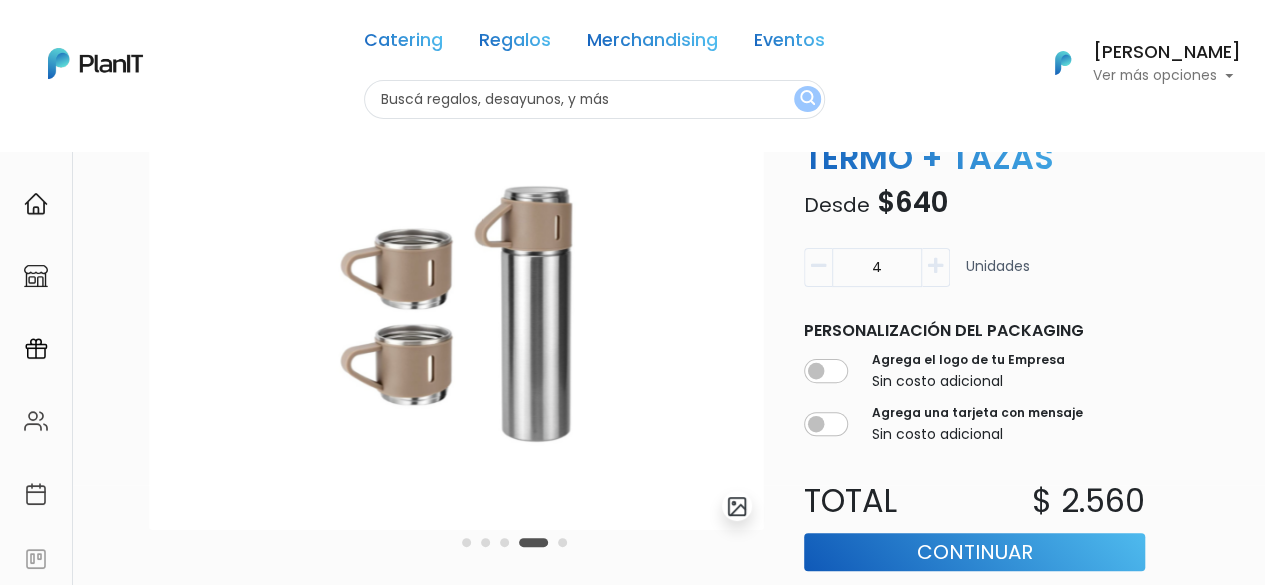 click at bounding box center [935, 266] 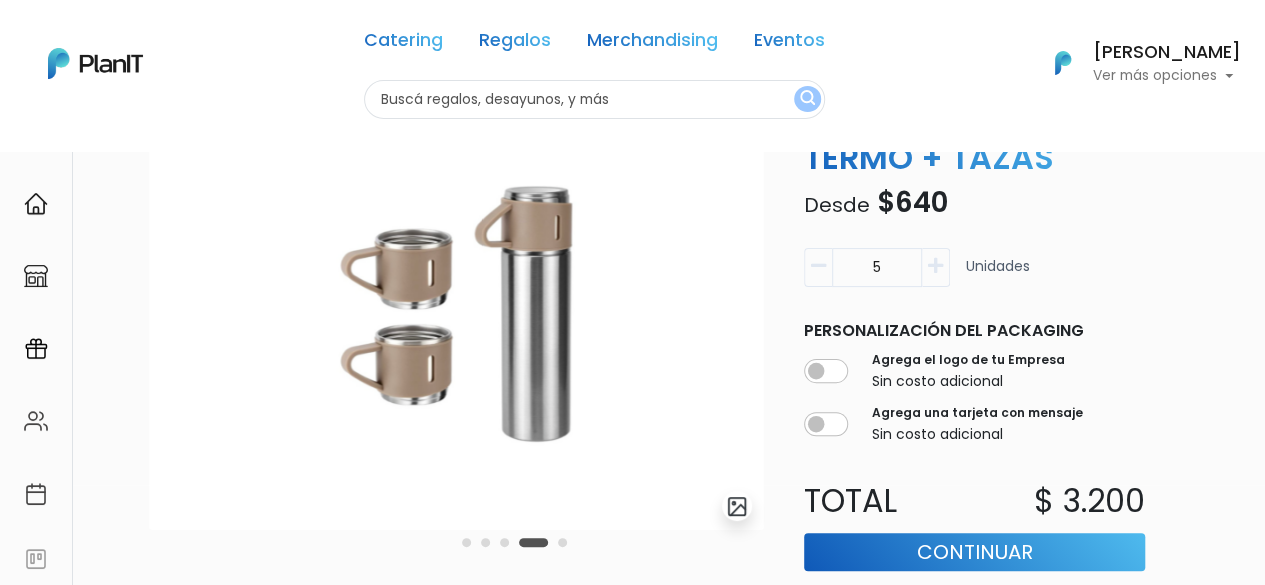 click at bounding box center [935, 266] 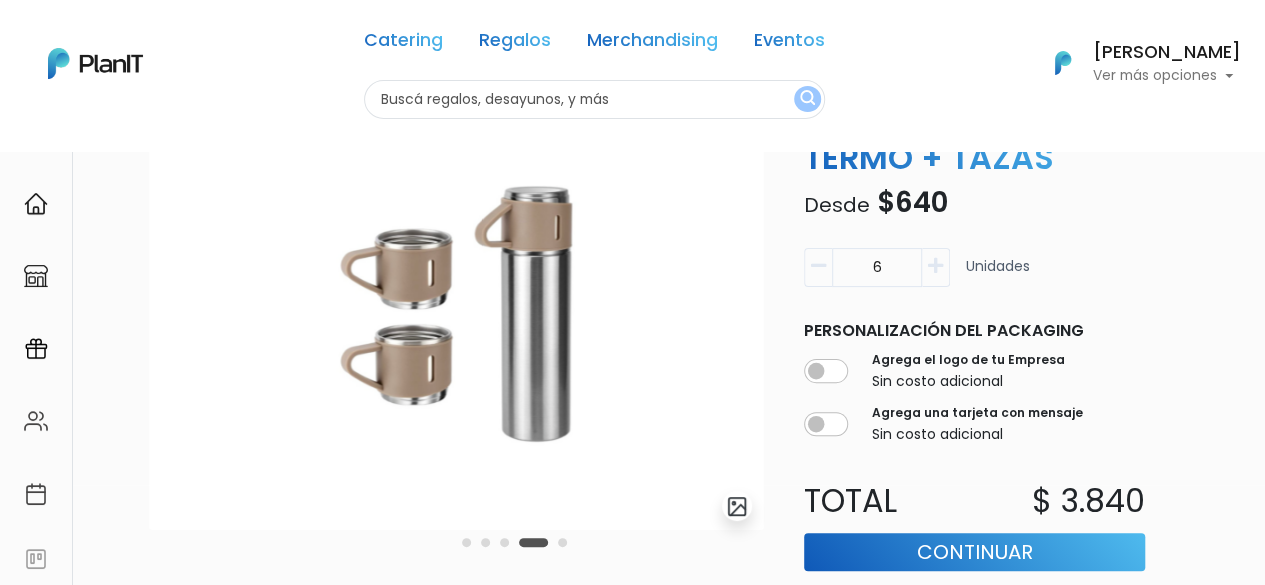 click at bounding box center (935, 266) 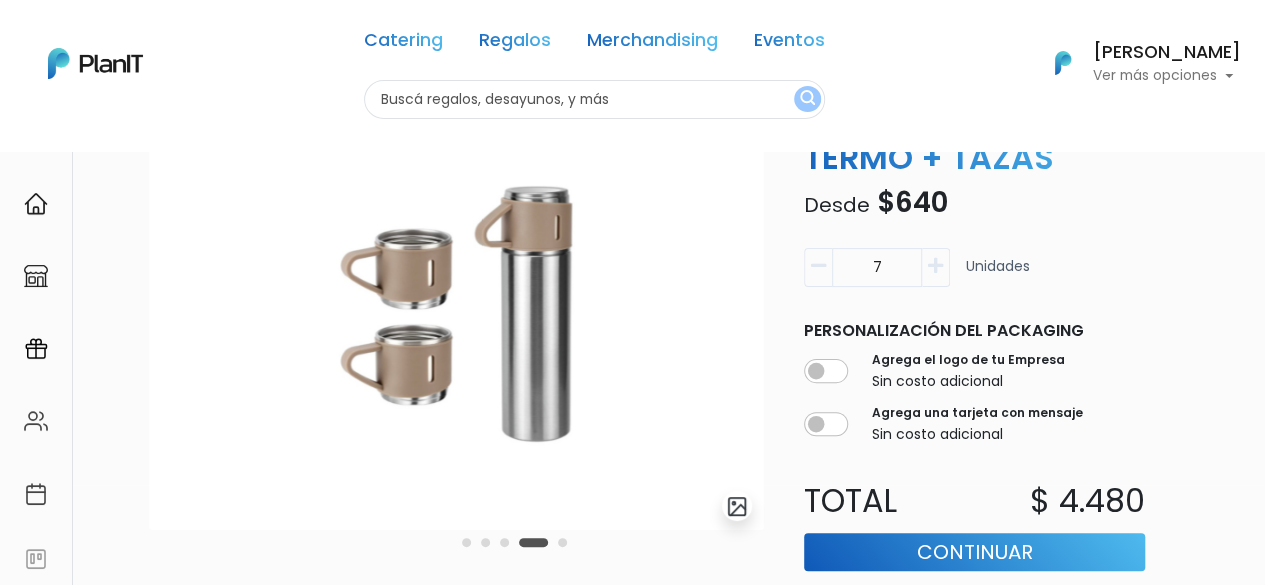 click at bounding box center [935, 266] 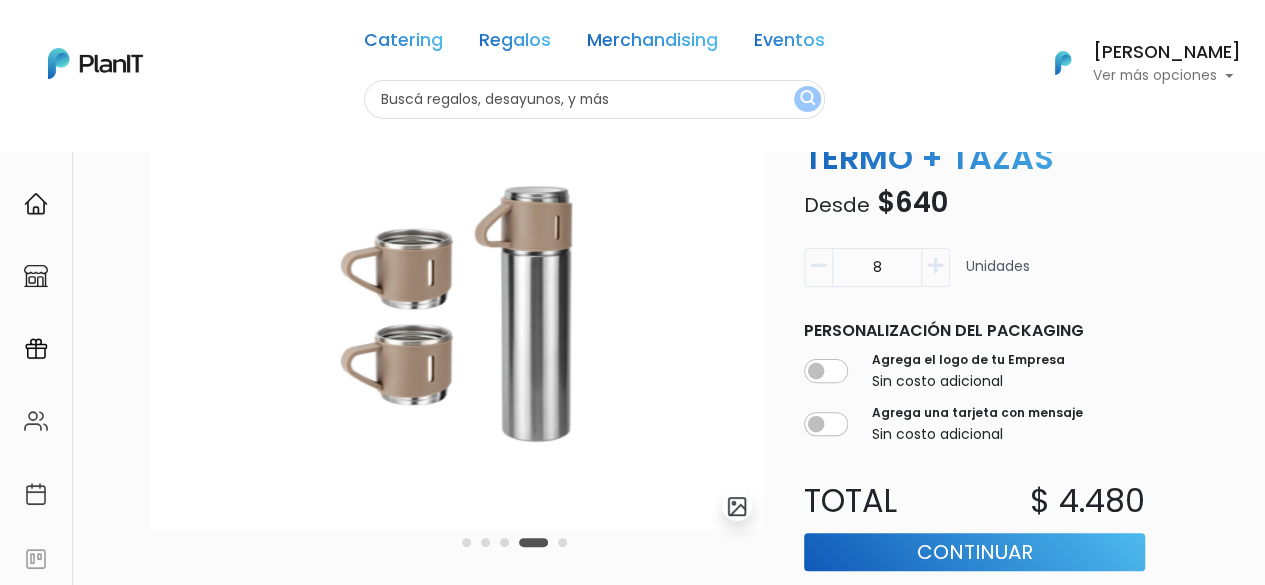 click at bounding box center (935, 266) 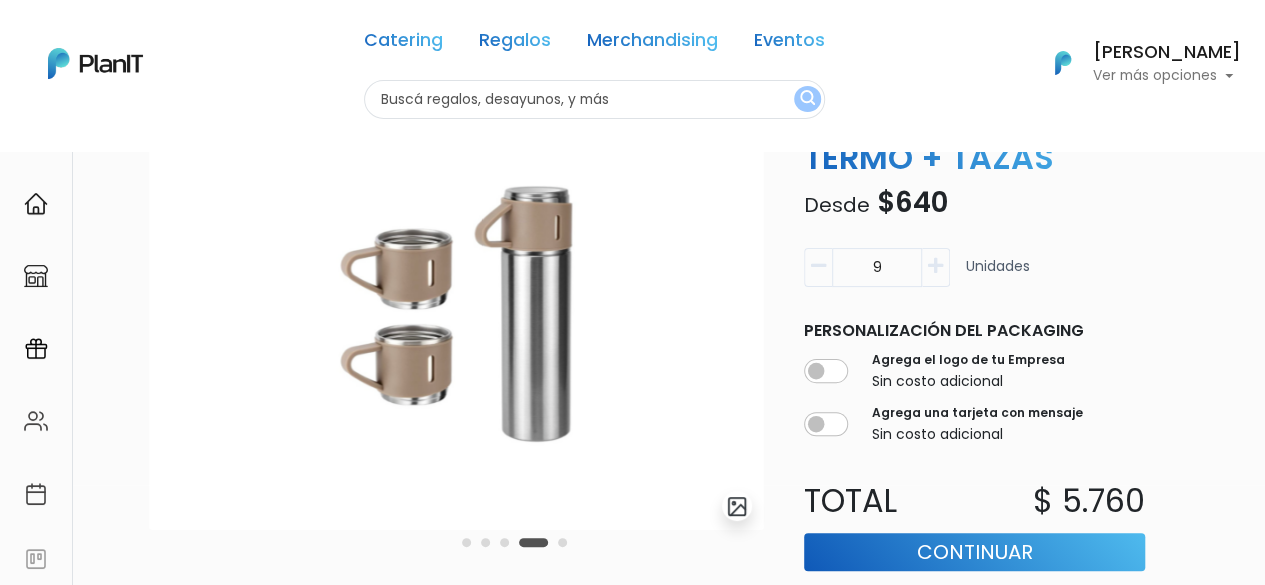 click at bounding box center (935, 266) 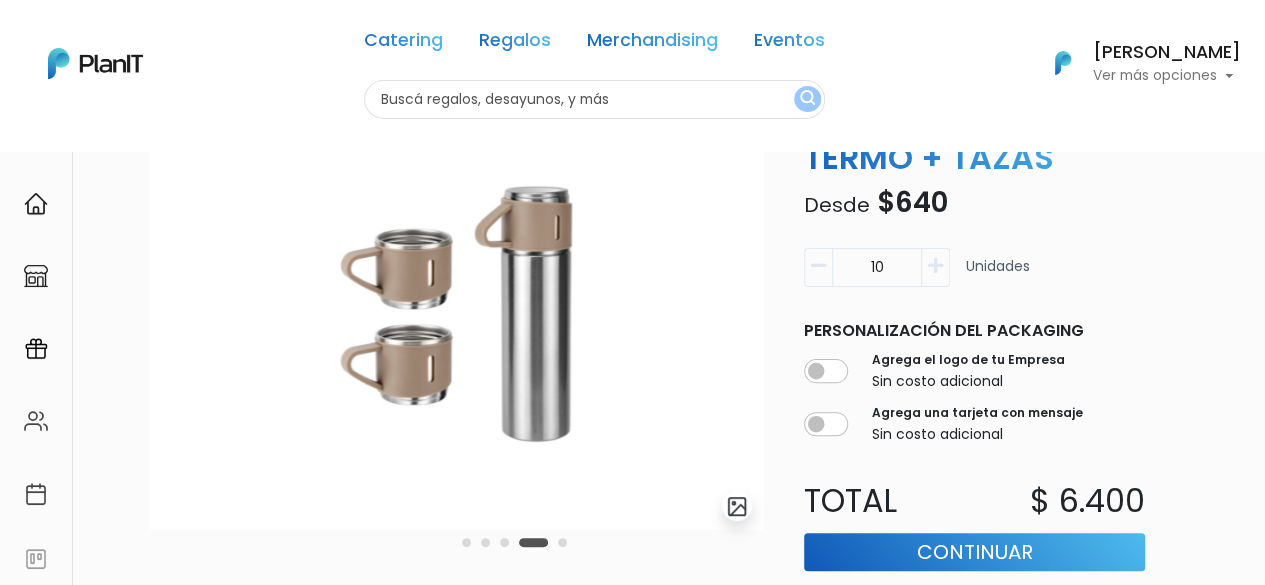 click at bounding box center (935, 266) 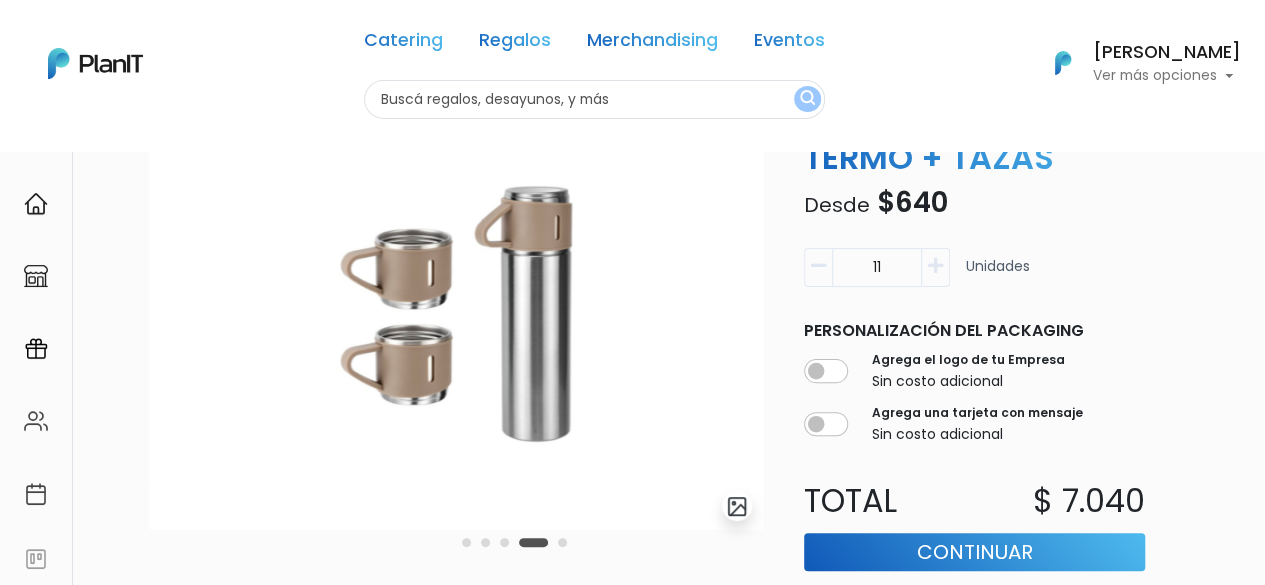 click at bounding box center (935, 266) 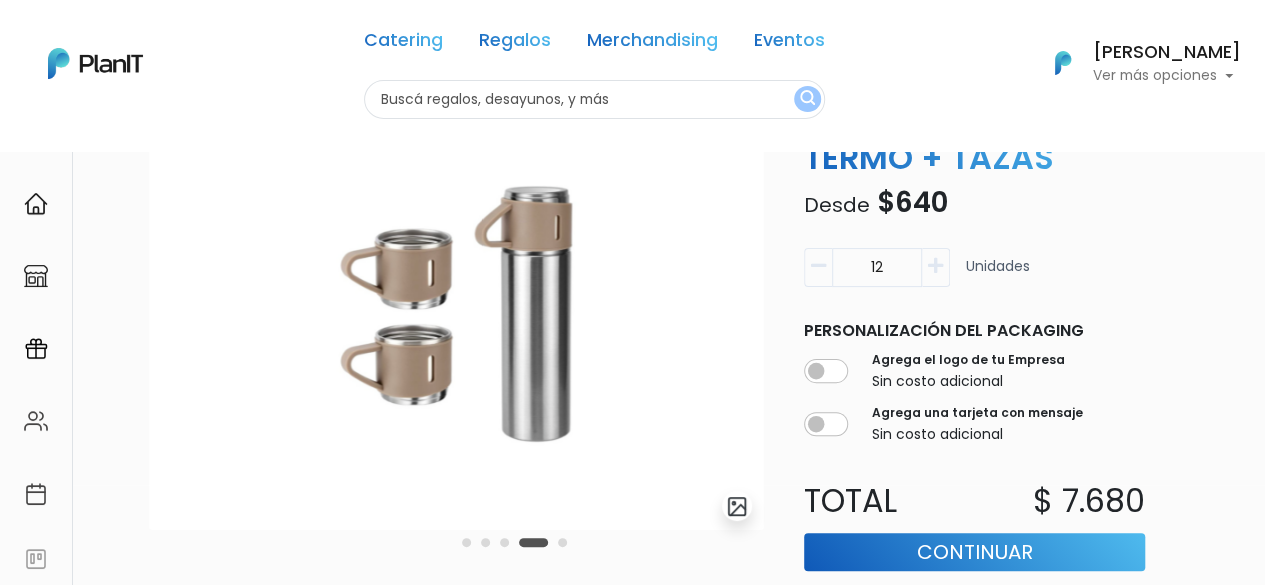 click at bounding box center (935, 266) 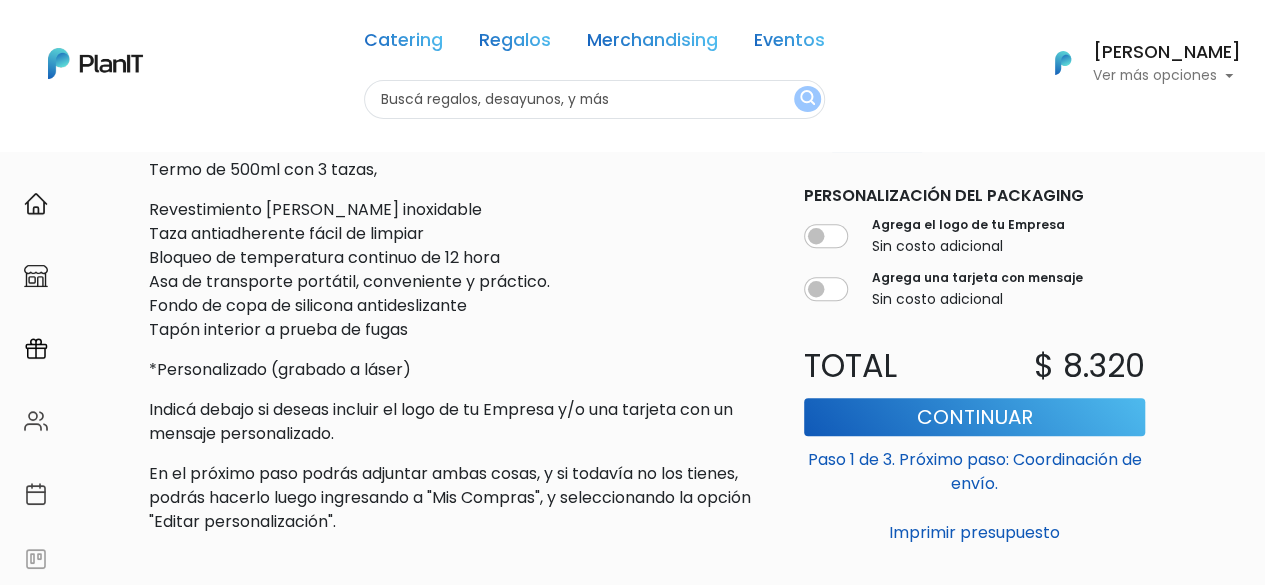 scroll, scrollTop: 700, scrollLeft: 0, axis: vertical 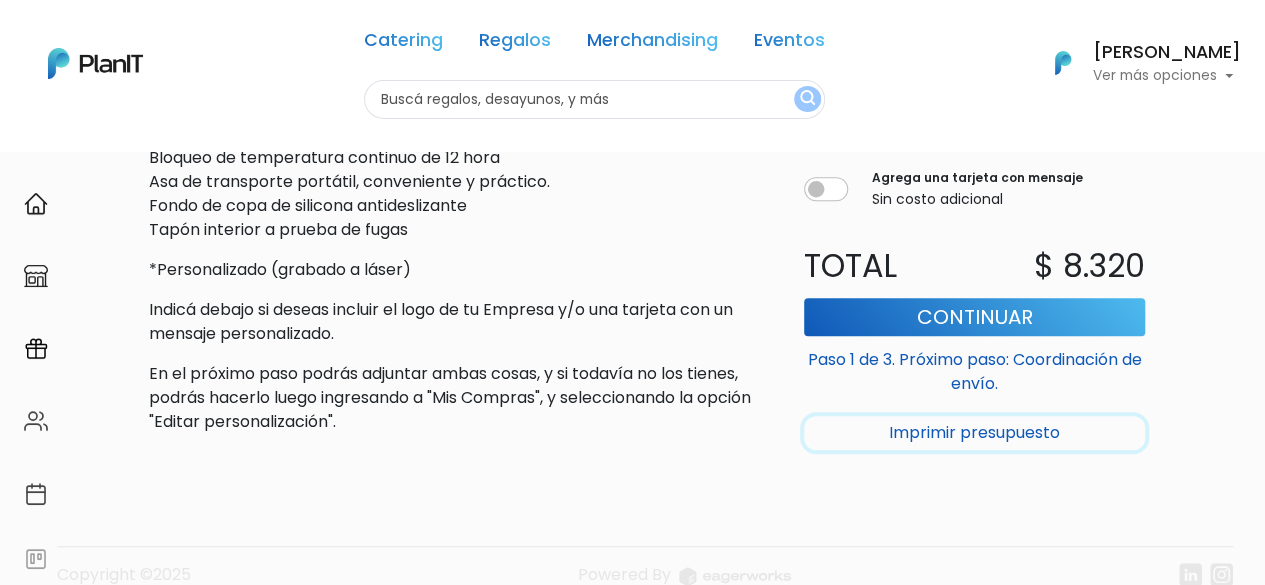 click on "Imprimir presupuesto" at bounding box center [974, 433] 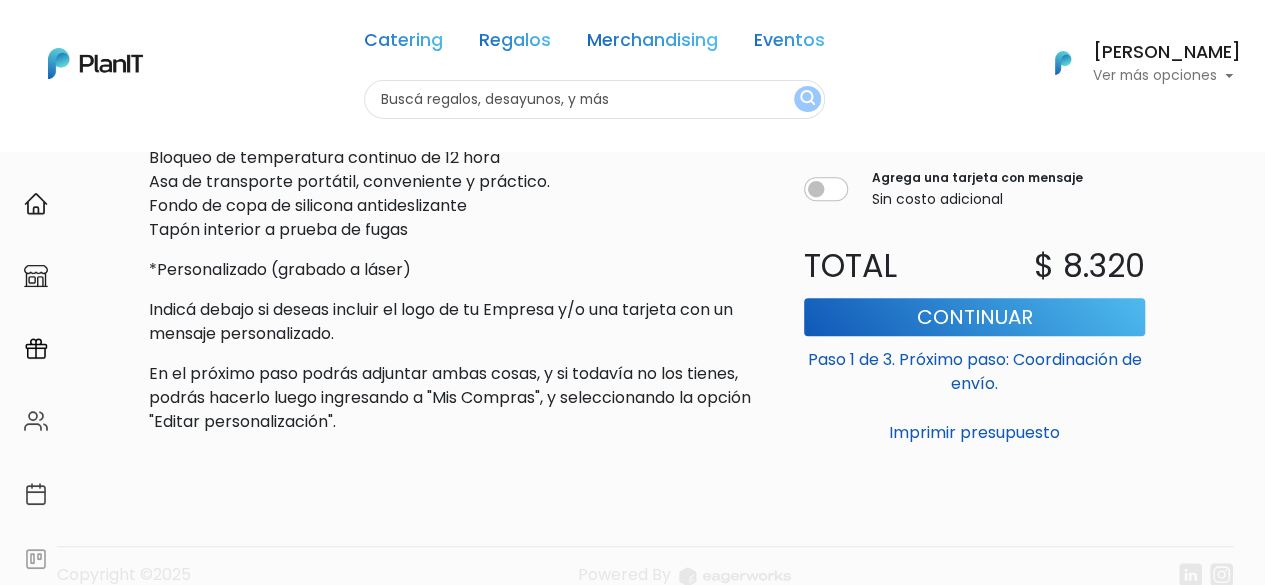 scroll, scrollTop: 500, scrollLeft: 0, axis: vertical 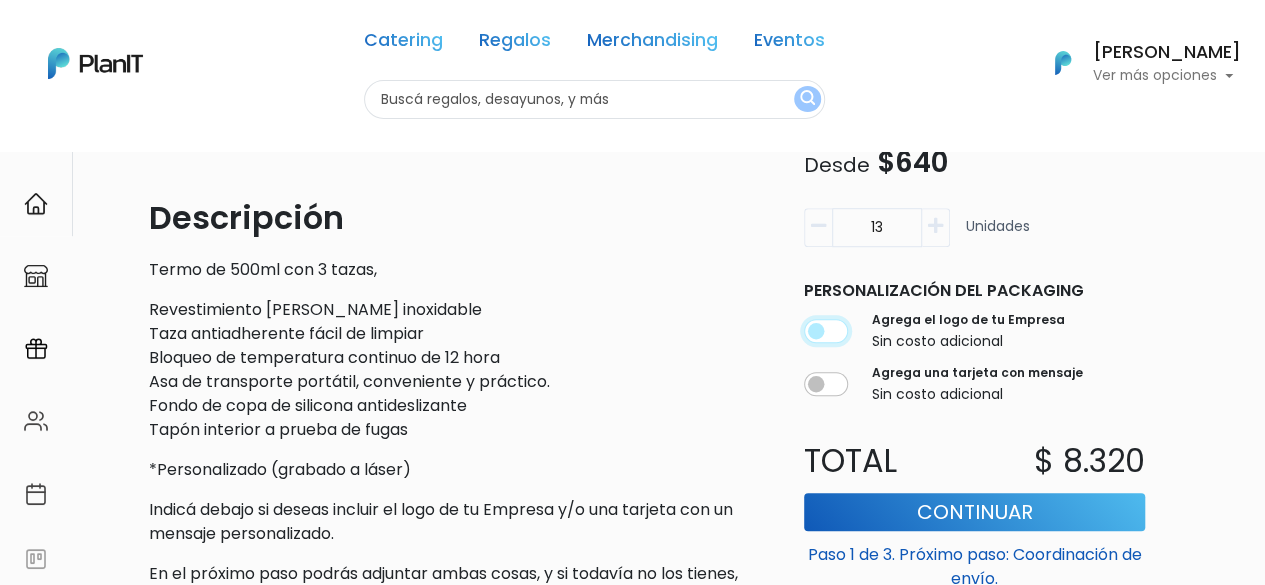 drag, startPoint x: 814, startPoint y: 329, endPoint x: 850, endPoint y: 329, distance: 36 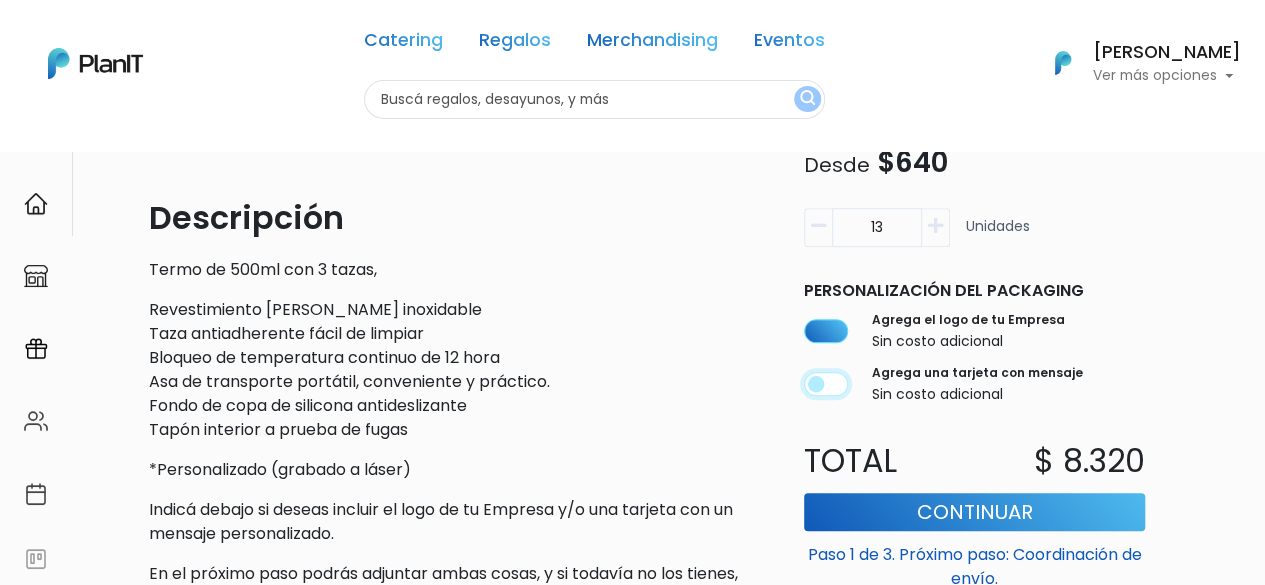 click at bounding box center (826, 385) 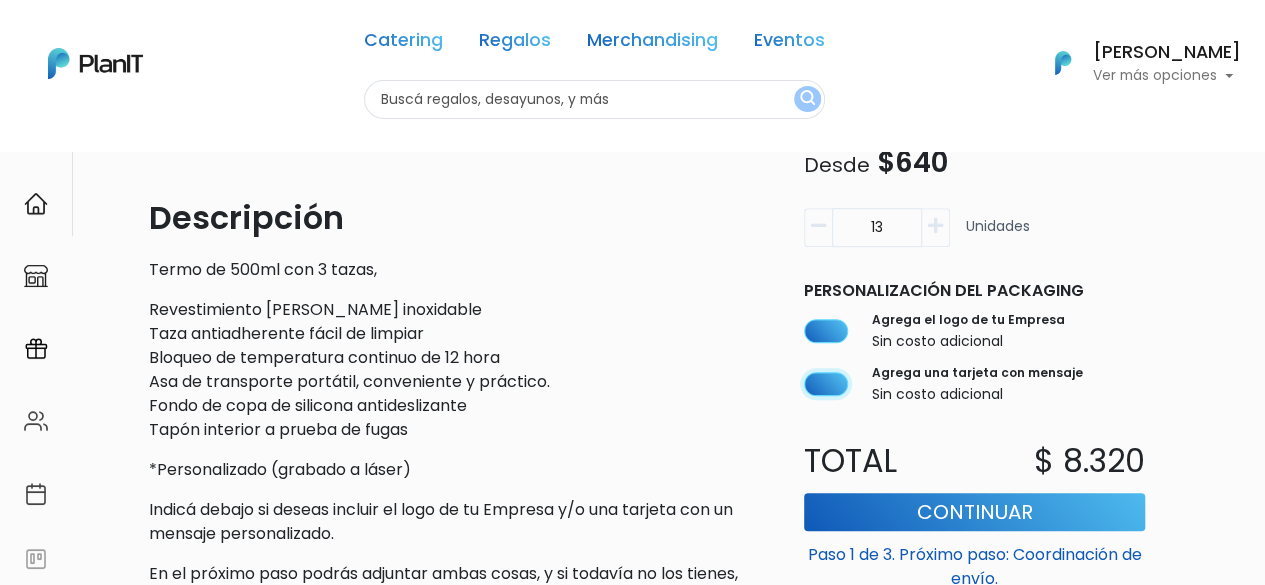 scroll, scrollTop: 700, scrollLeft: 0, axis: vertical 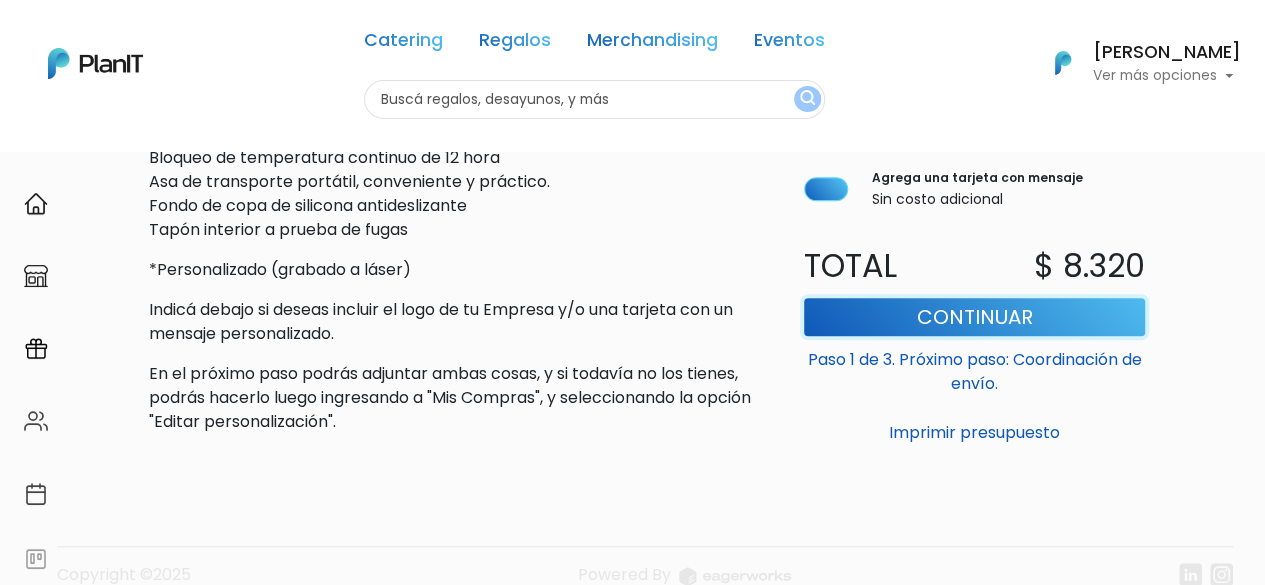 click on "Continuar" at bounding box center (974, 317) 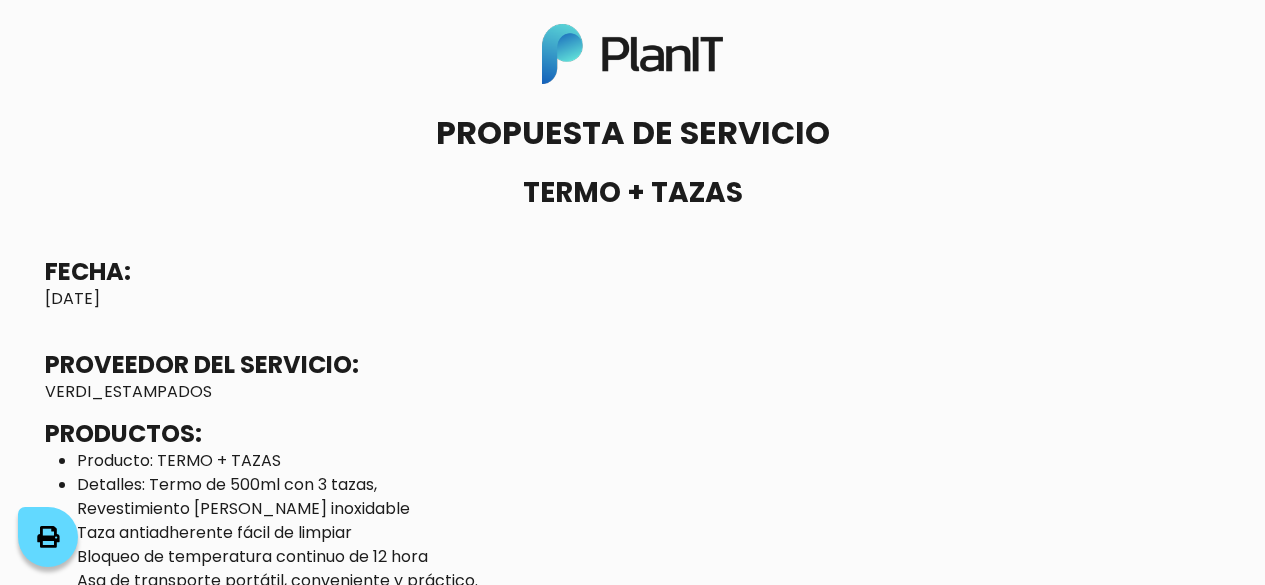 scroll, scrollTop: 0, scrollLeft: 0, axis: both 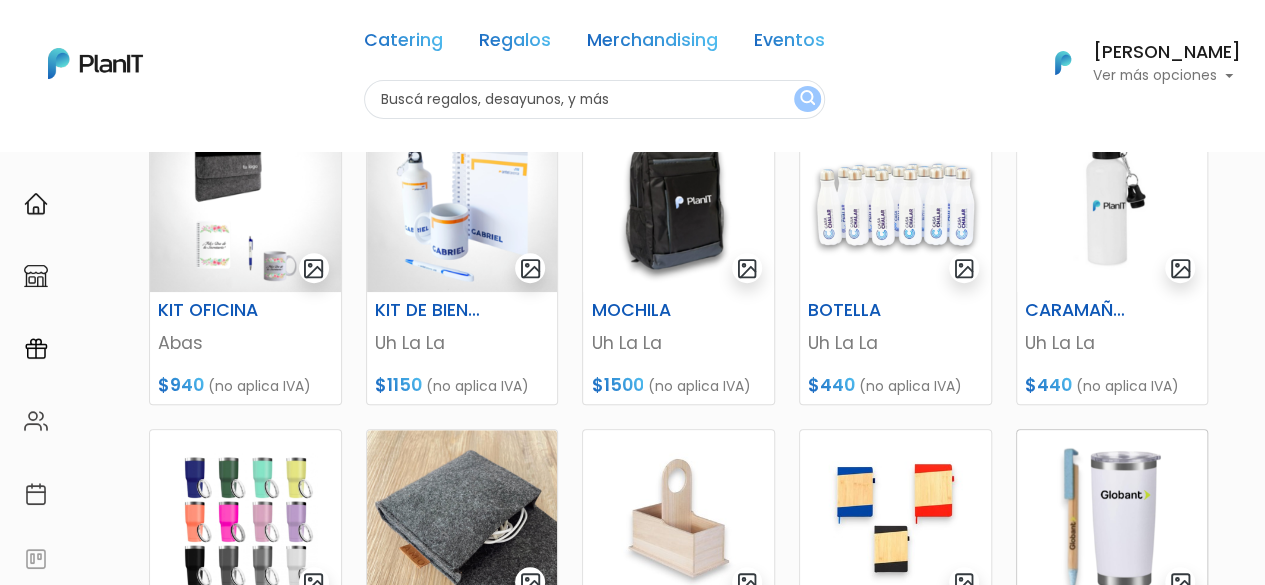 click at bounding box center [1112, 204] 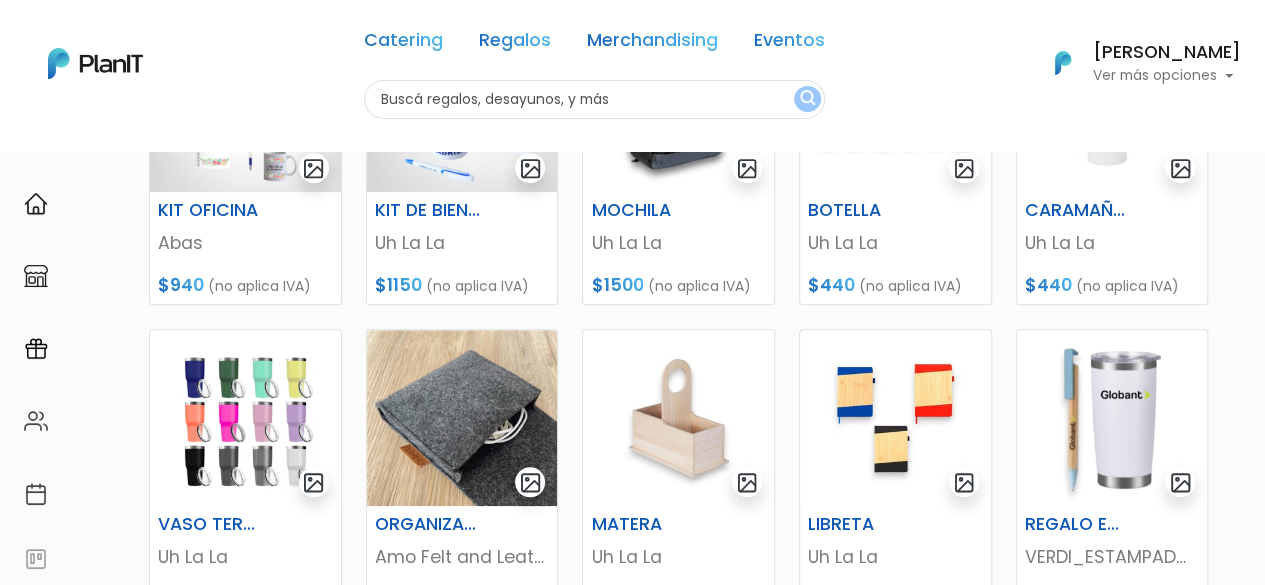 scroll, scrollTop: 900, scrollLeft: 0, axis: vertical 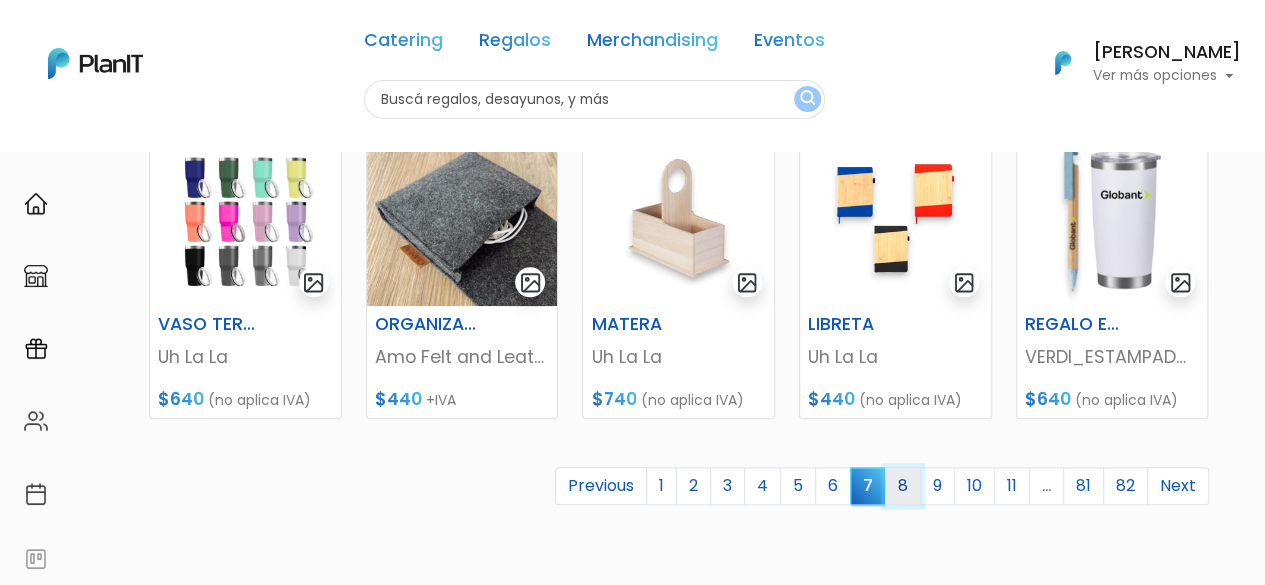 click on "8" at bounding box center (903, 486) 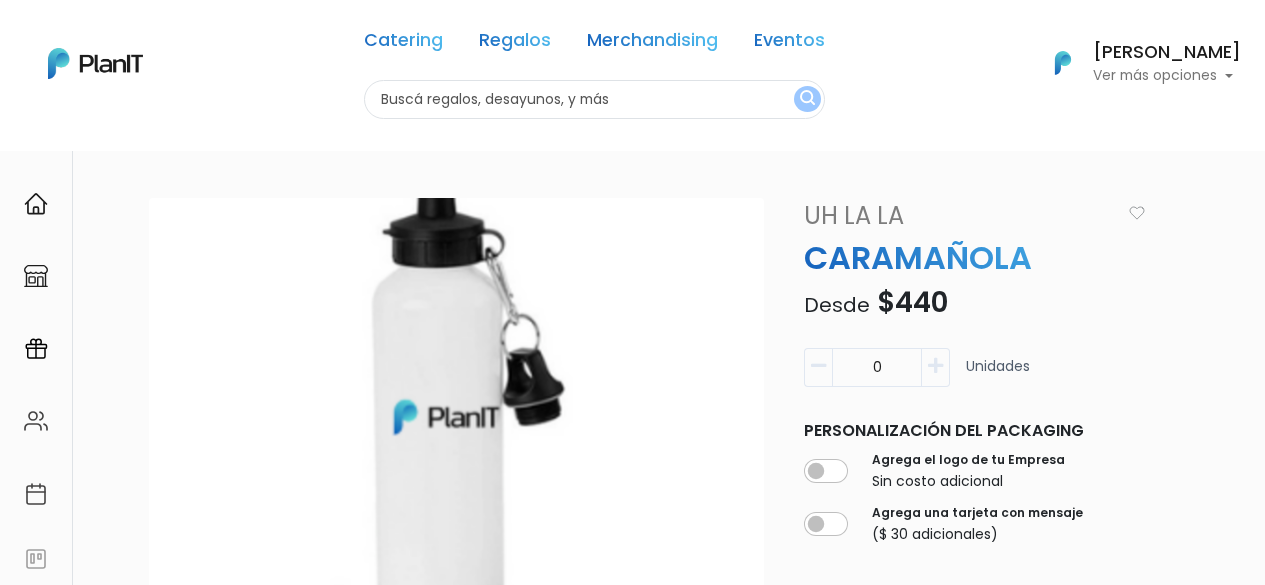 scroll, scrollTop: 0, scrollLeft: 0, axis: both 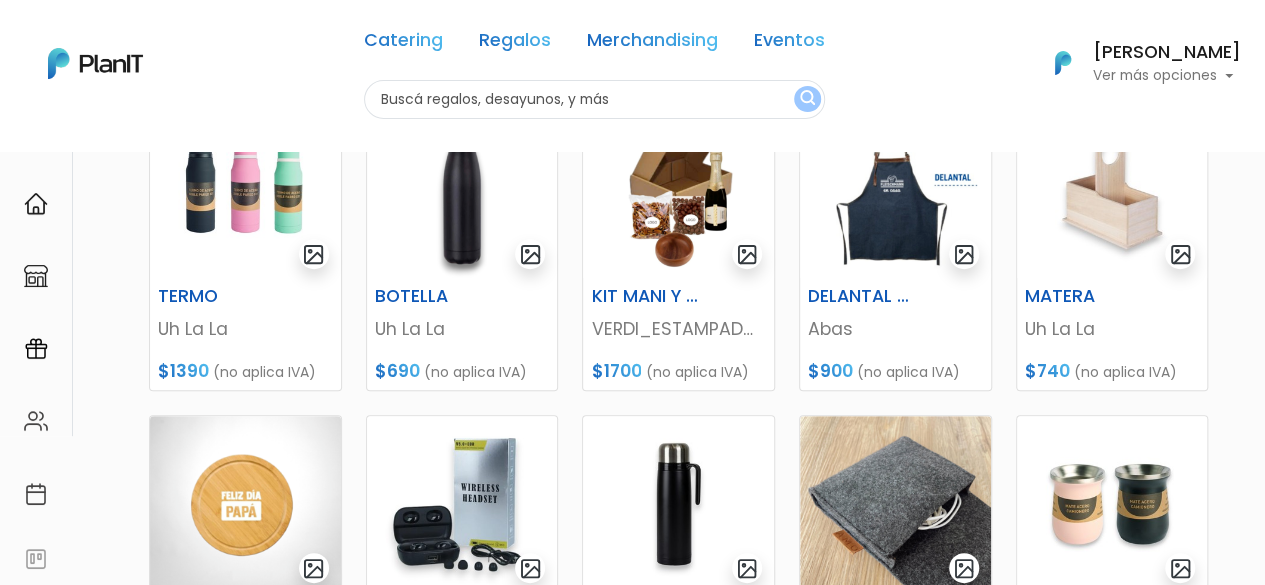click on "keyboard_arrow_down" at bounding box center [1190, 1869] 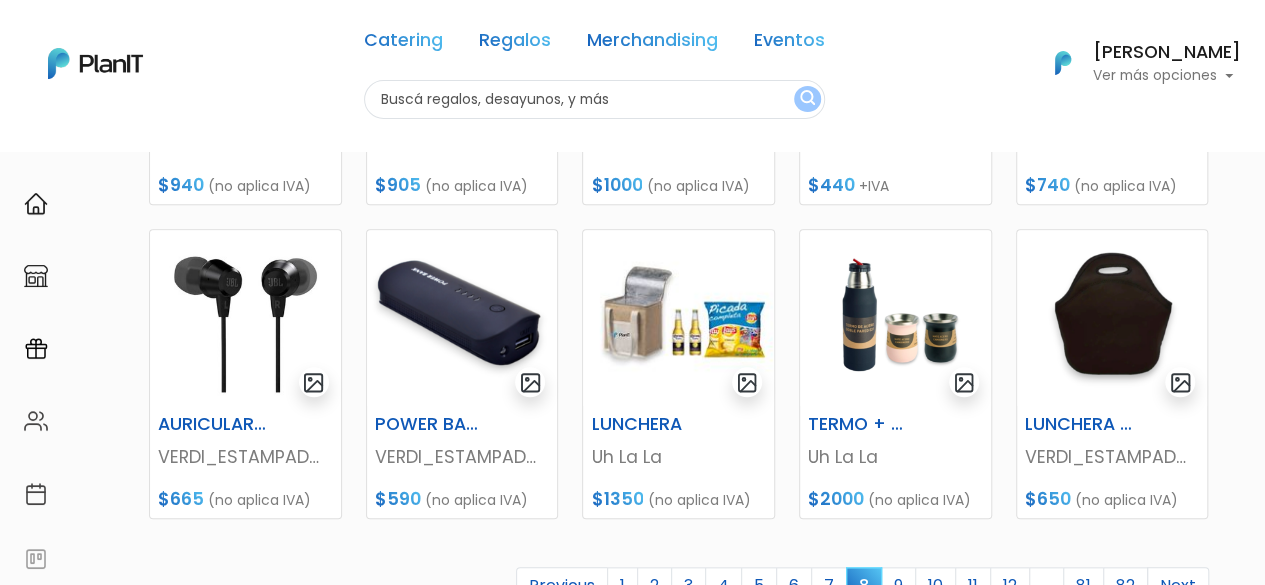 scroll, scrollTop: 1000, scrollLeft: 0, axis: vertical 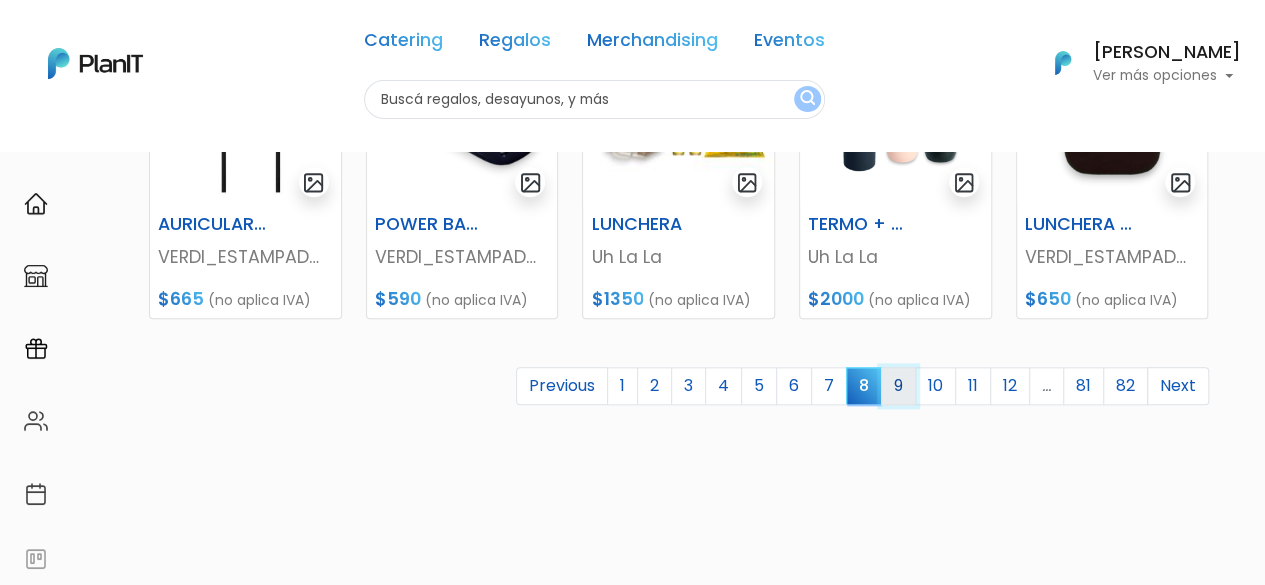 click on "9" at bounding box center (898, 386) 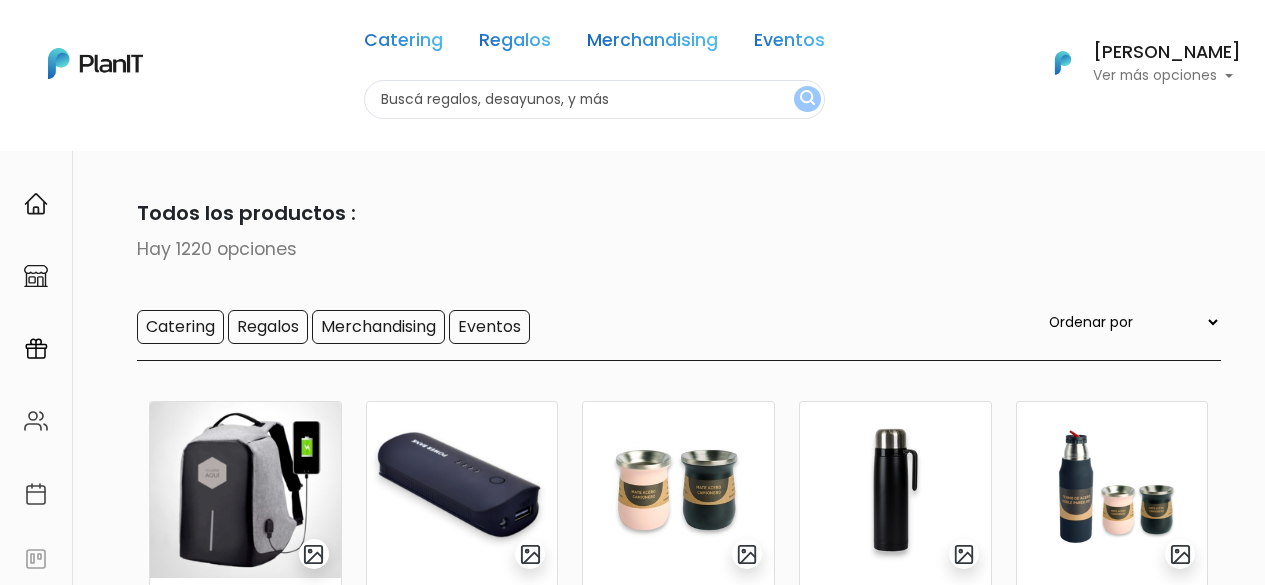 scroll, scrollTop: 0, scrollLeft: 0, axis: both 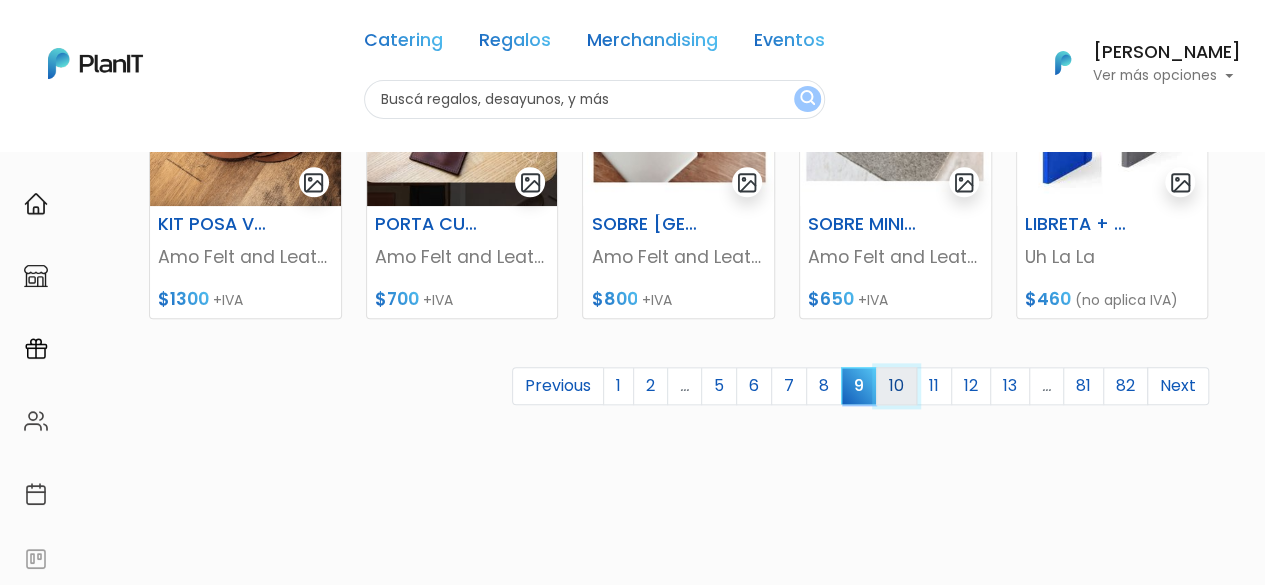 click on "10" at bounding box center (896, 386) 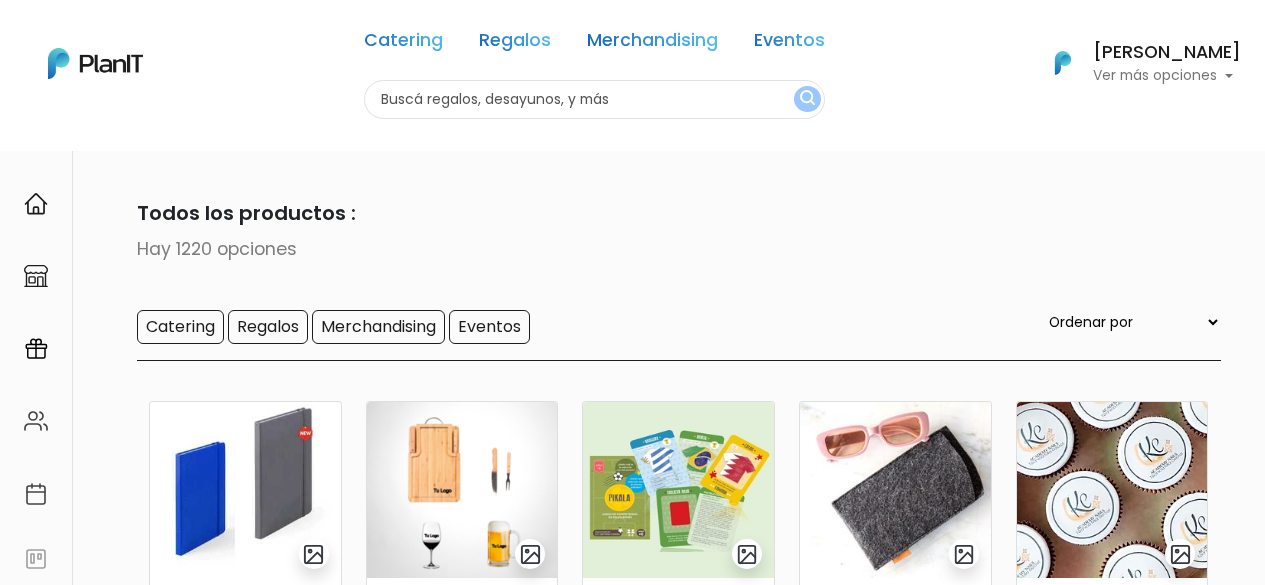 scroll, scrollTop: 0, scrollLeft: 0, axis: both 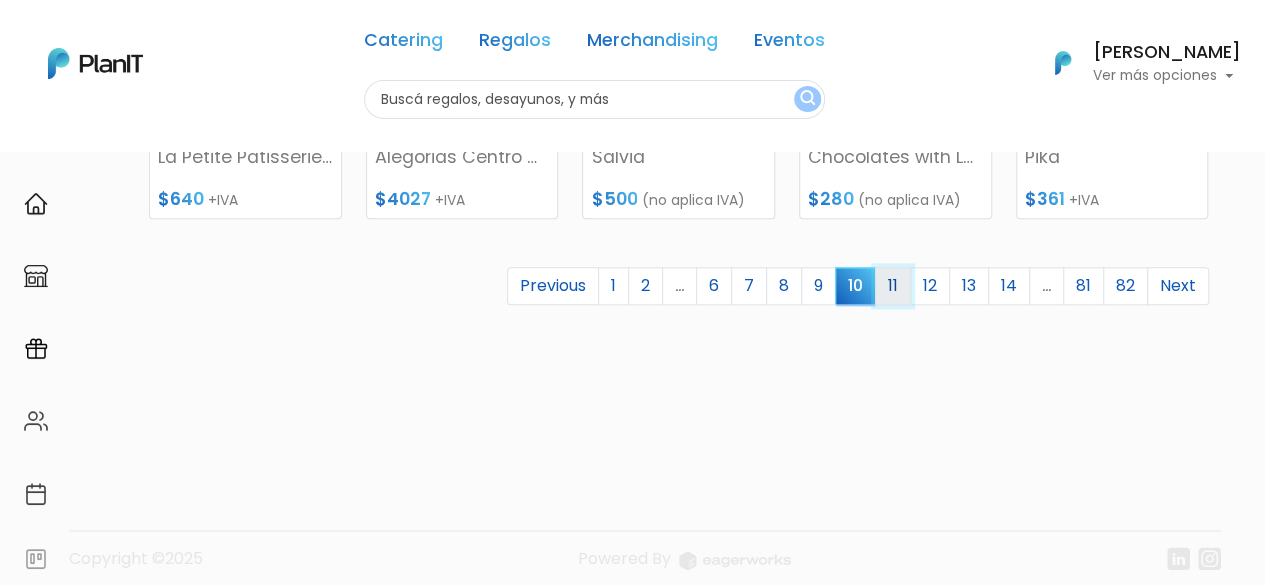 click on "11" at bounding box center [893, 286] 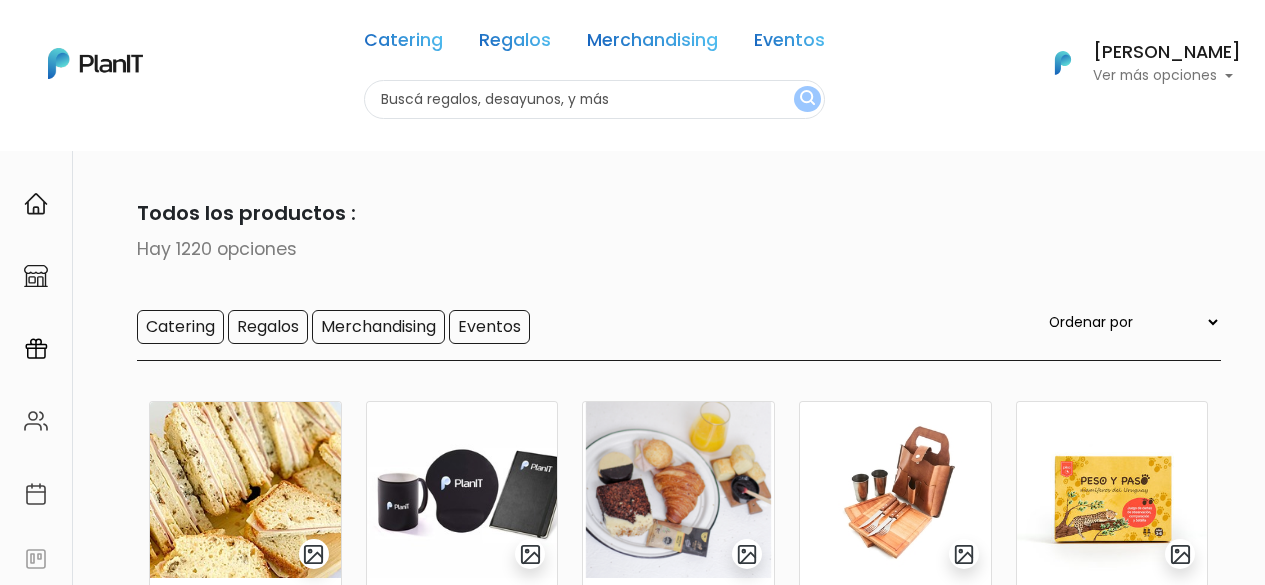 scroll, scrollTop: 0, scrollLeft: 0, axis: both 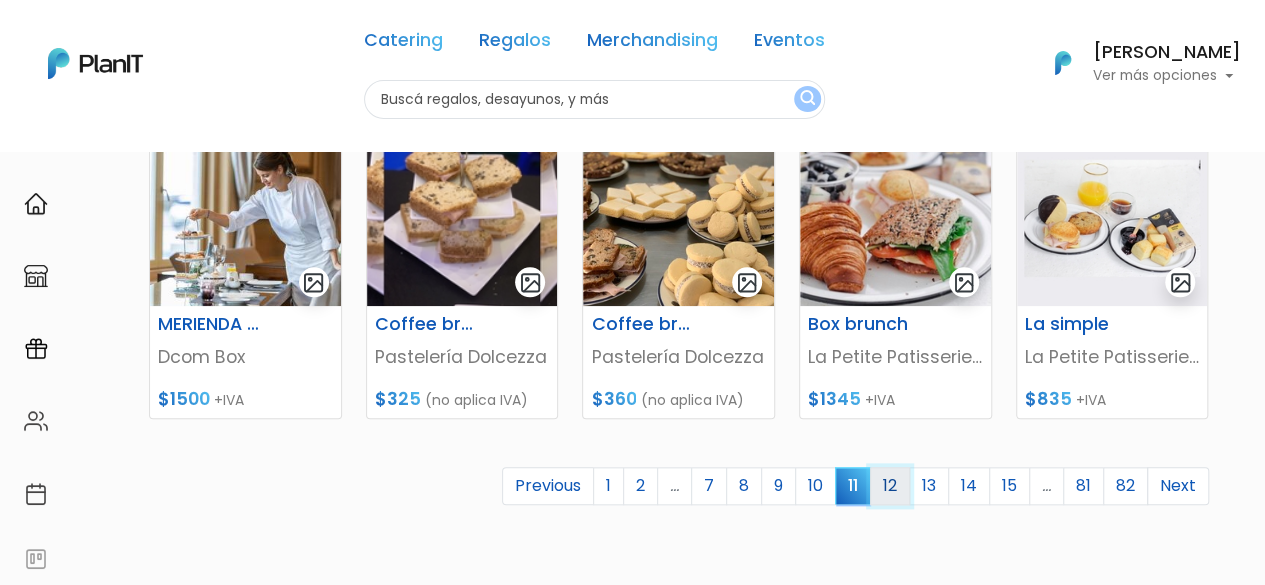 click on "12" at bounding box center [890, 486] 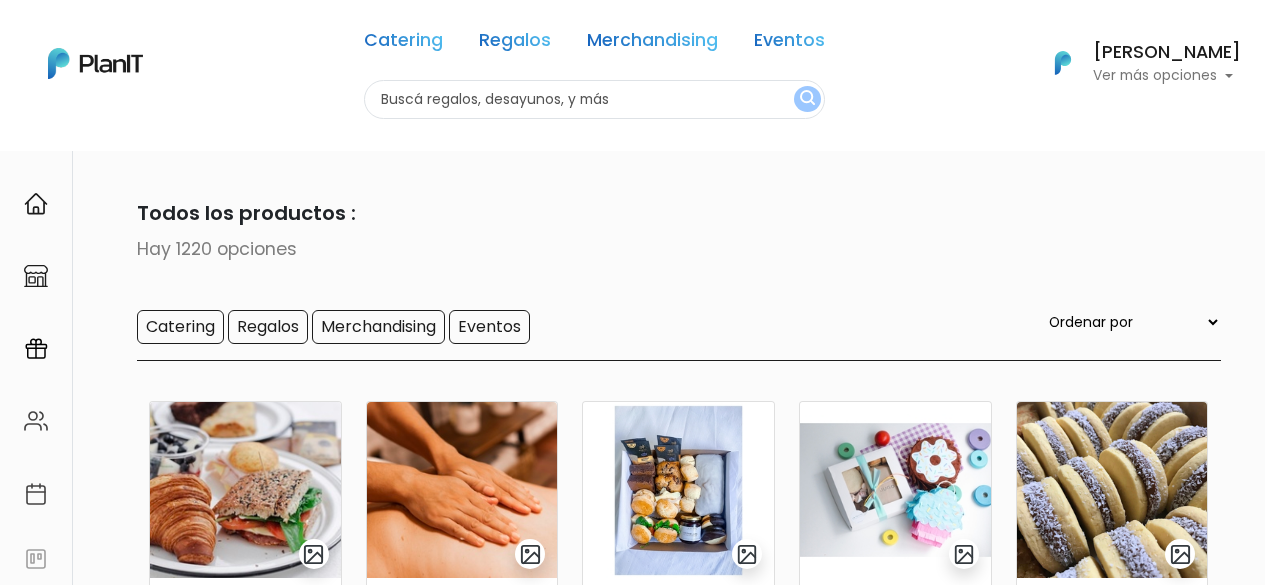 scroll, scrollTop: 0, scrollLeft: 0, axis: both 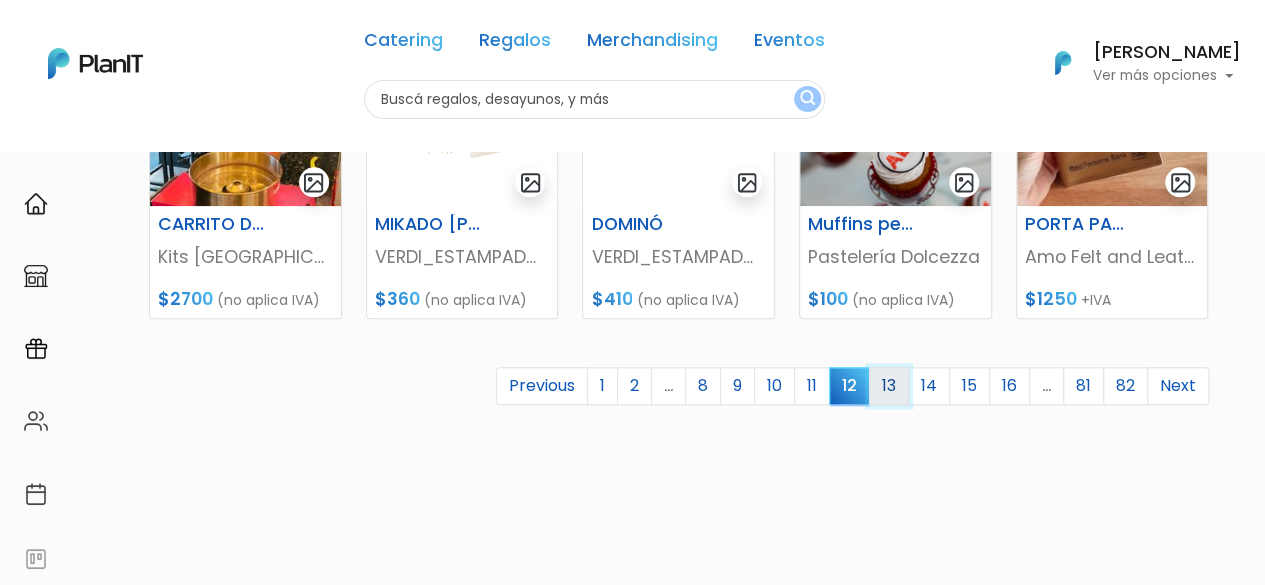 click on "13" at bounding box center [889, 386] 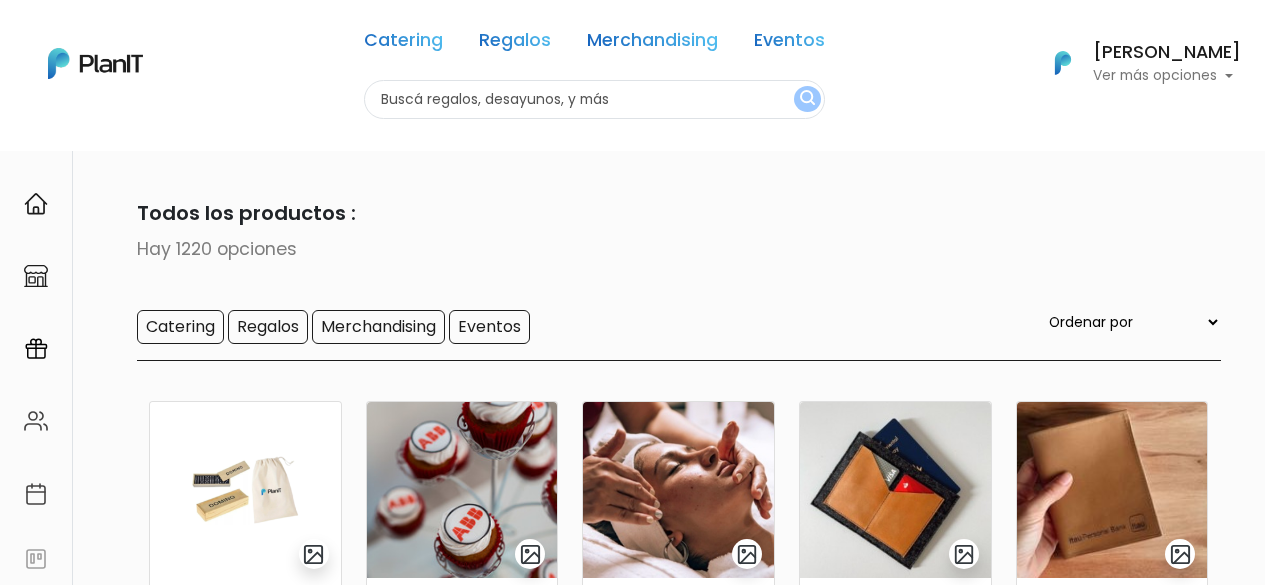 scroll, scrollTop: 0, scrollLeft: 0, axis: both 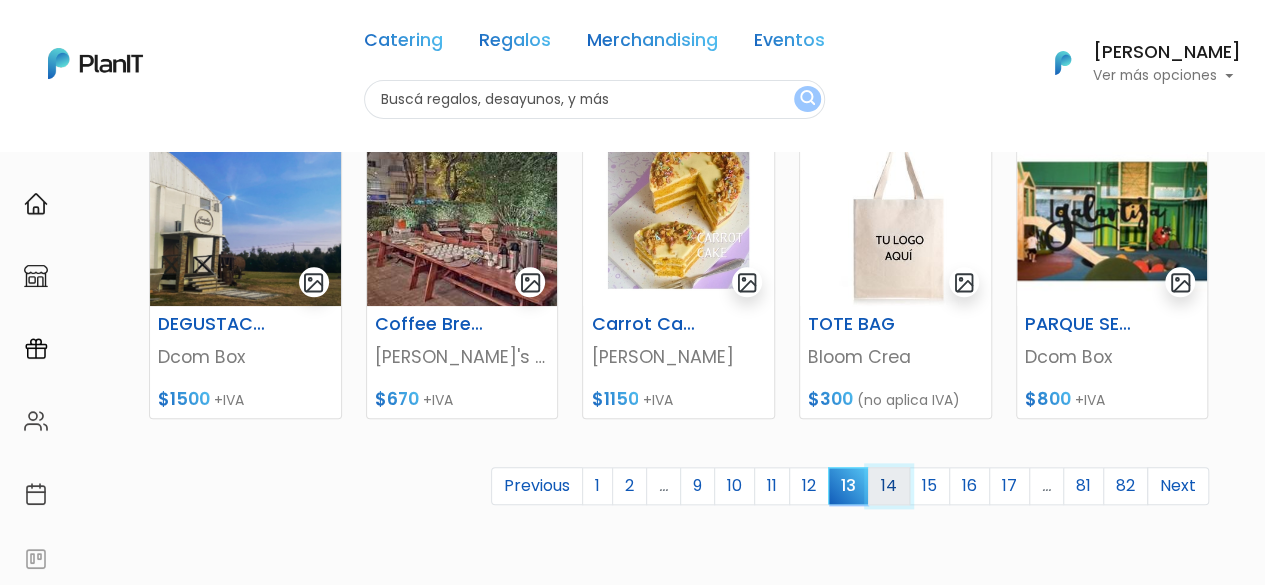 click on "14" at bounding box center [889, 486] 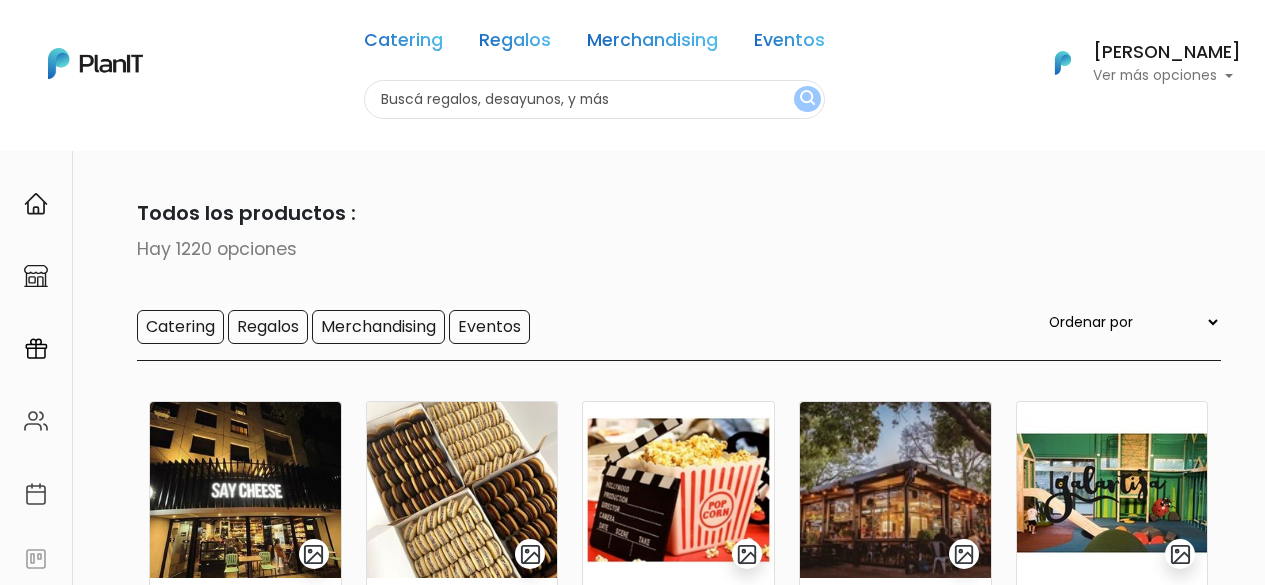 scroll, scrollTop: 0, scrollLeft: 0, axis: both 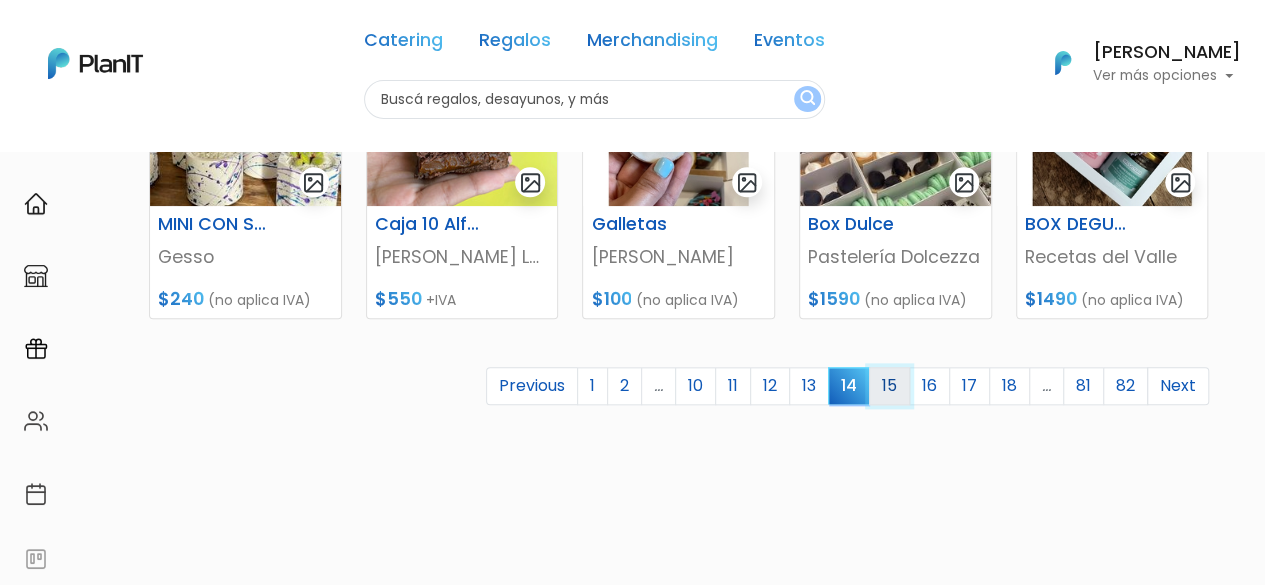 click on "15" at bounding box center (889, 386) 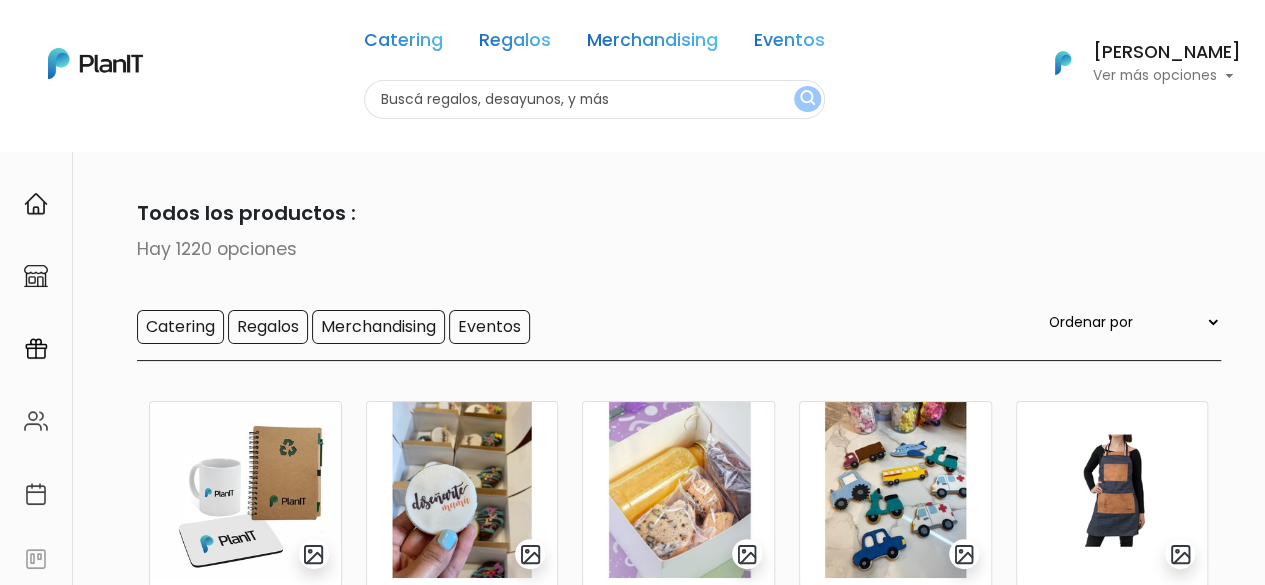scroll, scrollTop: 400, scrollLeft: 0, axis: vertical 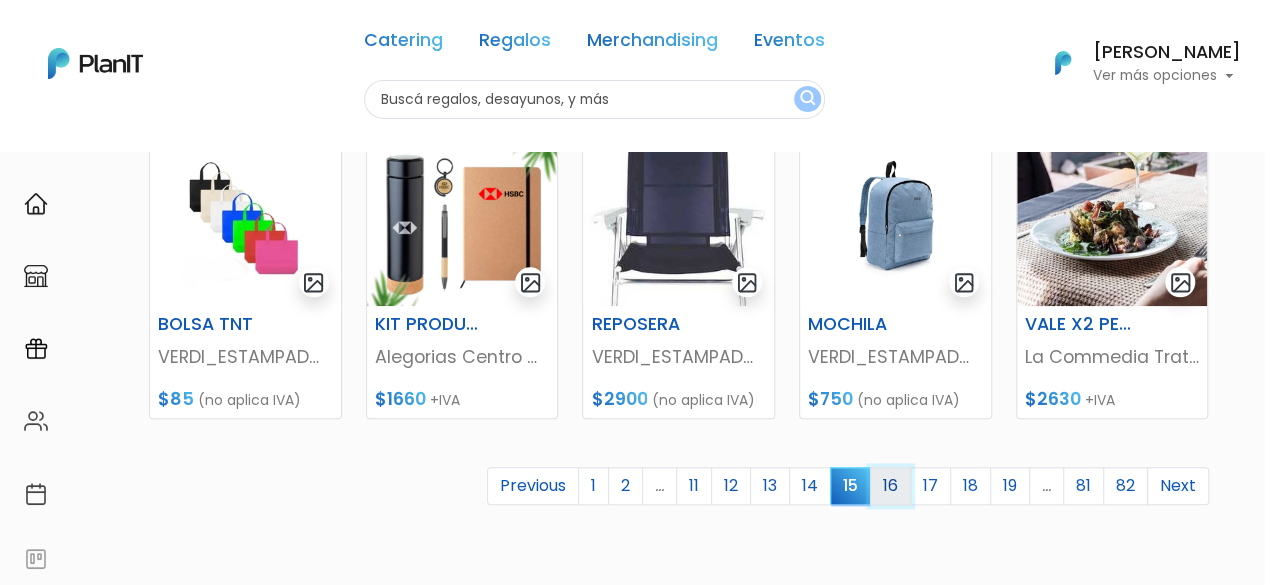 click on "16" at bounding box center (890, 486) 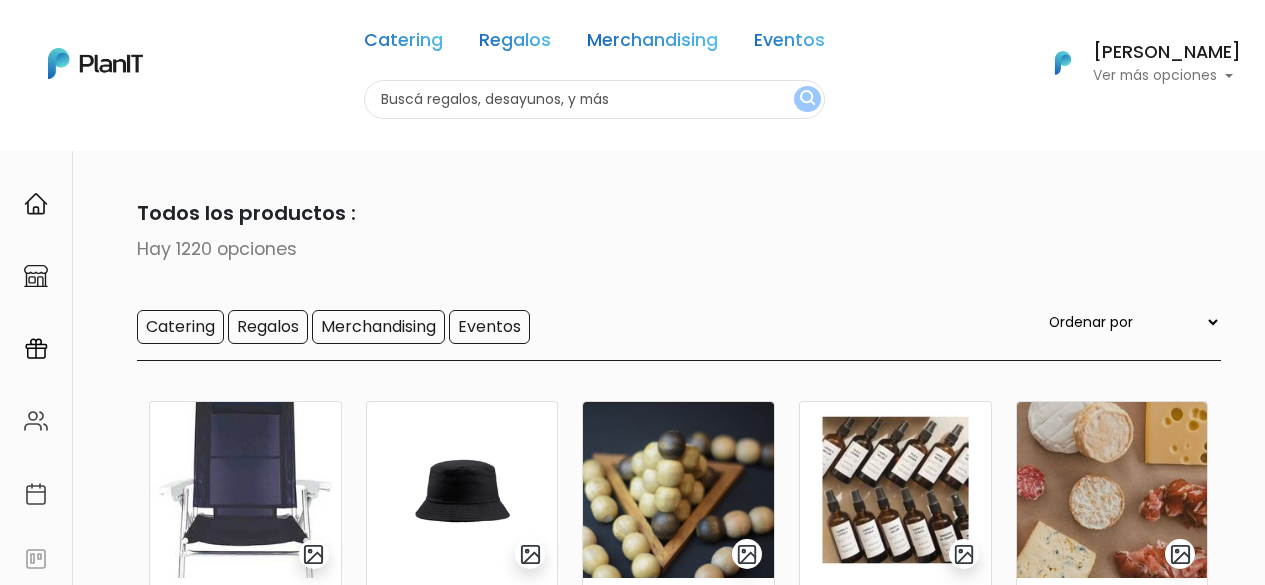 scroll, scrollTop: 0, scrollLeft: 0, axis: both 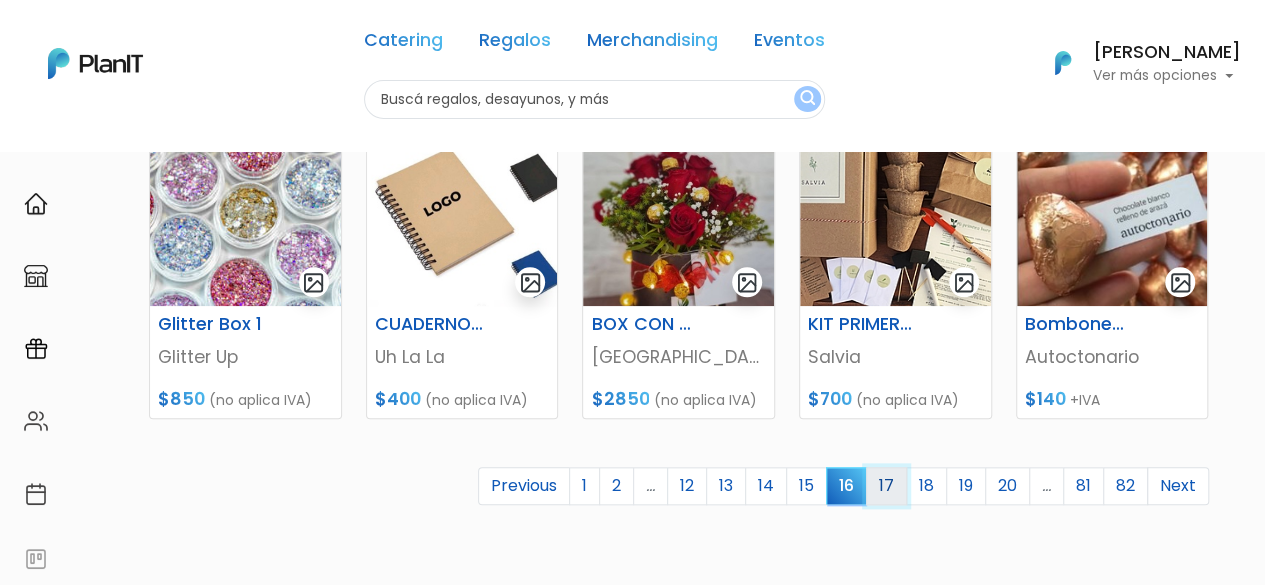 click on "17" at bounding box center [886, 486] 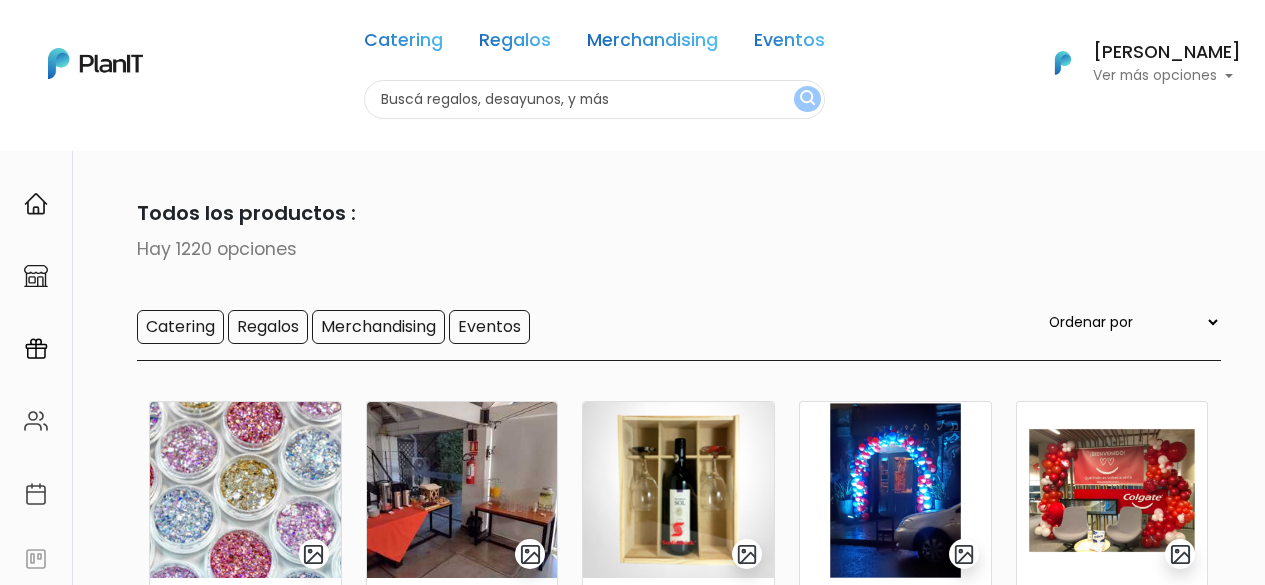 scroll, scrollTop: 0, scrollLeft: 0, axis: both 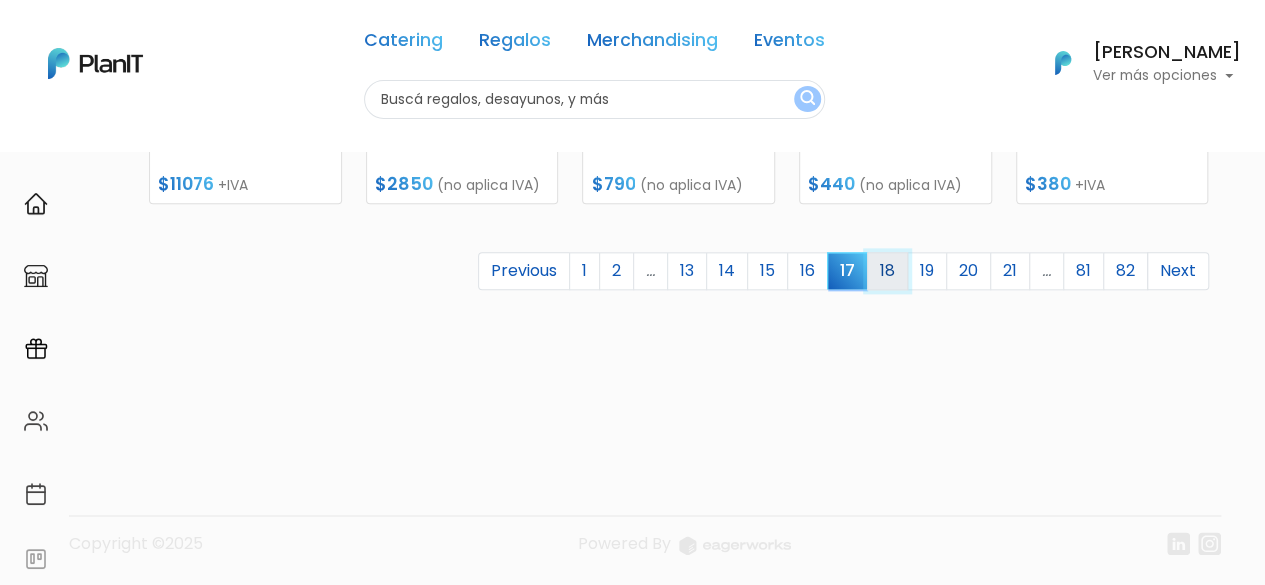 click on "18" at bounding box center [887, 271] 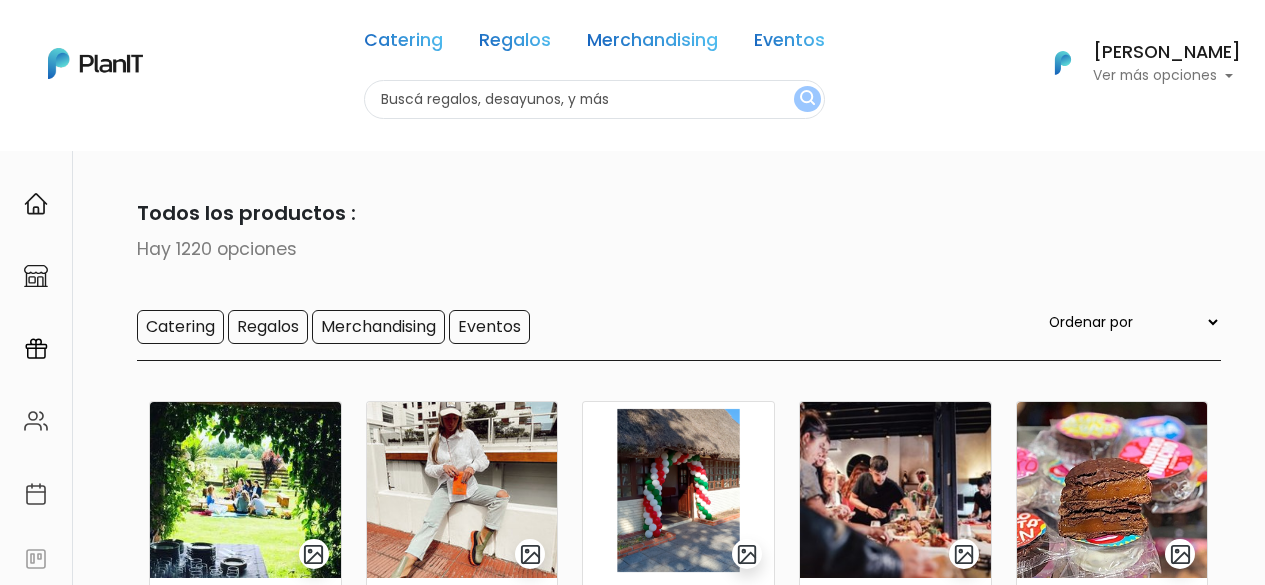 scroll, scrollTop: 0, scrollLeft: 0, axis: both 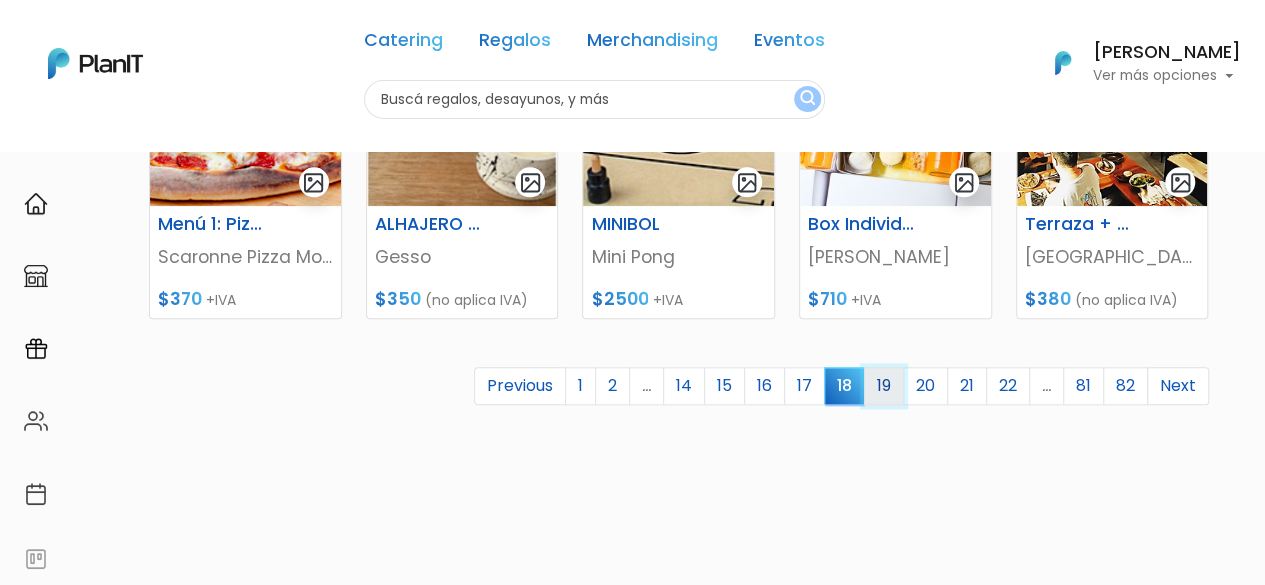 click on "19" at bounding box center [884, 386] 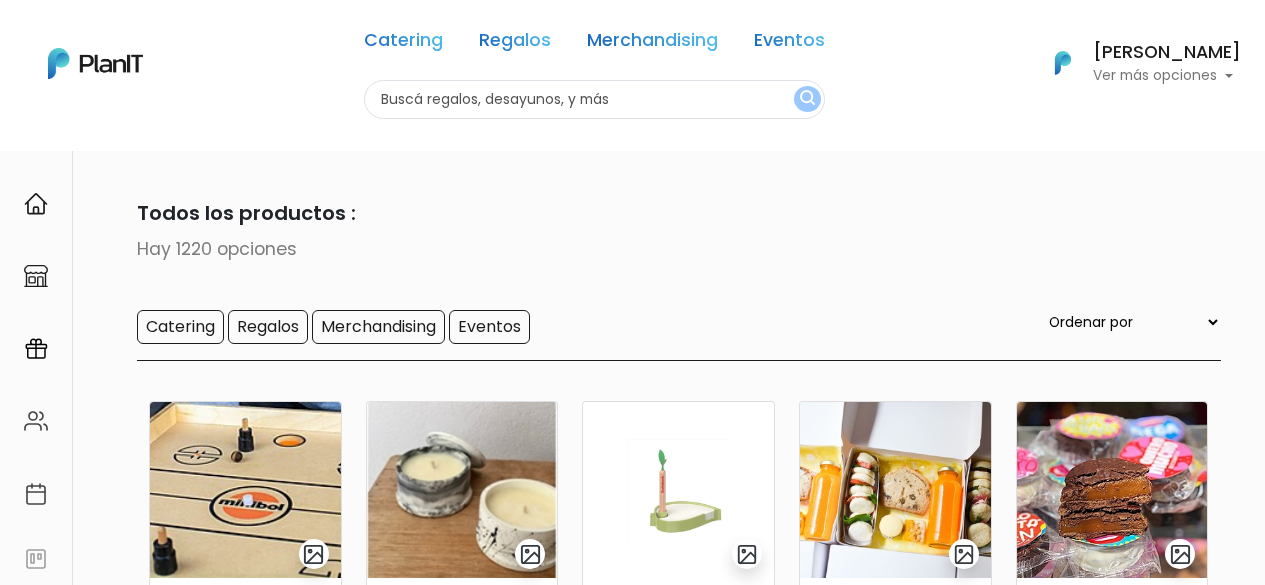 scroll, scrollTop: 0, scrollLeft: 0, axis: both 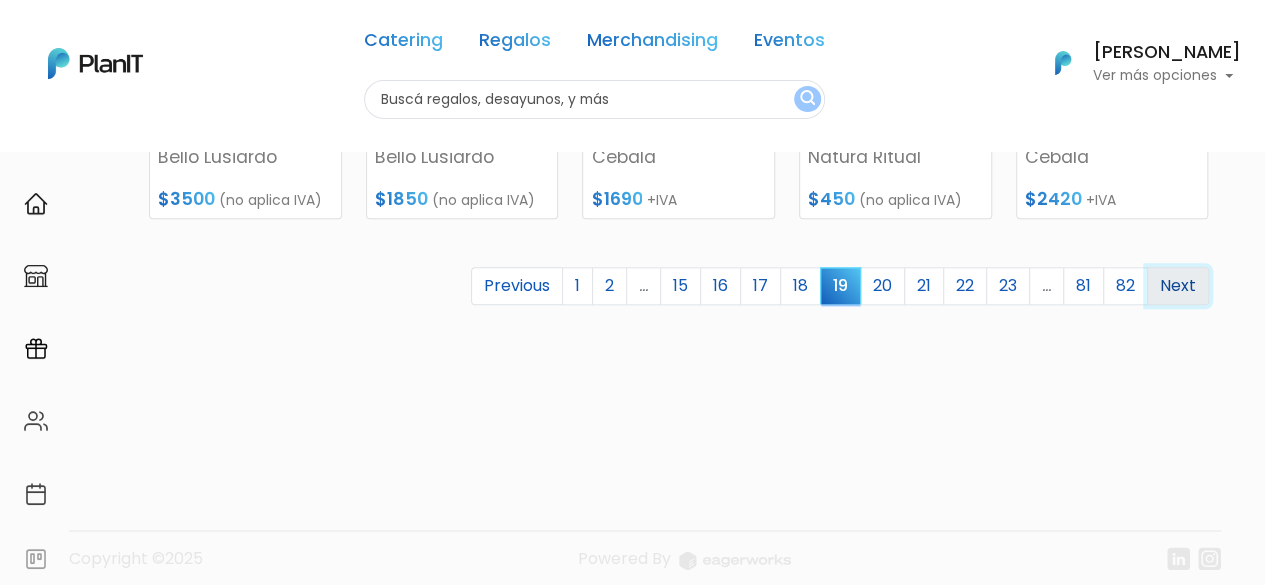 click on "Next" at bounding box center [1178, 286] 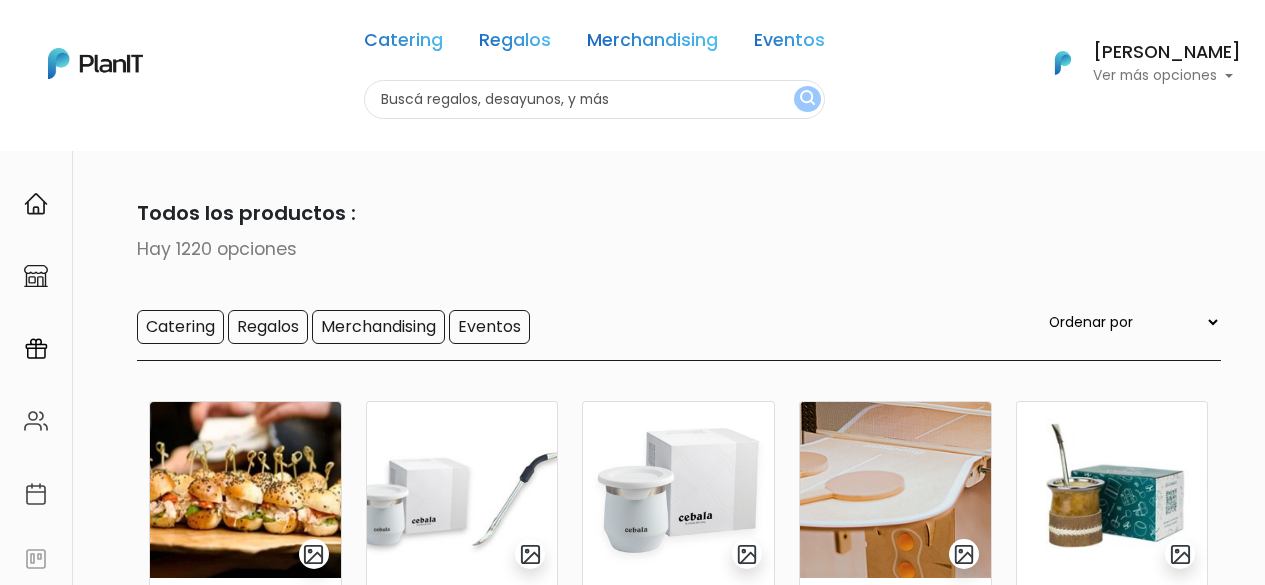scroll, scrollTop: 0, scrollLeft: 0, axis: both 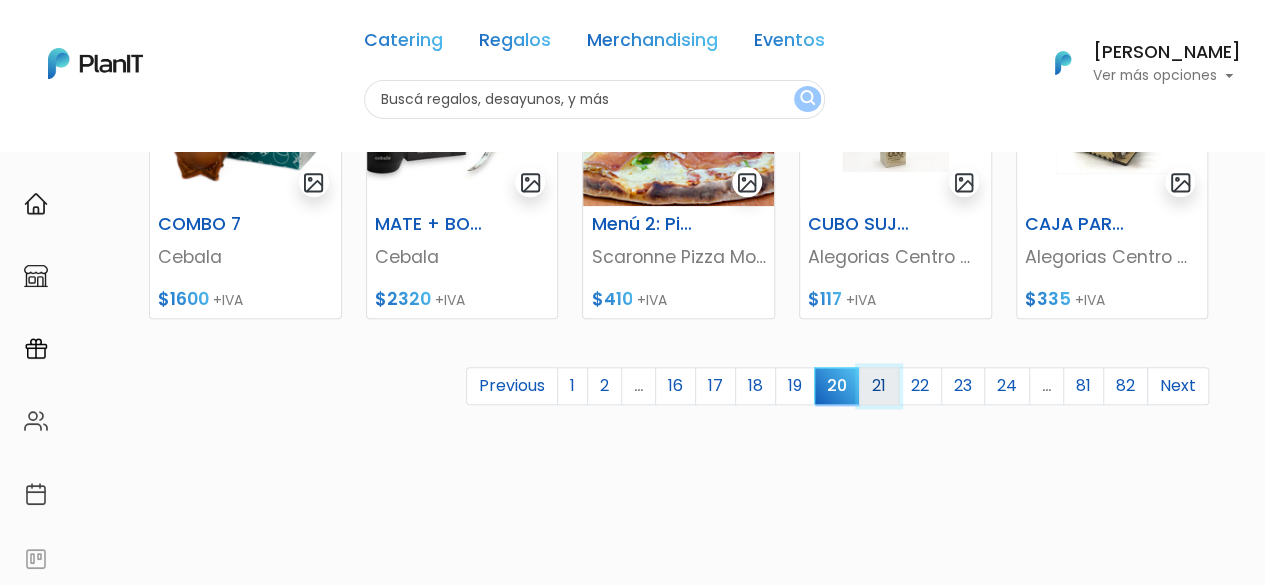 click on "21" at bounding box center [879, 386] 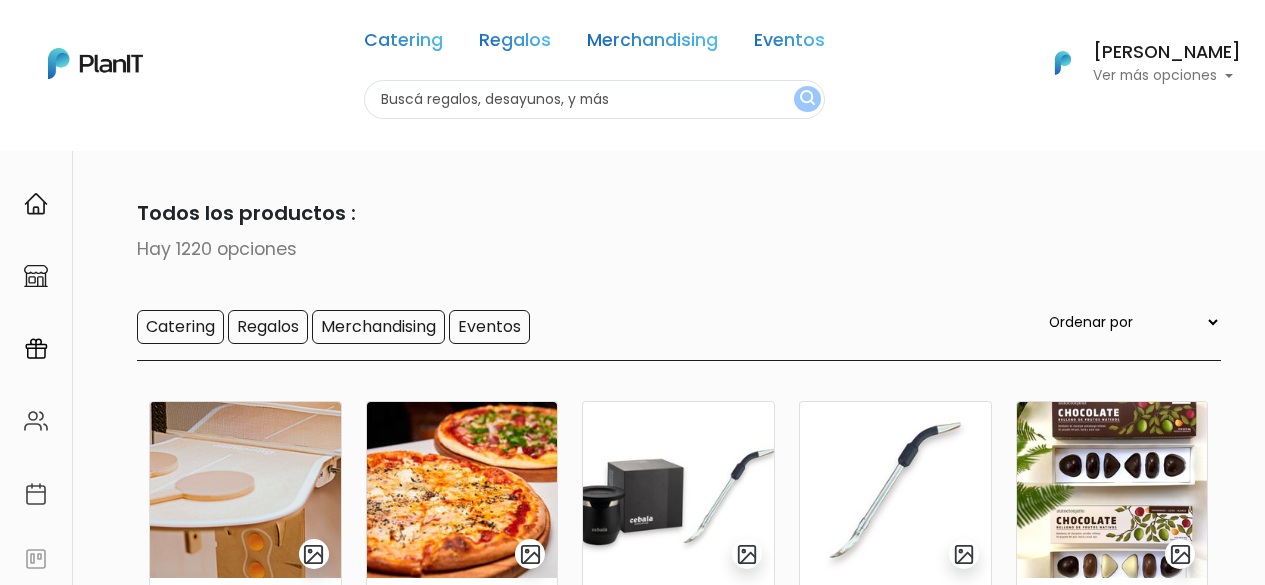 scroll, scrollTop: 0, scrollLeft: 0, axis: both 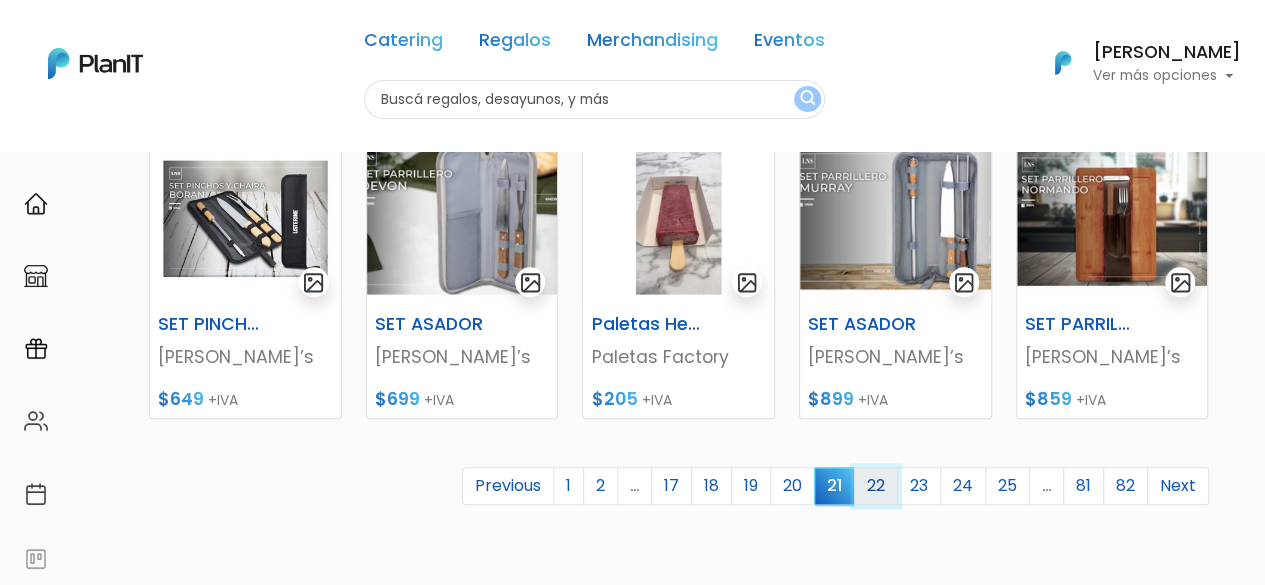 click on "22" at bounding box center (876, 486) 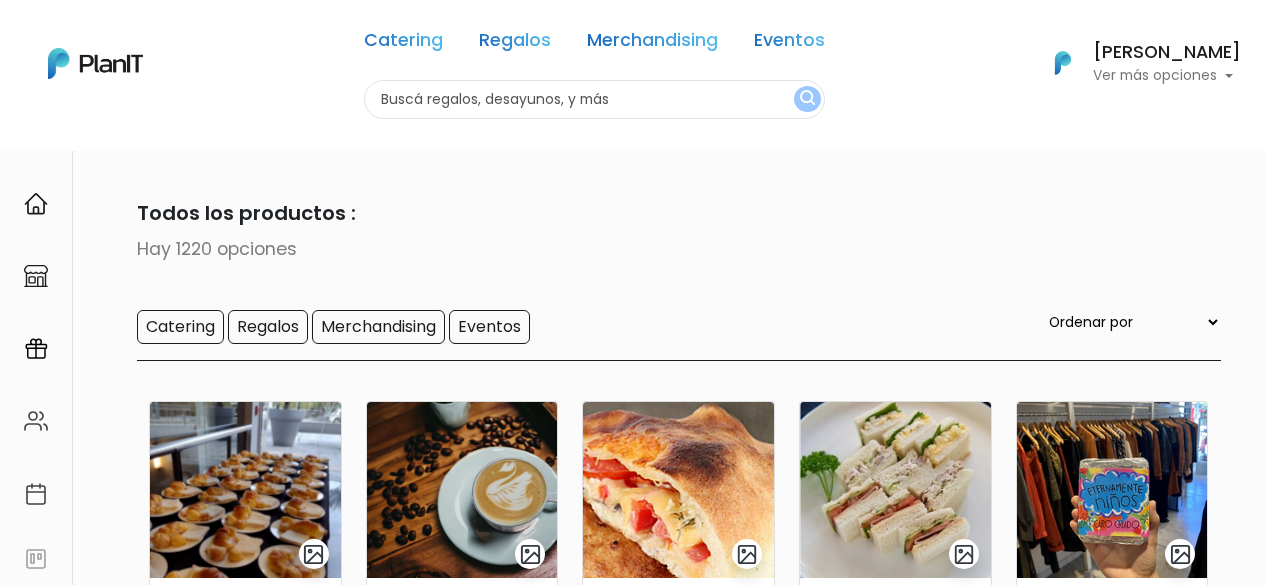 scroll, scrollTop: 0, scrollLeft: 0, axis: both 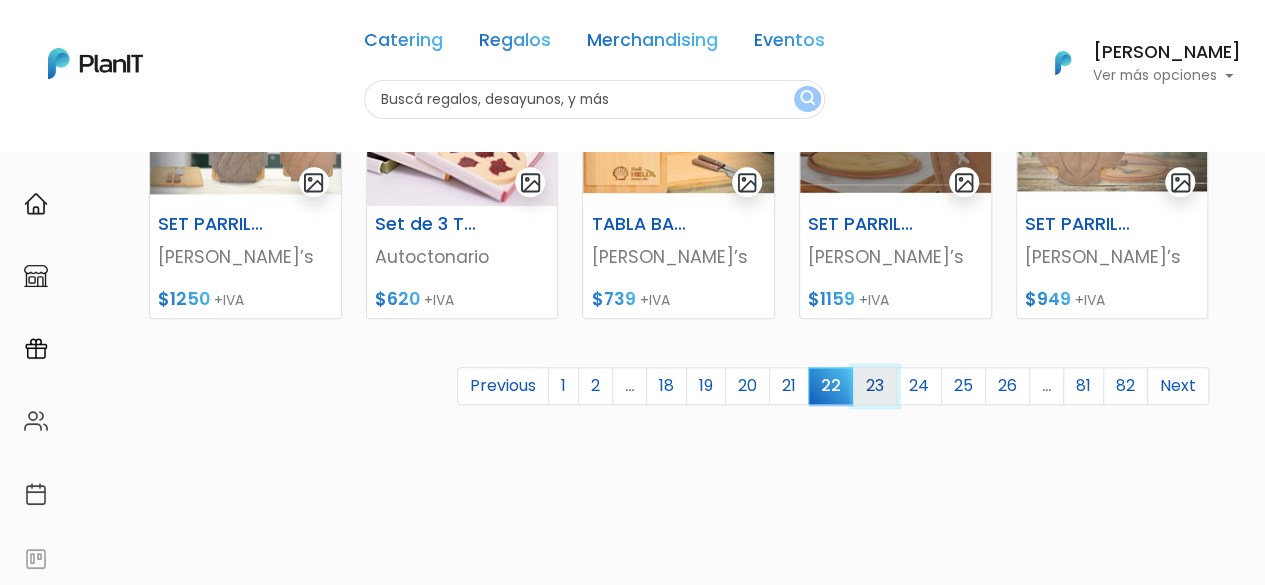 click on "23" at bounding box center [875, 386] 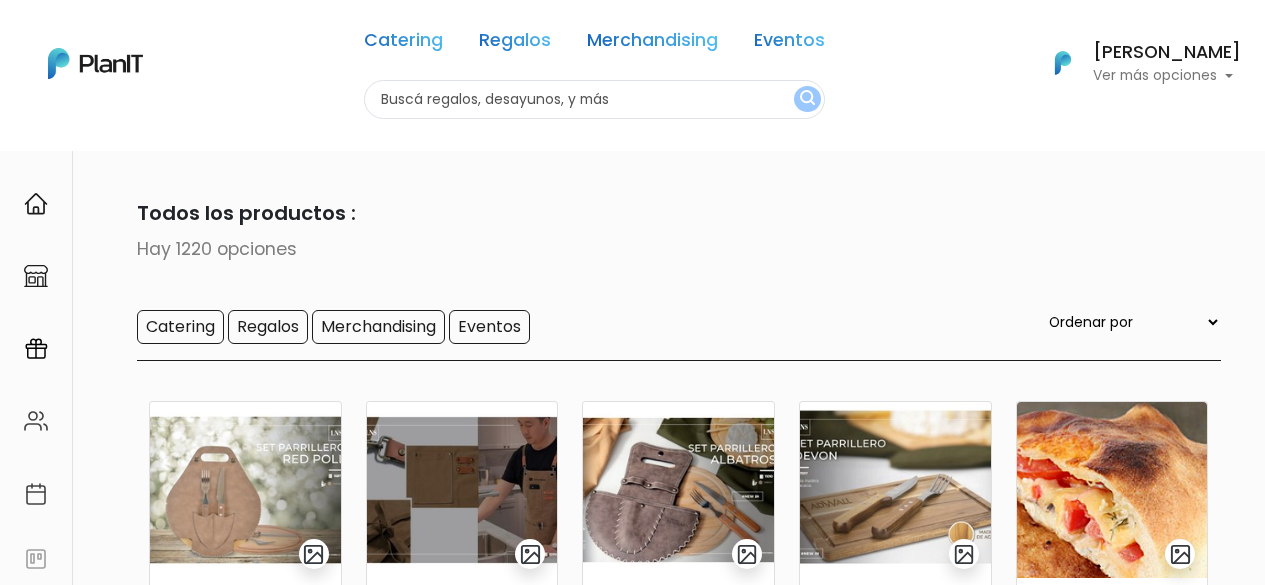 scroll, scrollTop: 0, scrollLeft: 0, axis: both 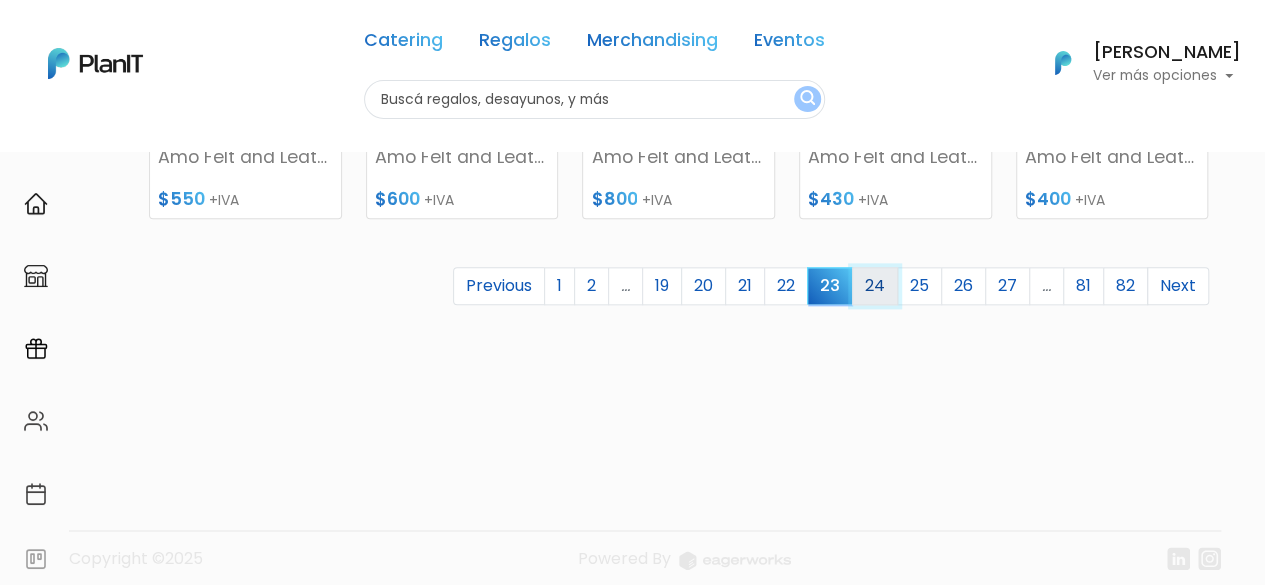 click on "24" at bounding box center [875, 286] 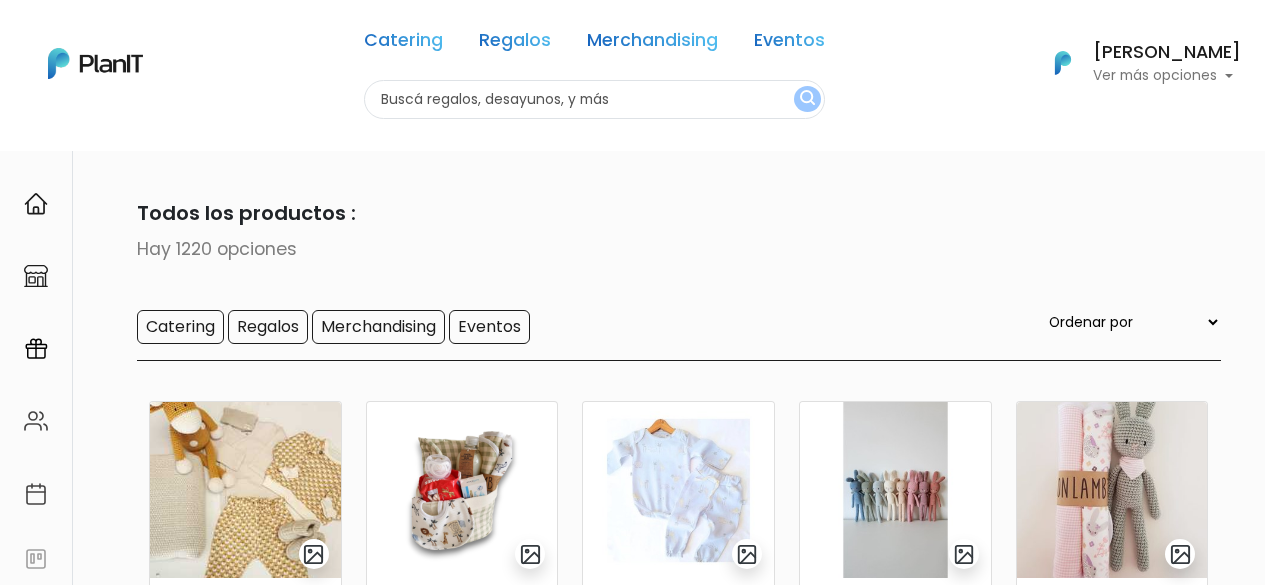 scroll, scrollTop: 0, scrollLeft: 0, axis: both 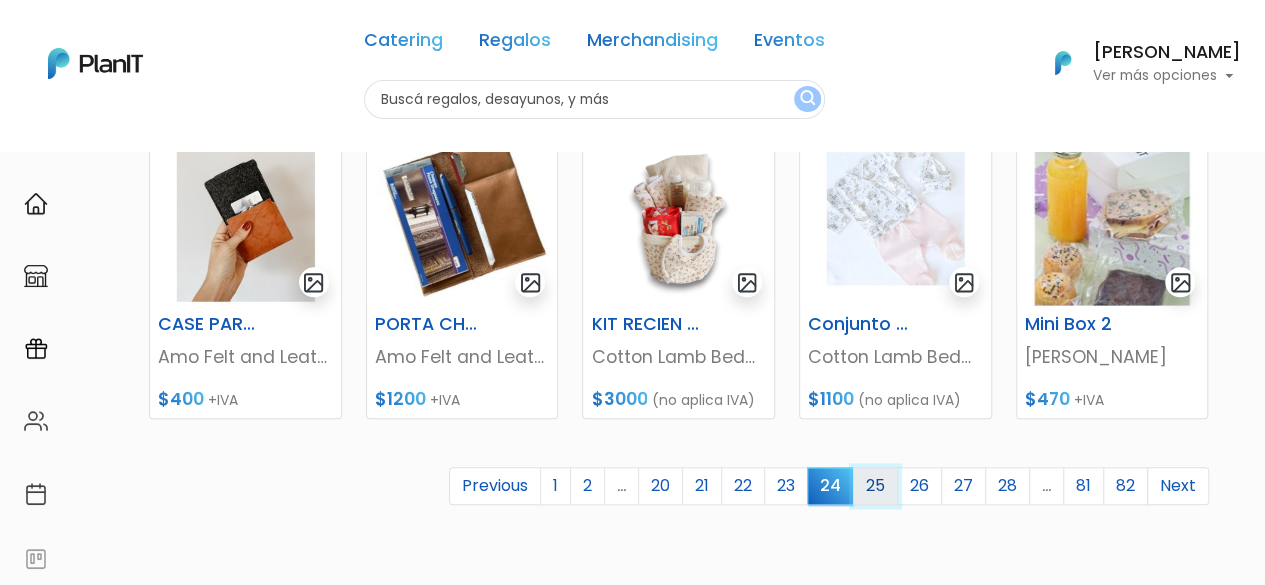 click on "25" at bounding box center [875, 486] 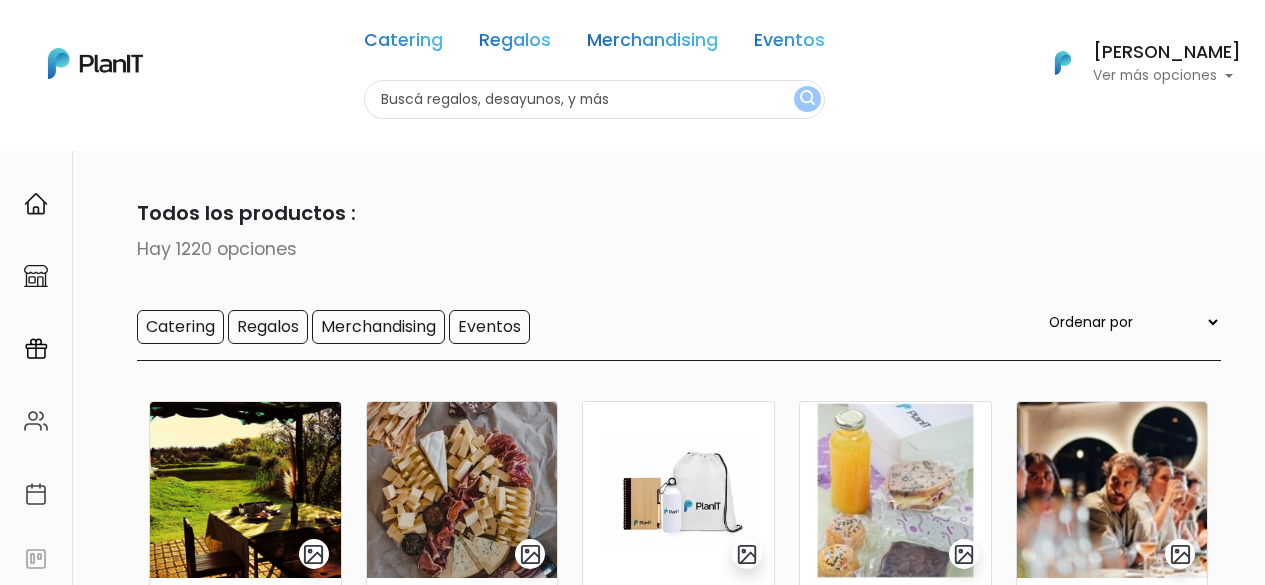 scroll, scrollTop: 0, scrollLeft: 0, axis: both 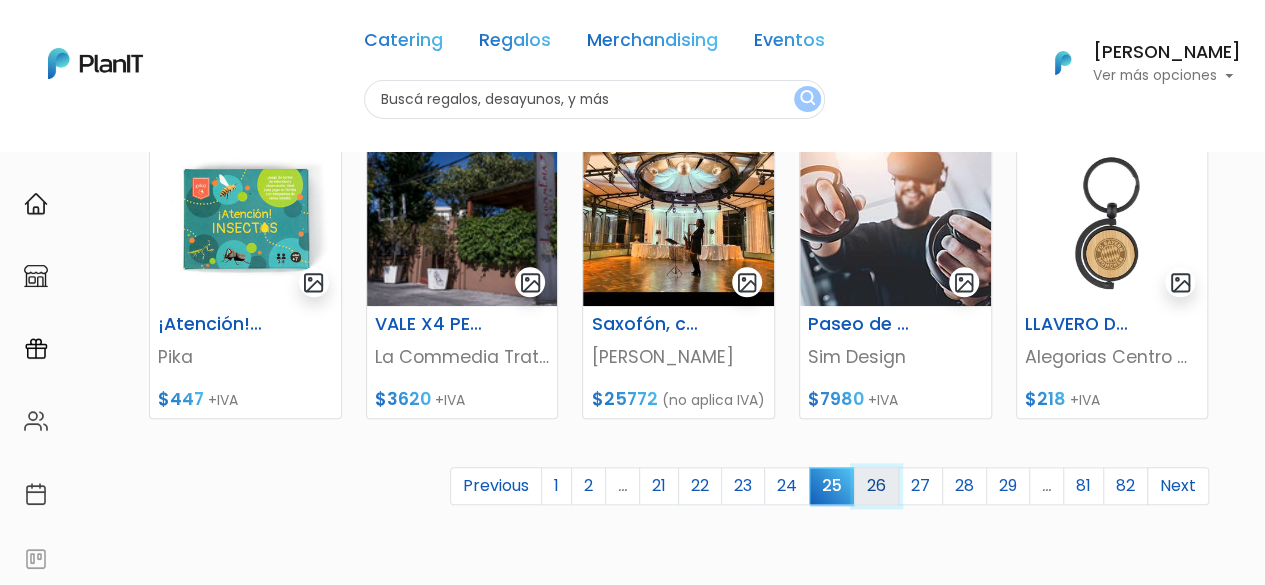 click on "26" at bounding box center [876, 486] 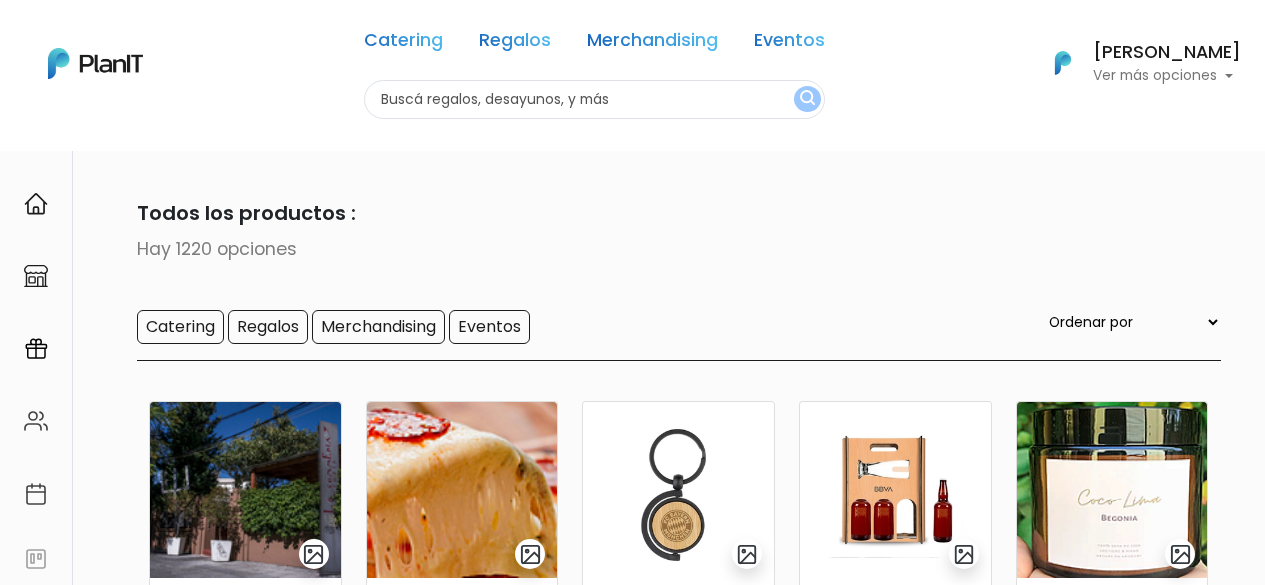 scroll, scrollTop: 0, scrollLeft: 0, axis: both 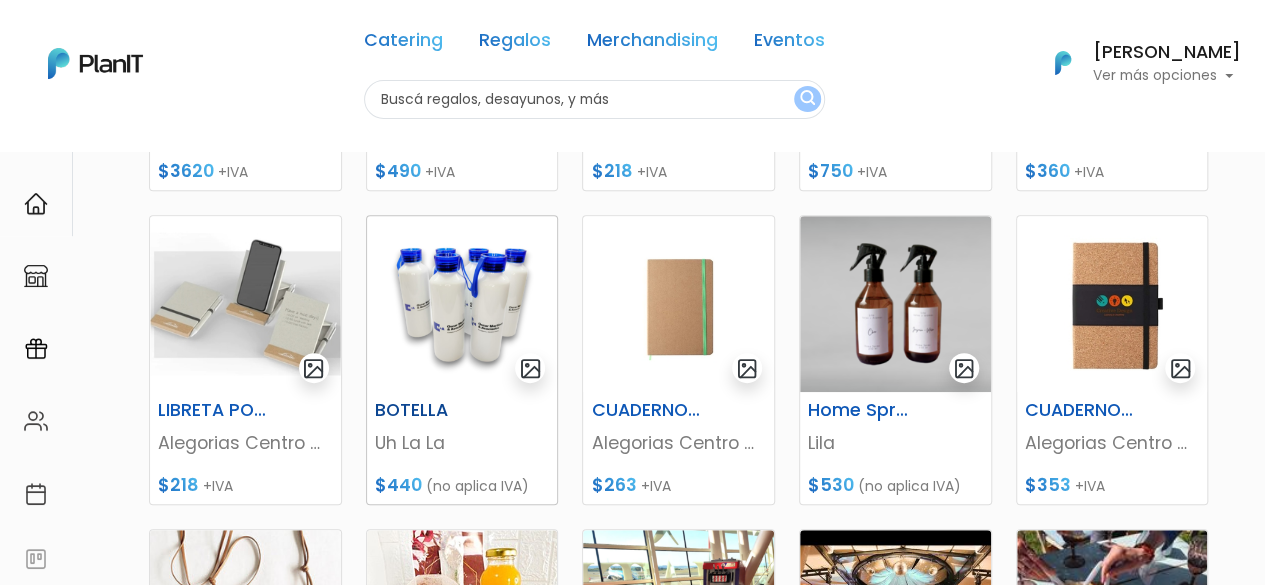 click at bounding box center (462, 304) 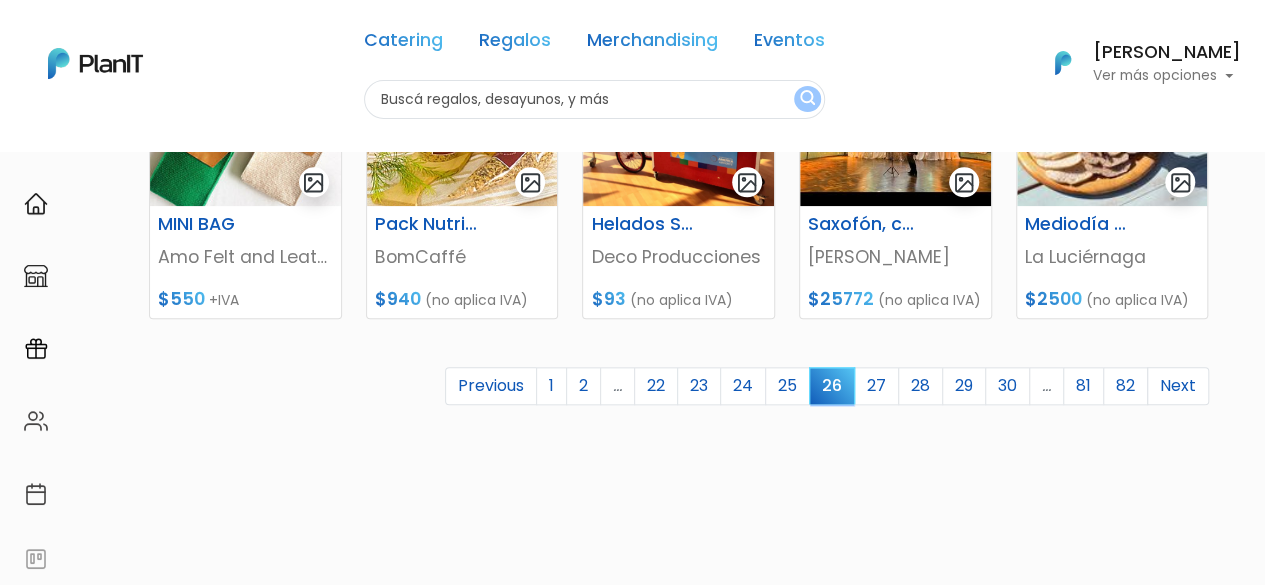 scroll, scrollTop: 800, scrollLeft: 0, axis: vertical 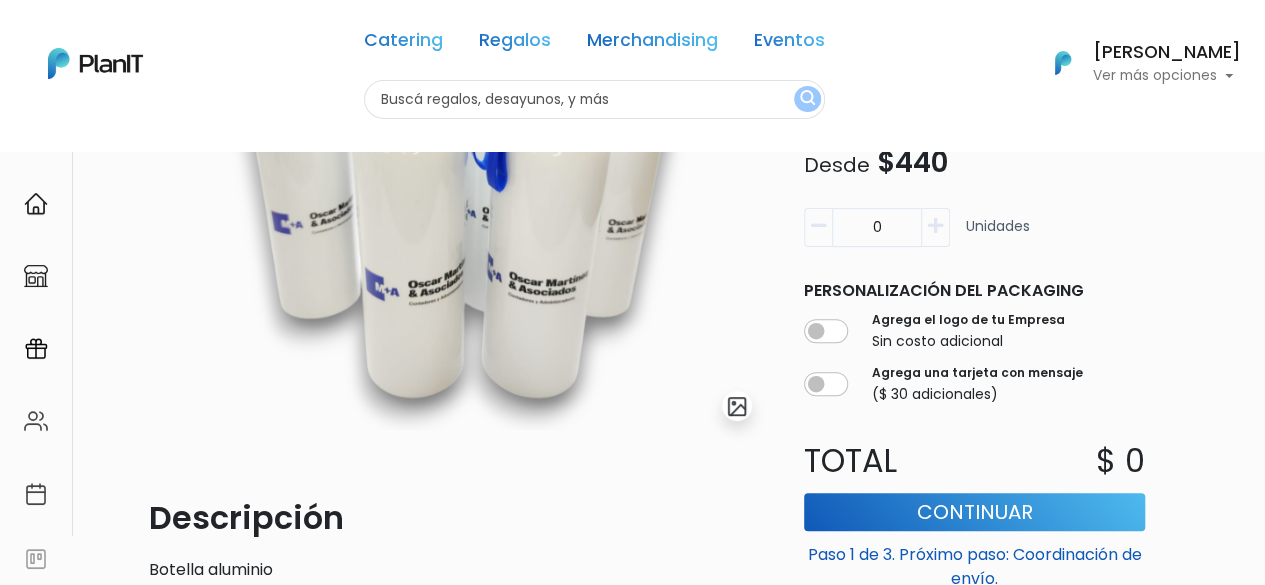 drag, startPoint x: 898, startPoint y: 228, endPoint x: 829, endPoint y: 228, distance: 69 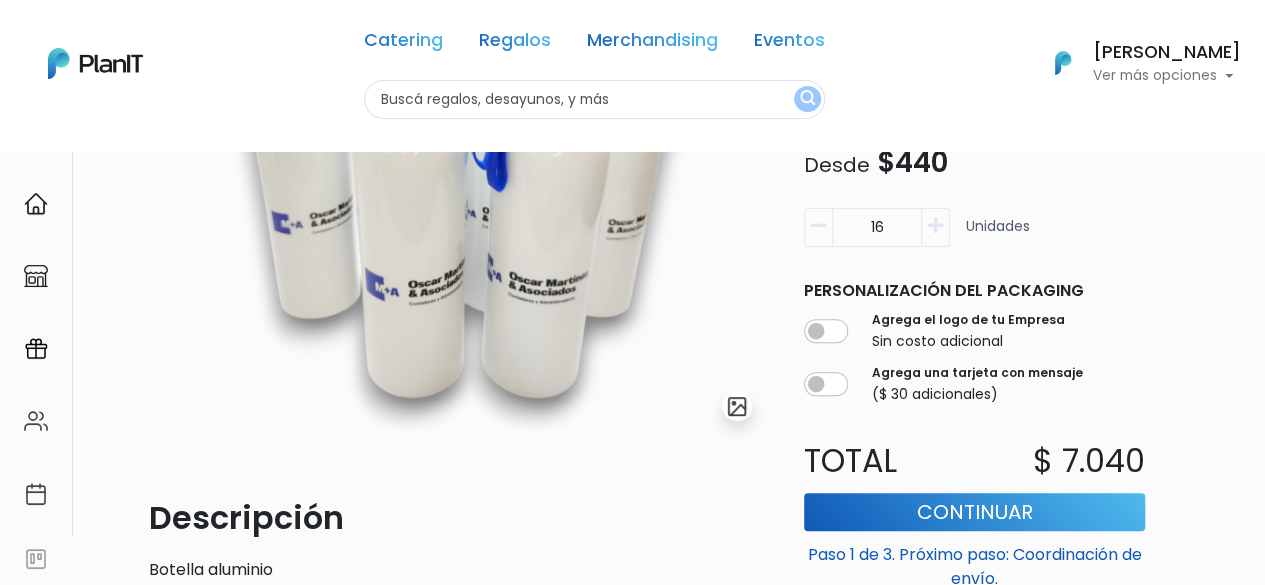 type on "16" 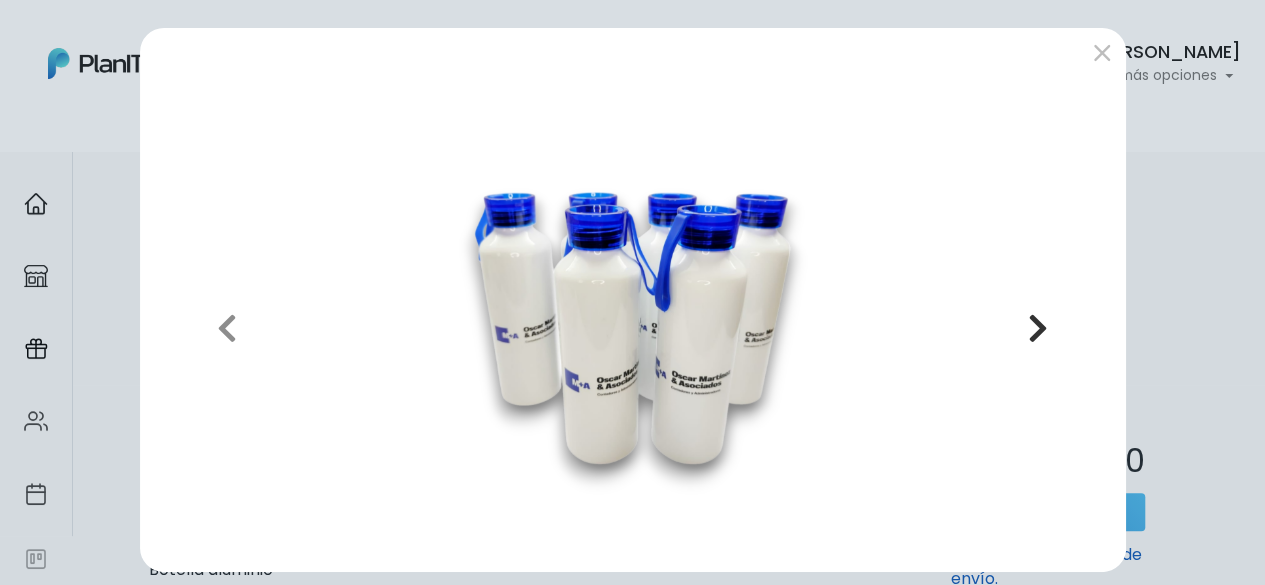 click at bounding box center [1038, 328] 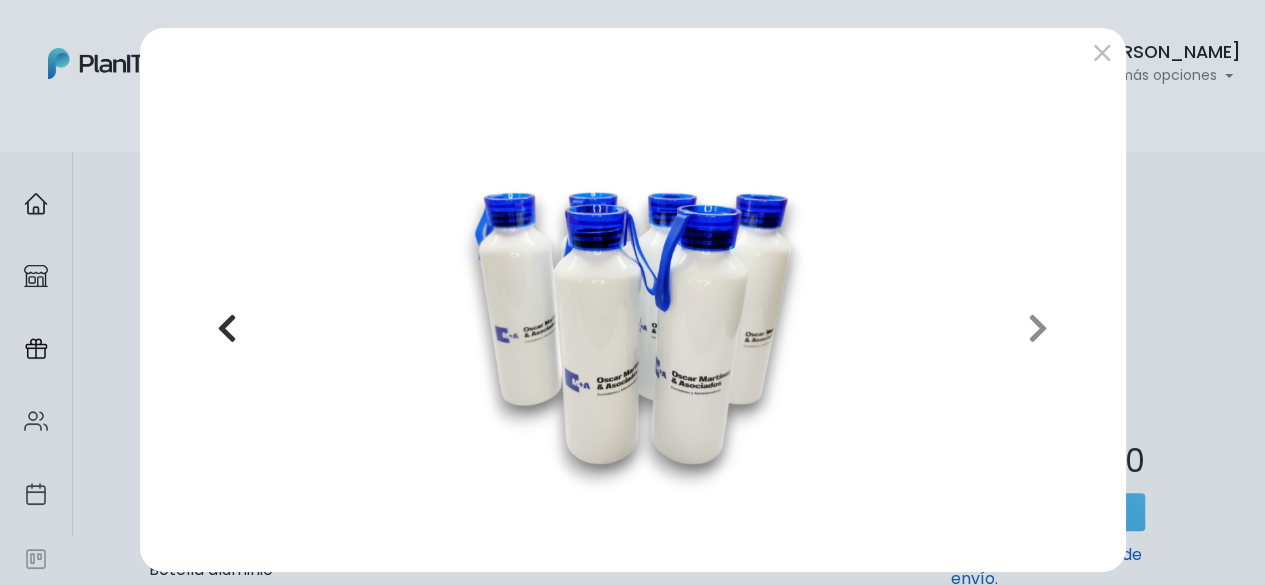 click at bounding box center (227, 328) 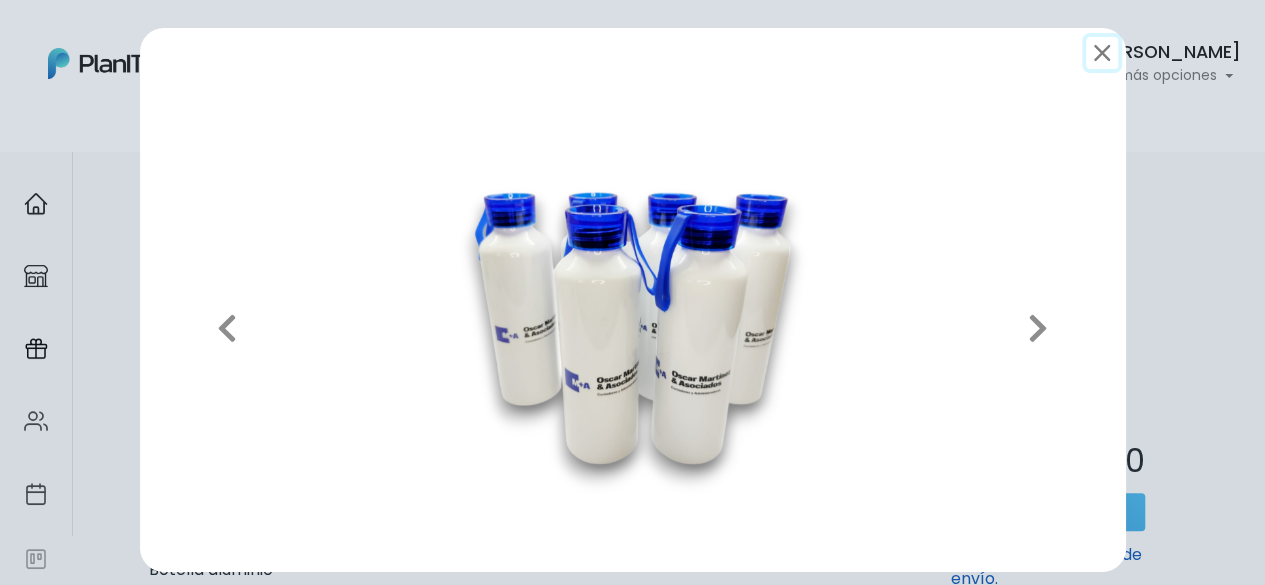 click at bounding box center [1102, 53] 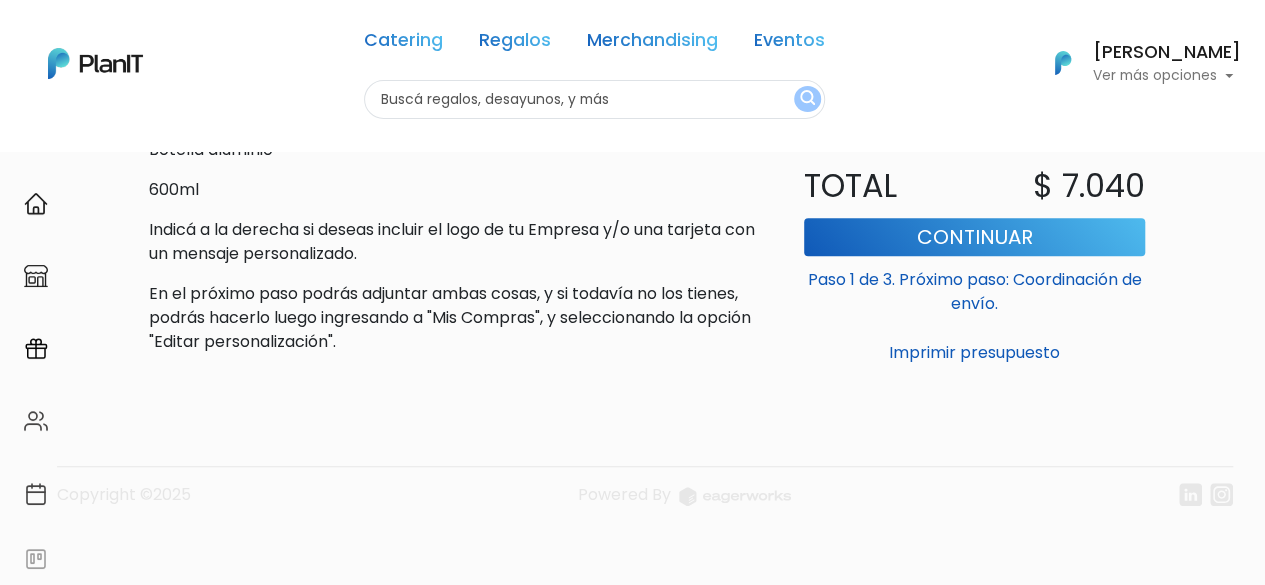 scroll, scrollTop: 220, scrollLeft: 0, axis: vertical 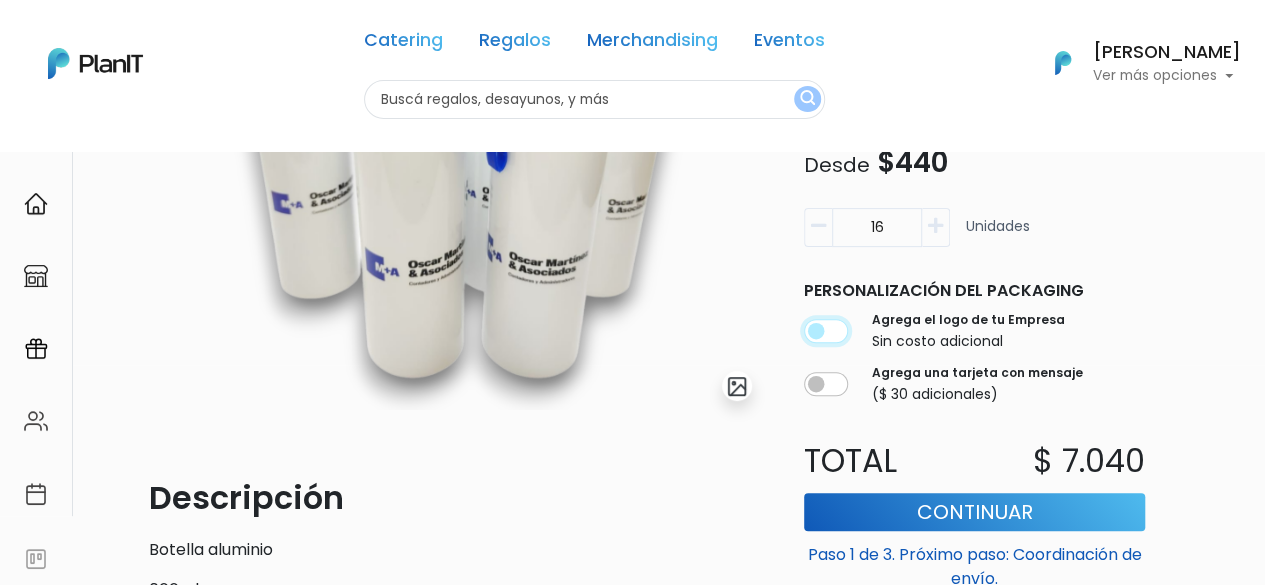 click at bounding box center (826, 332) 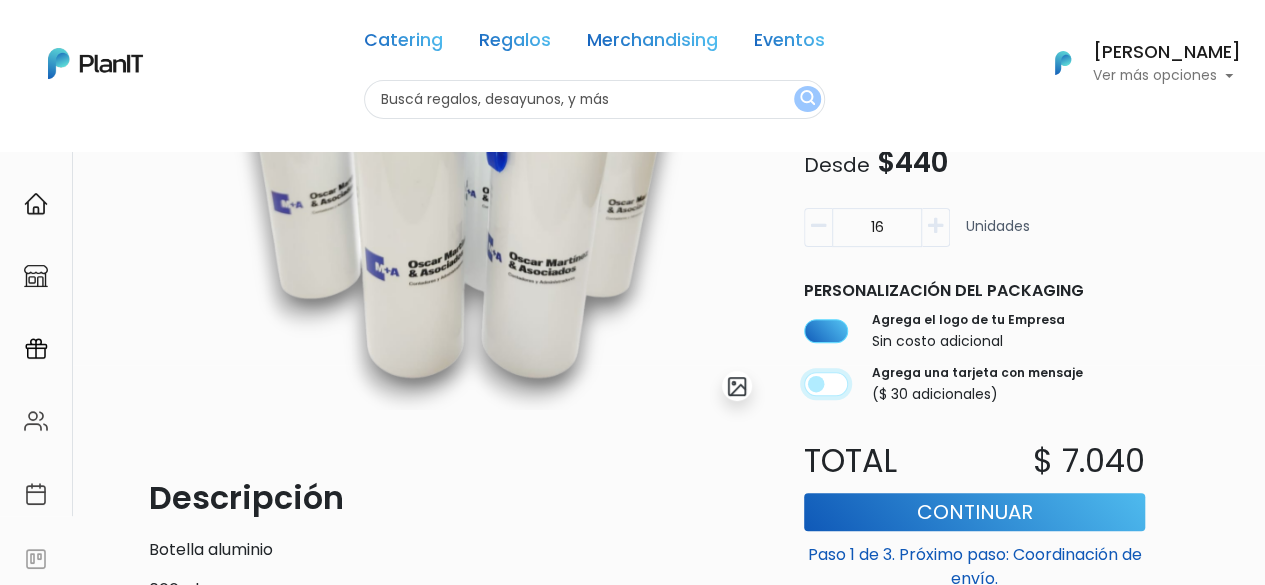 click at bounding box center [826, 385] 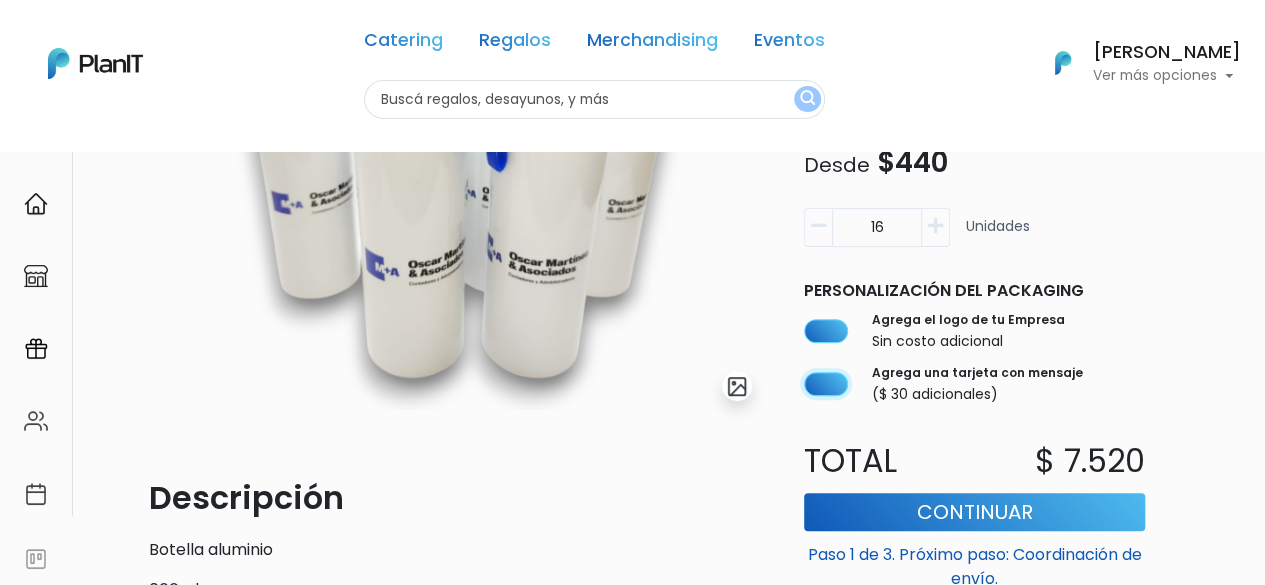 click at bounding box center (826, 385) 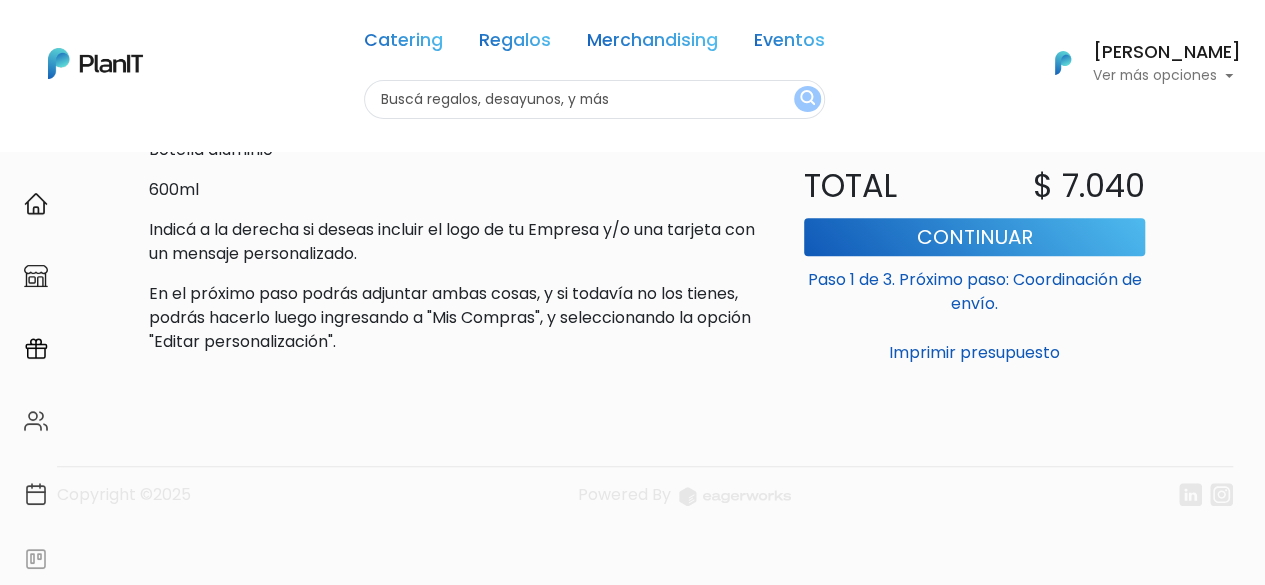 scroll, scrollTop: 520, scrollLeft: 0, axis: vertical 